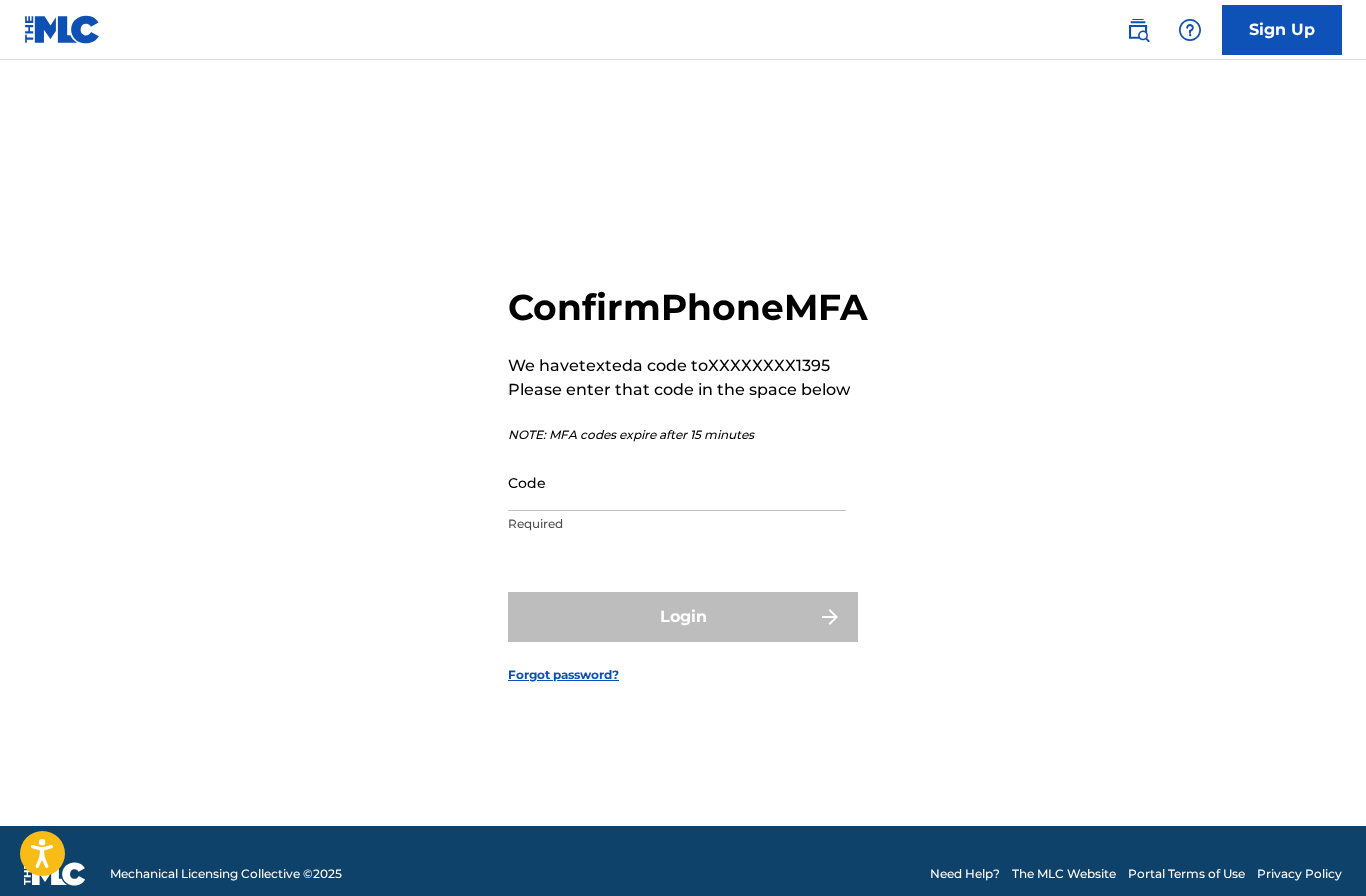 scroll, scrollTop: 108, scrollLeft: 0, axis: vertical 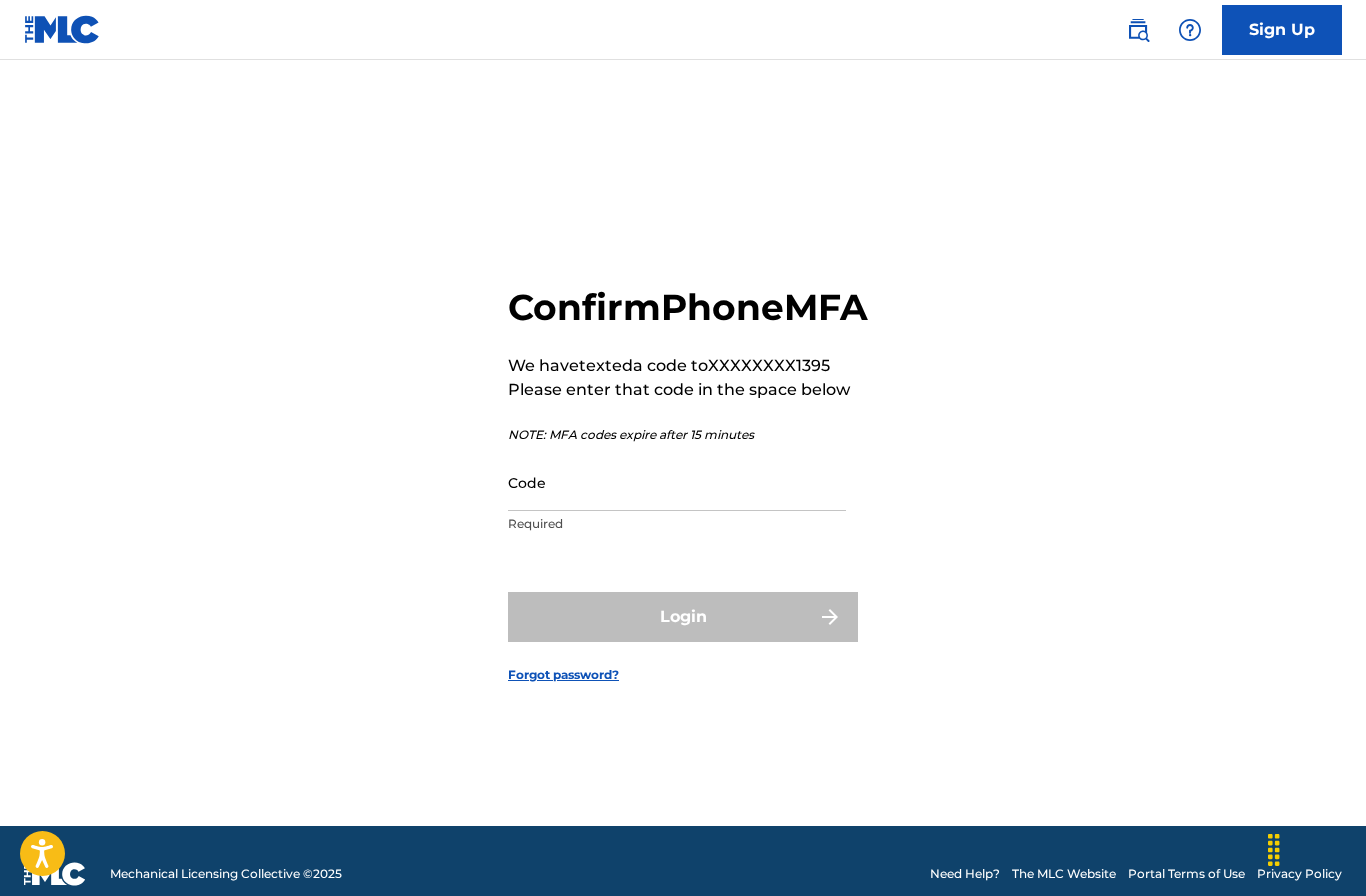 click on "Code" at bounding box center [677, 482] 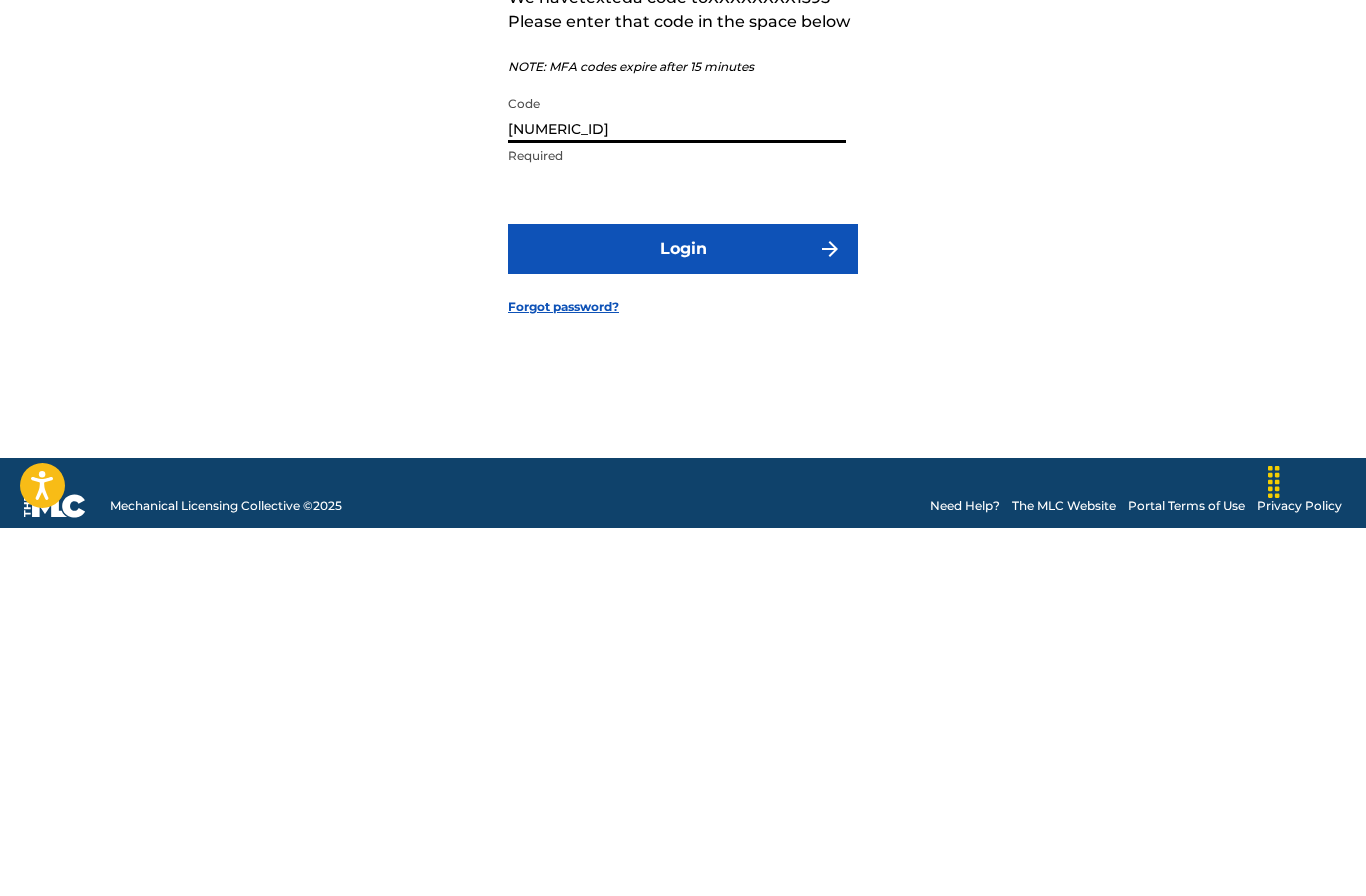 type on "[NUMERIC_ID]" 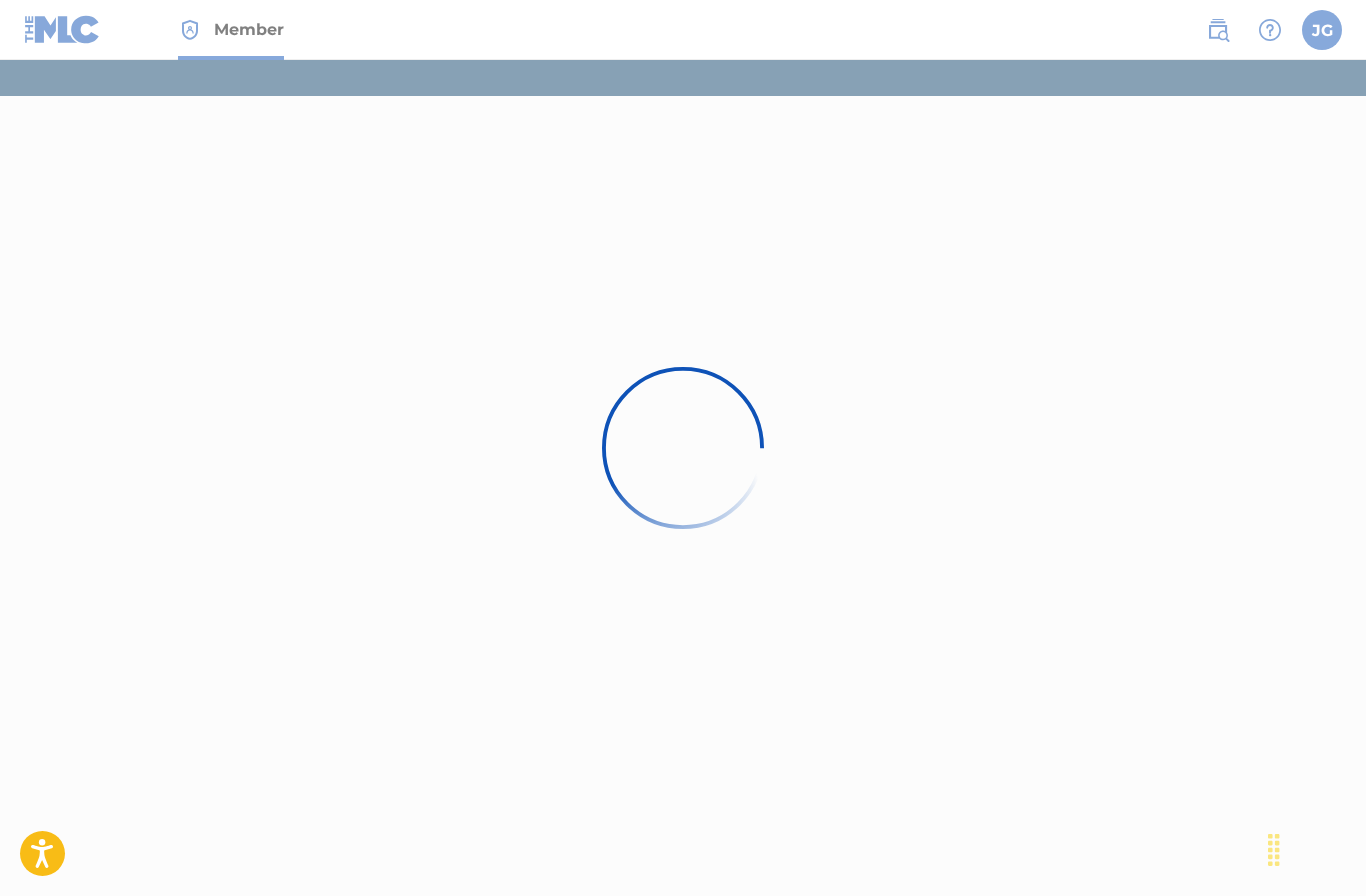 scroll, scrollTop: 82, scrollLeft: 0, axis: vertical 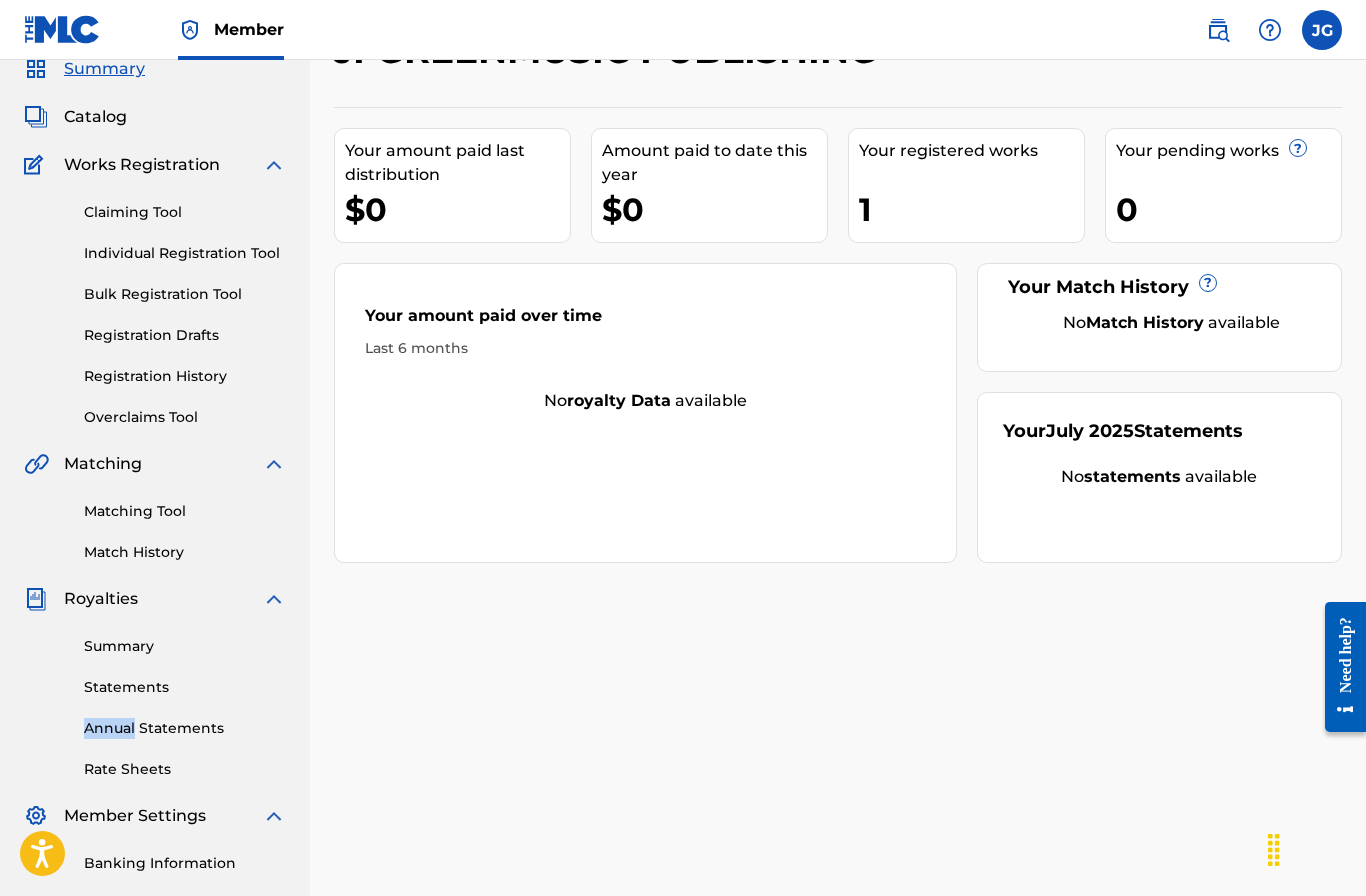 click on "Works Registration" at bounding box center (142, 165) 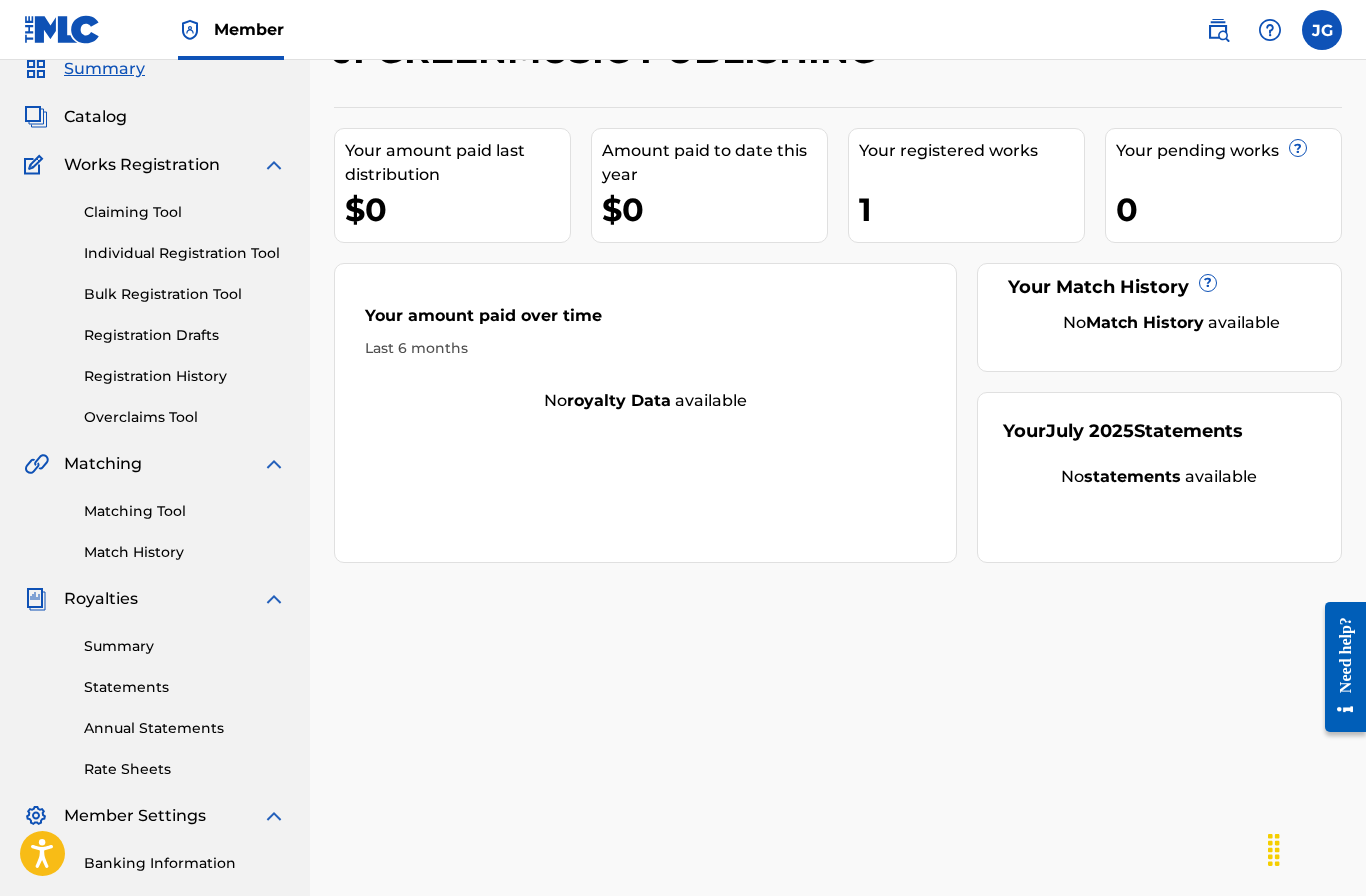 click on "Catalog" at bounding box center (95, 117) 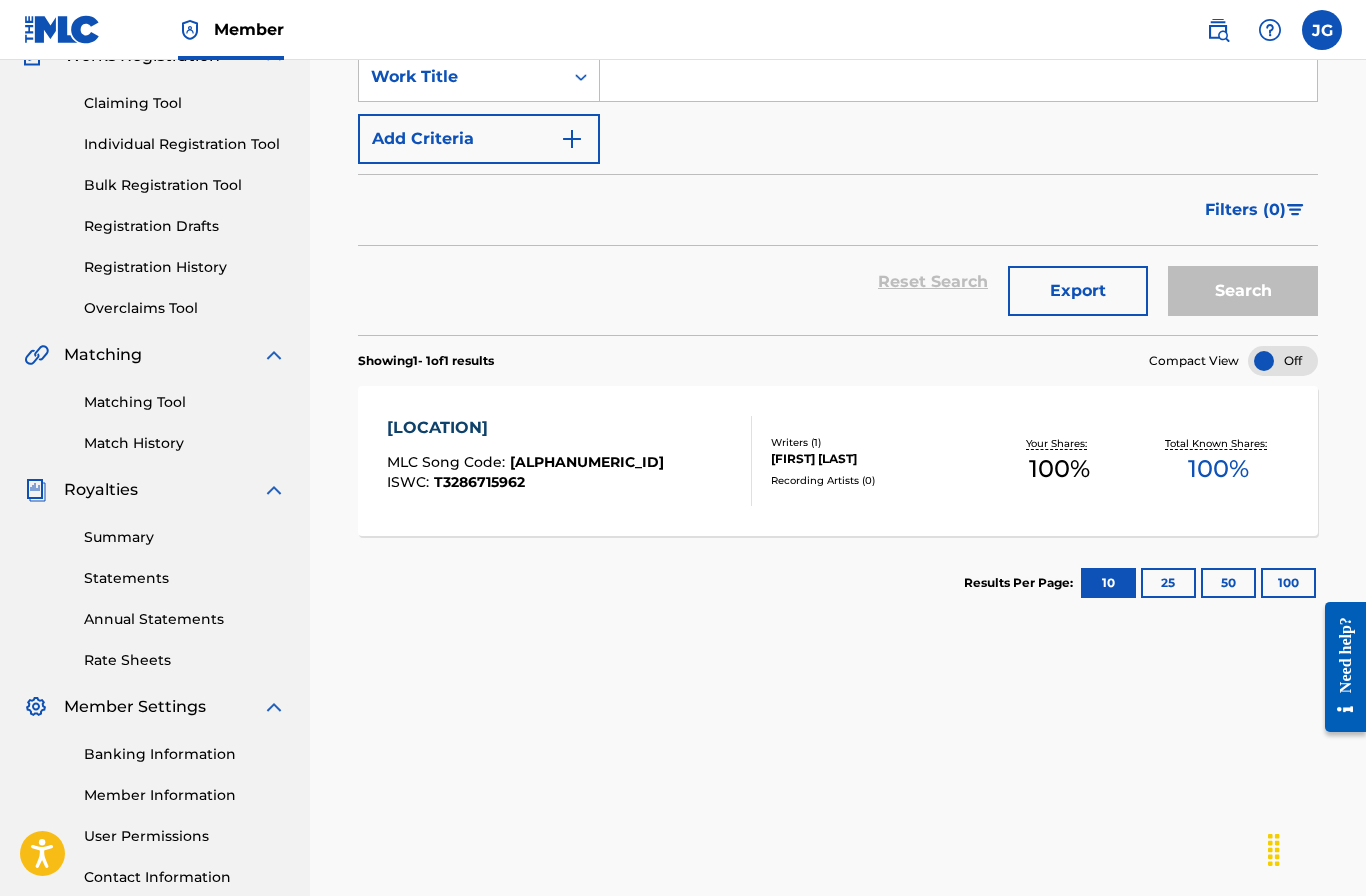 scroll, scrollTop: 190, scrollLeft: 0, axis: vertical 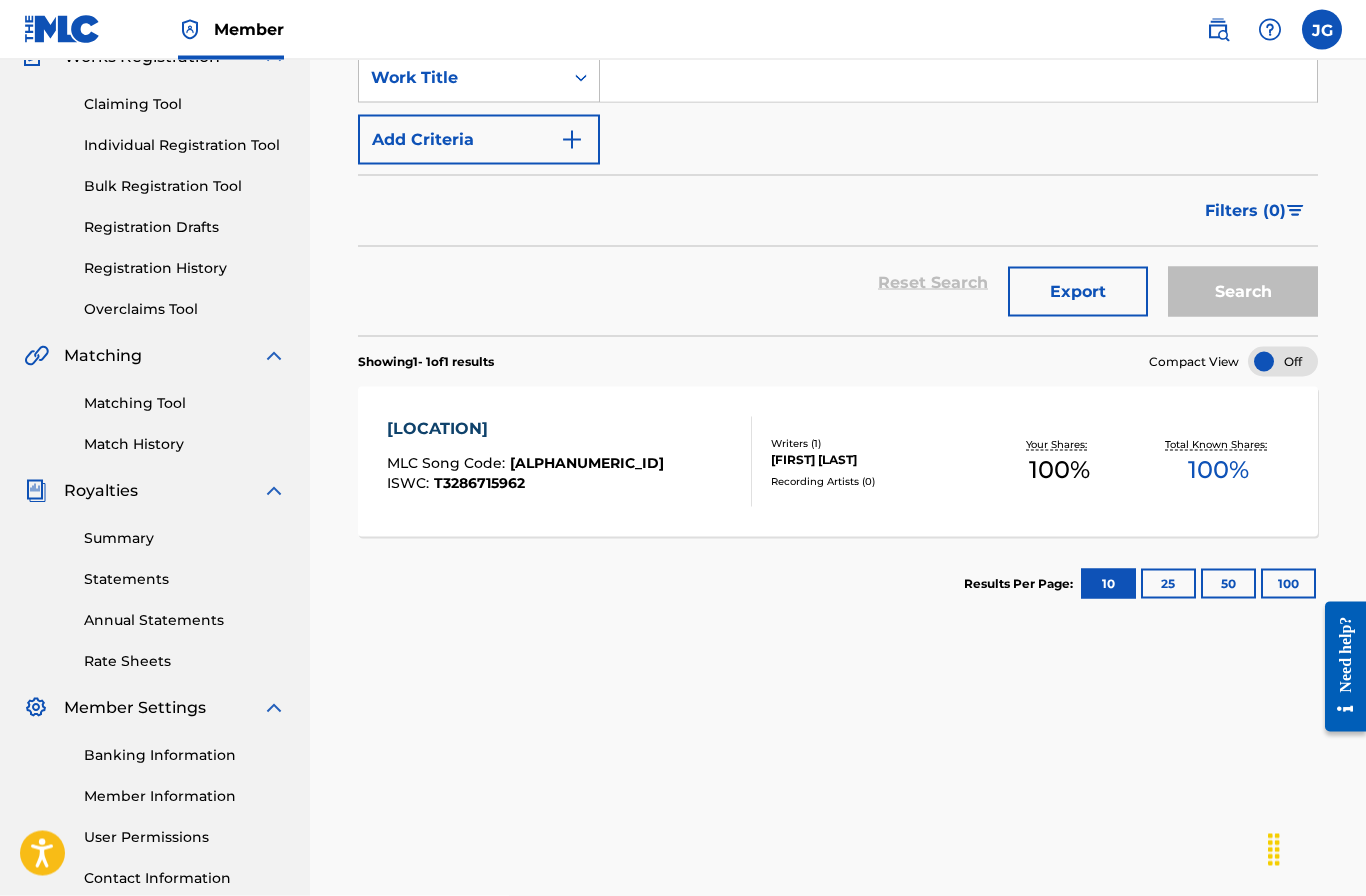 click on "[LOCATION]" at bounding box center (525, 429) 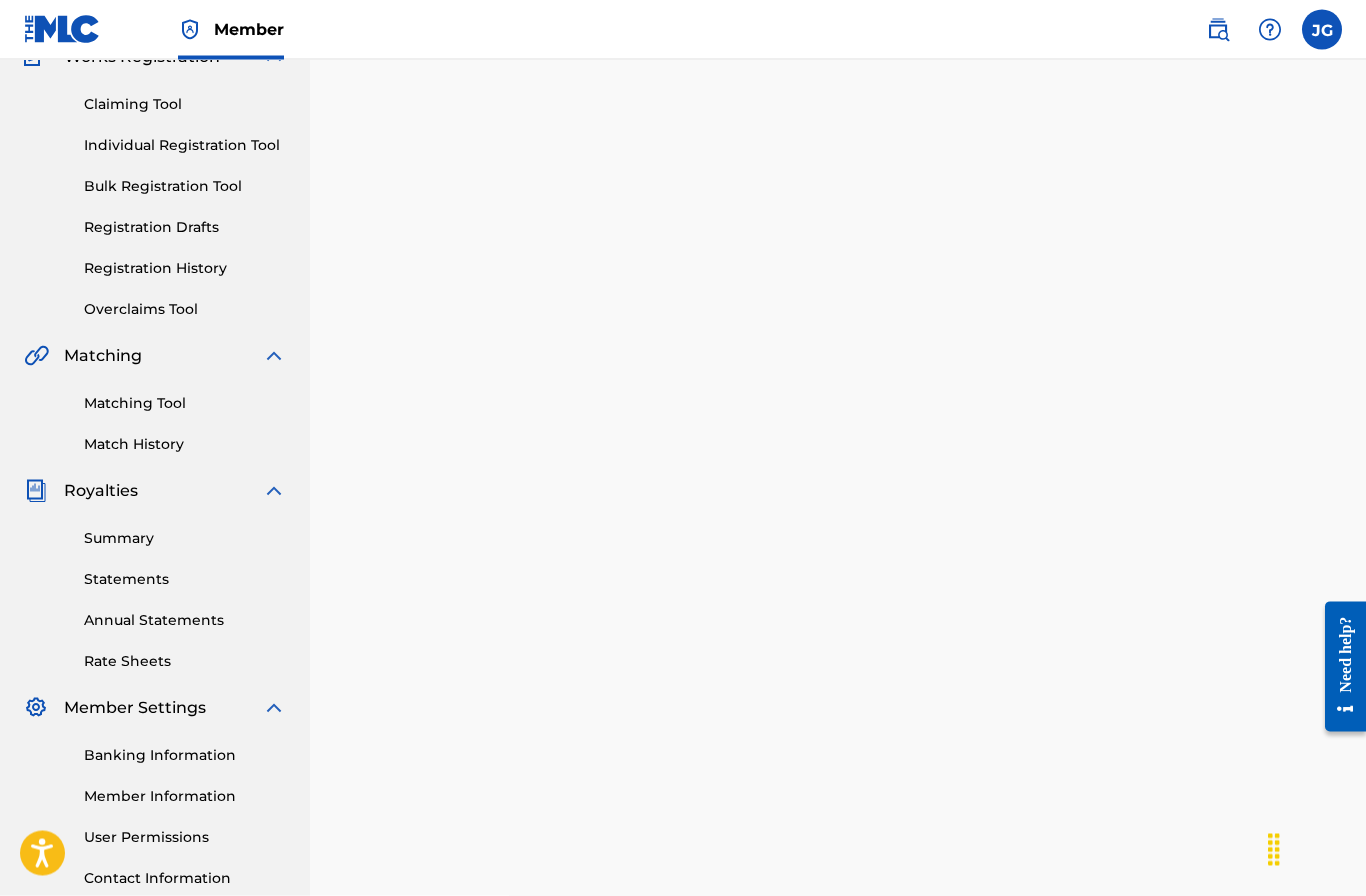 scroll, scrollTop: 0, scrollLeft: 0, axis: both 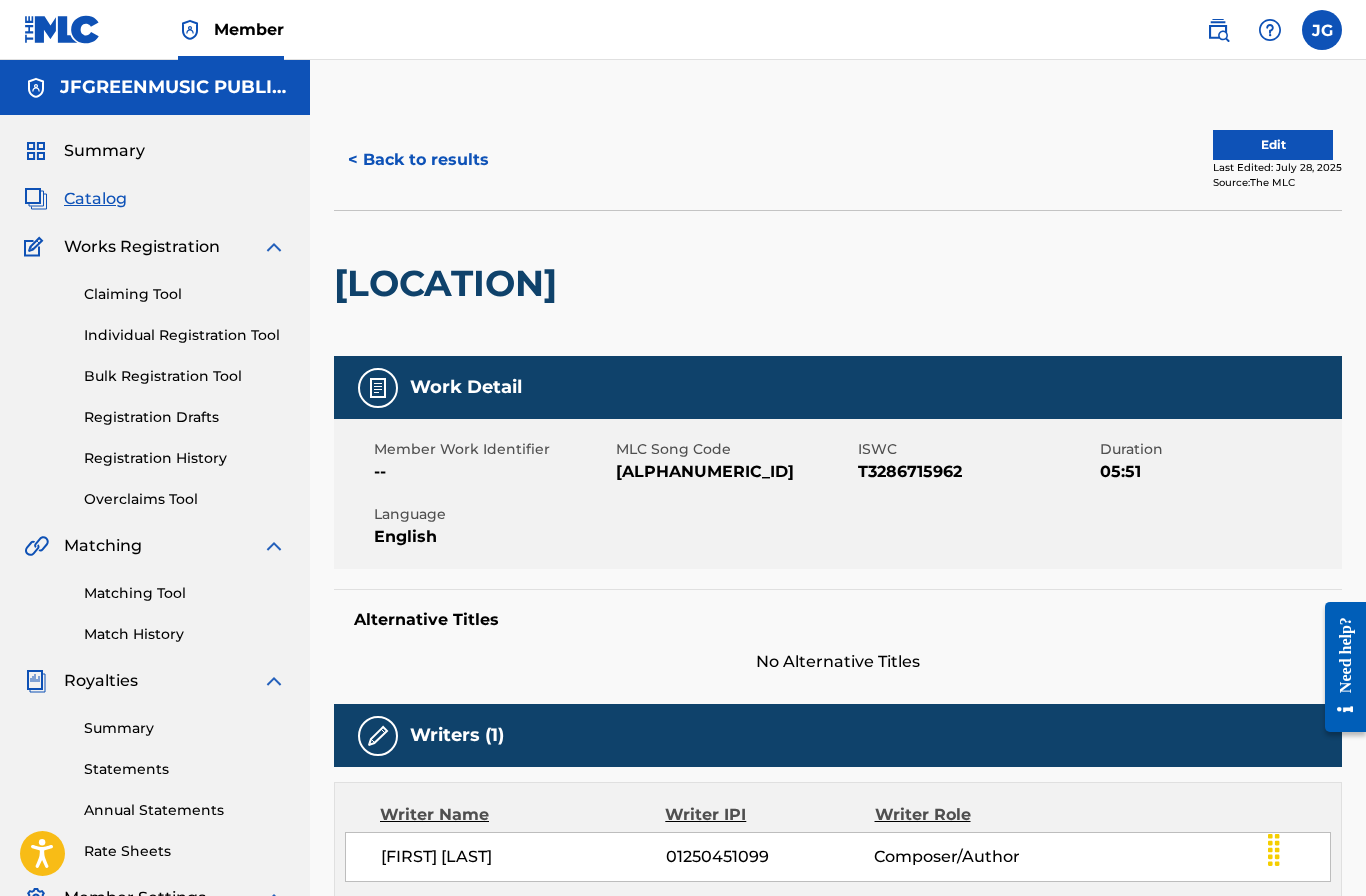 click on "Edit" at bounding box center [1273, 145] 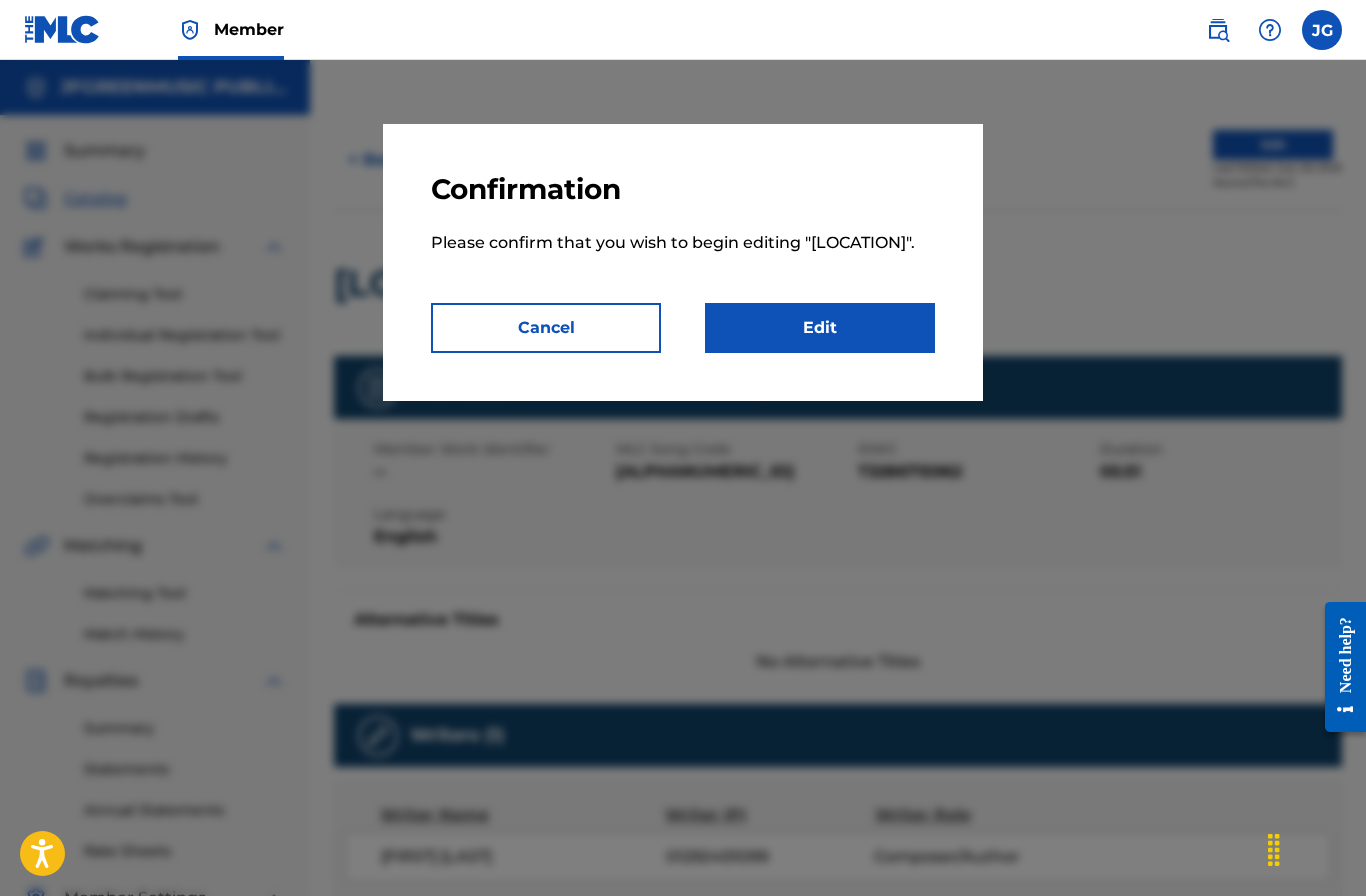 click on "Edit" at bounding box center [820, 328] 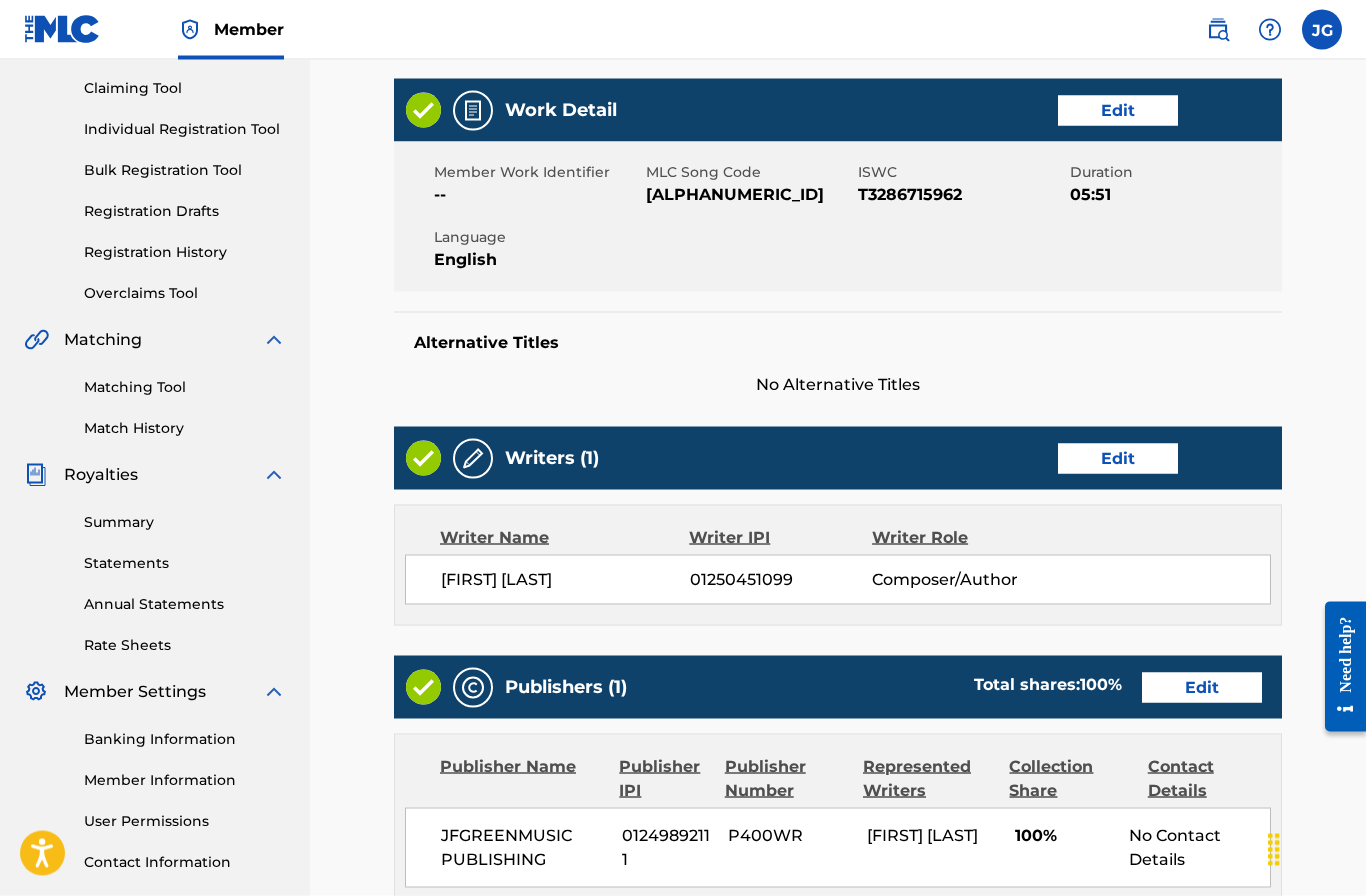 scroll, scrollTop: 209, scrollLeft: 0, axis: vertical 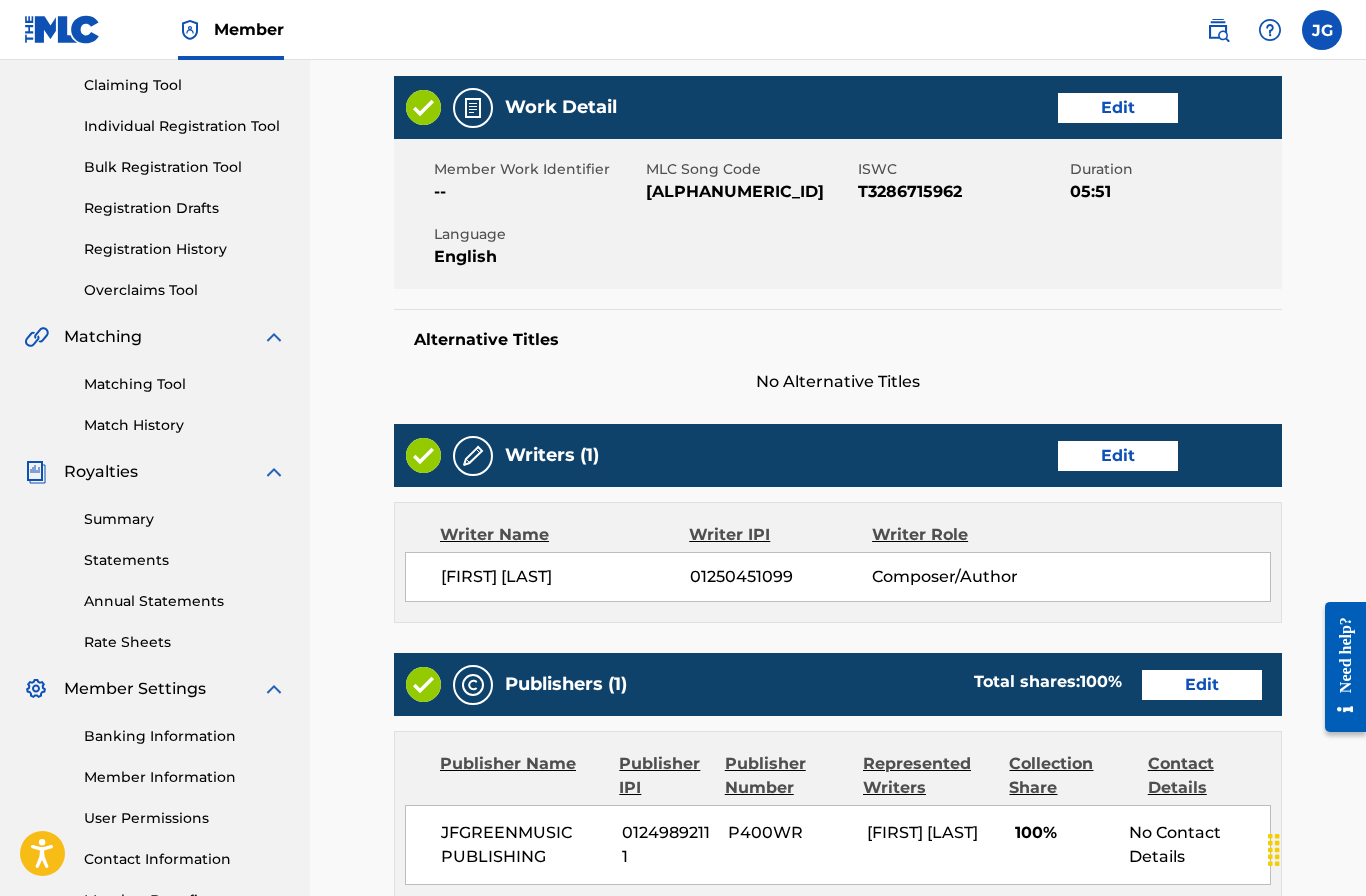 click on "Edit" at bounding box center (1118, 456) 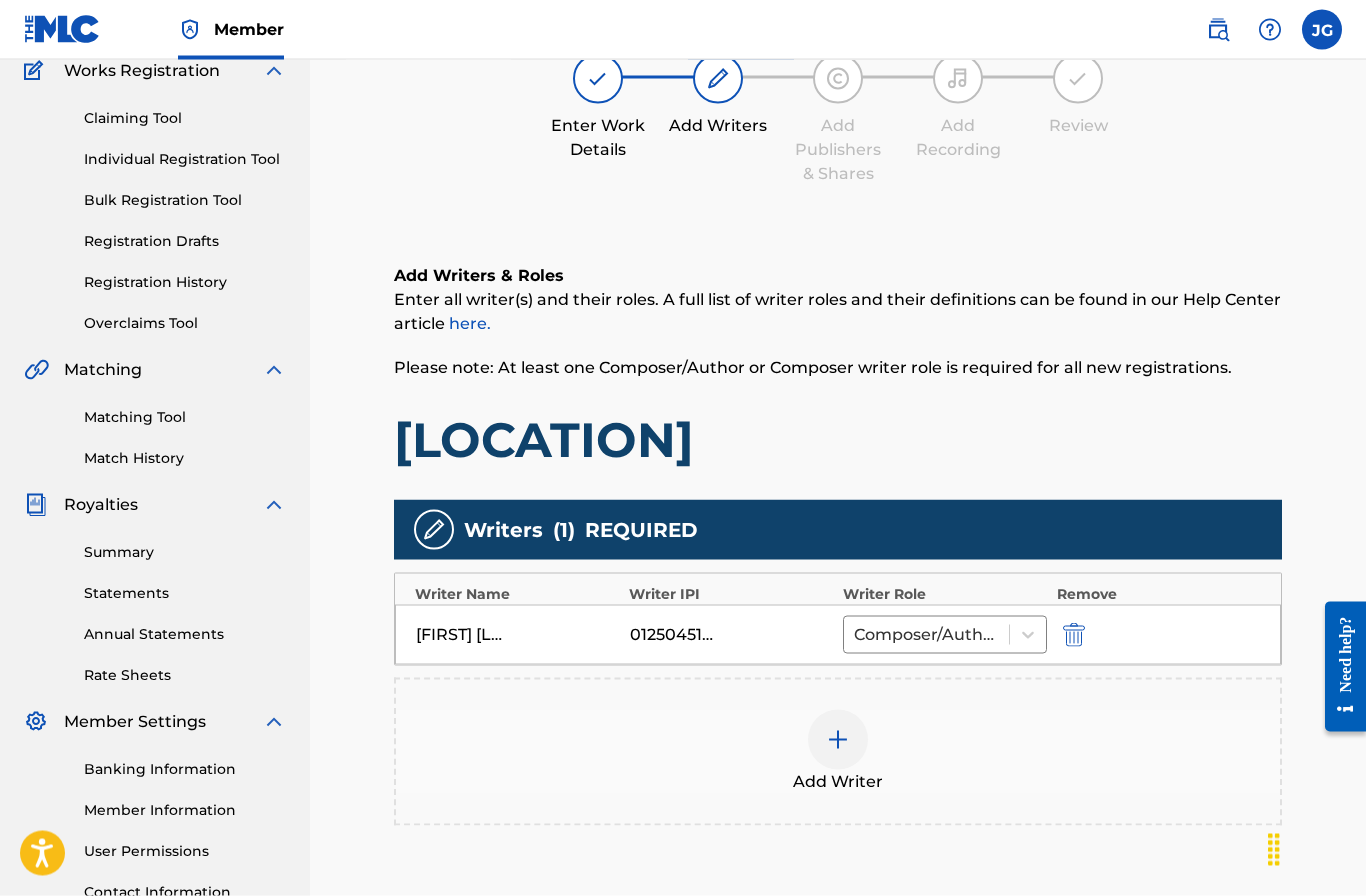 scroll, scrollTop: 177, scrollLeft: 0, axis: vertical 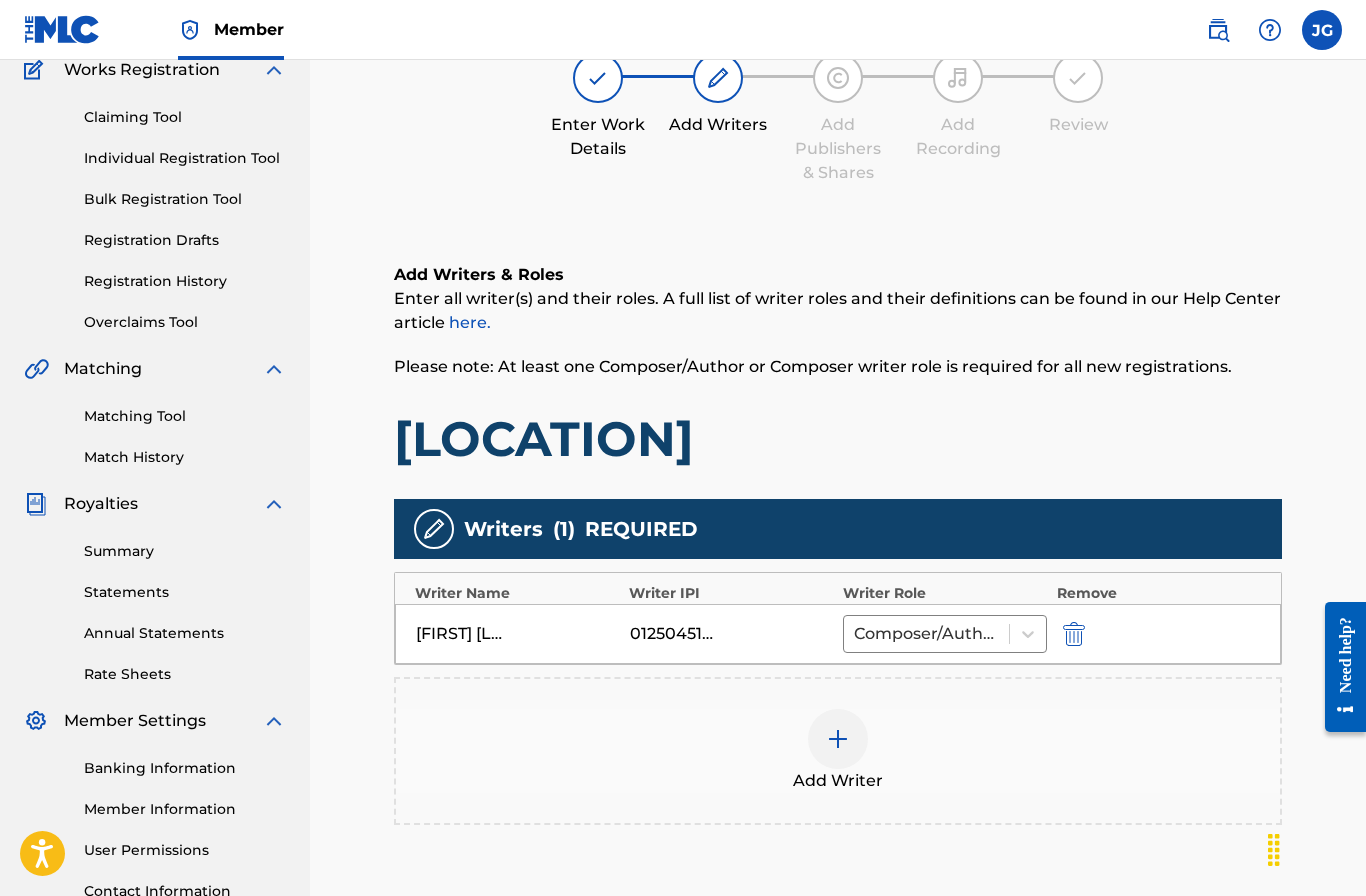 click on "[FIRST] [LAST]" at bounding box center (461, 634) 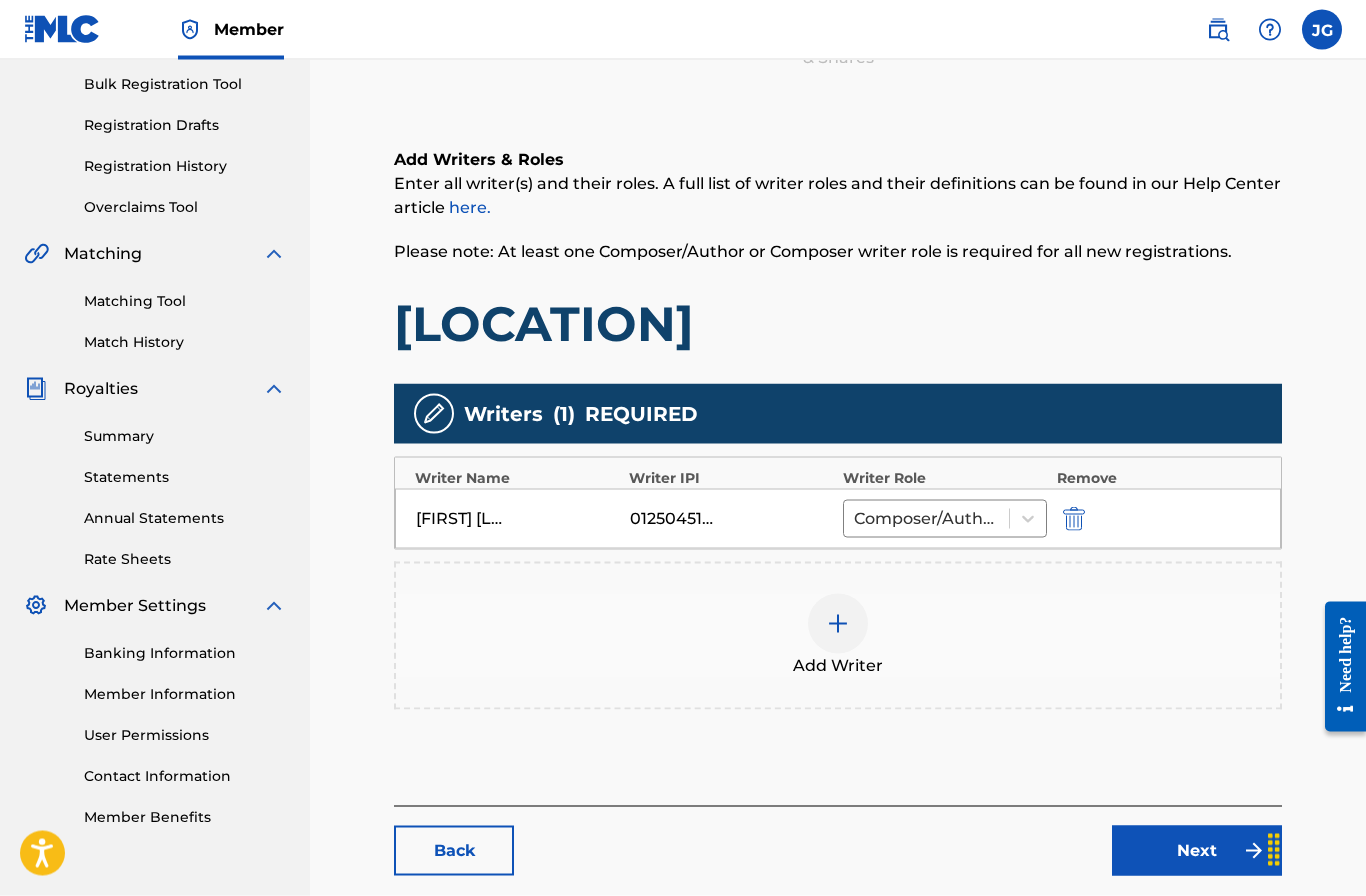 scroll, scrollTop: 316, scrollLeft: 0, axis: vertical 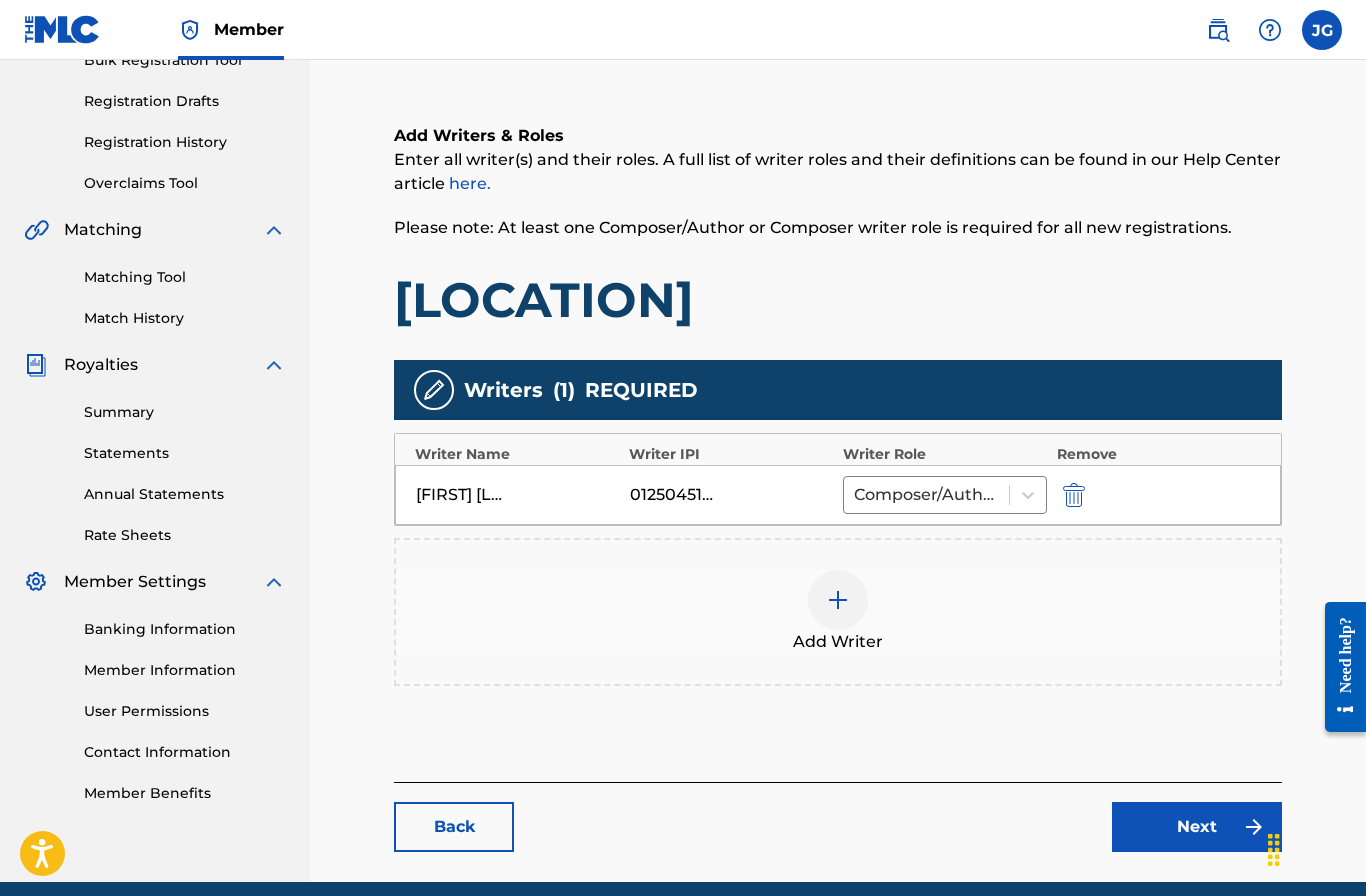 click on "01250451099" at bounding box center [675, 495] 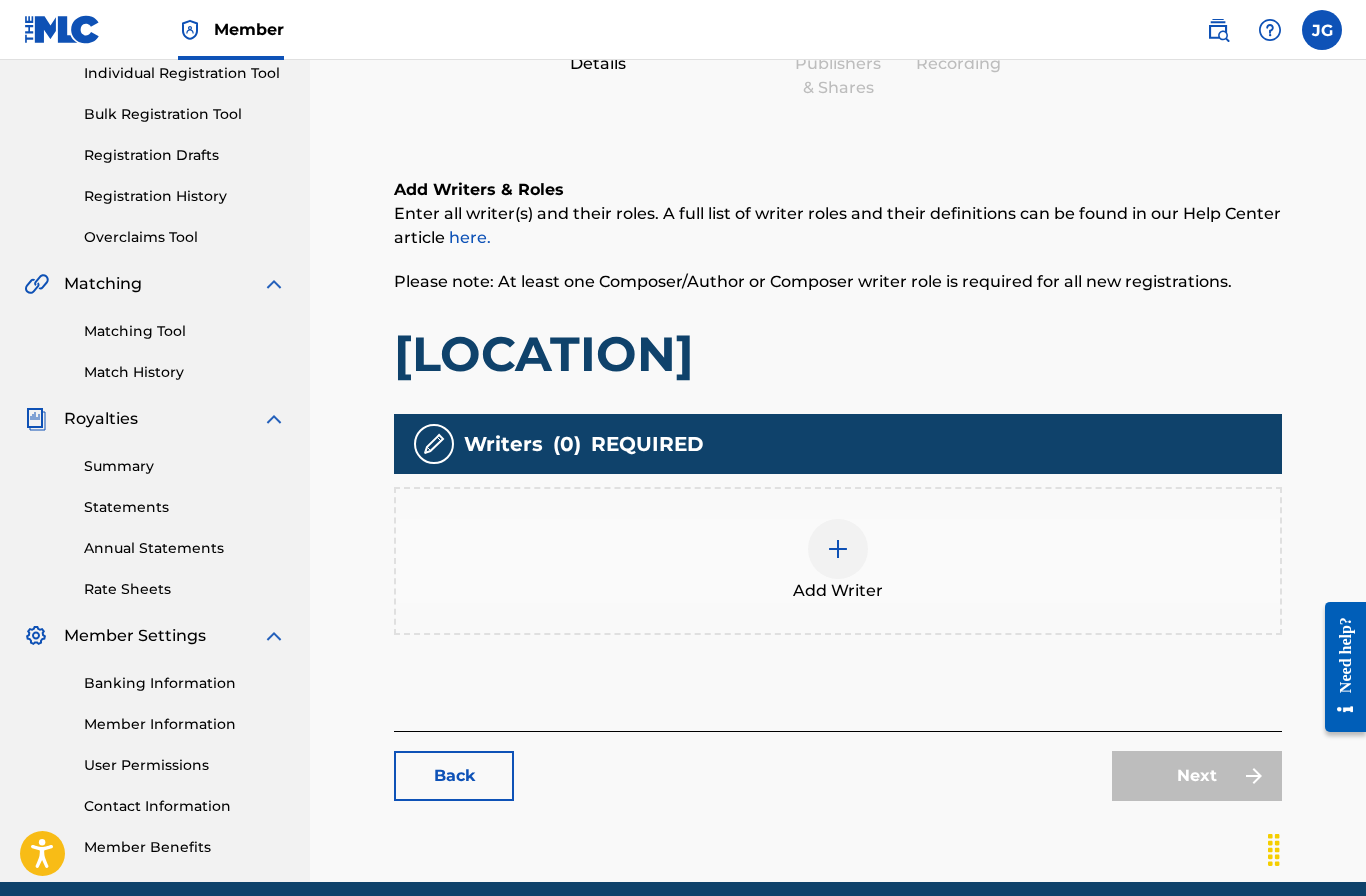 click at bounding box center [838, 549] 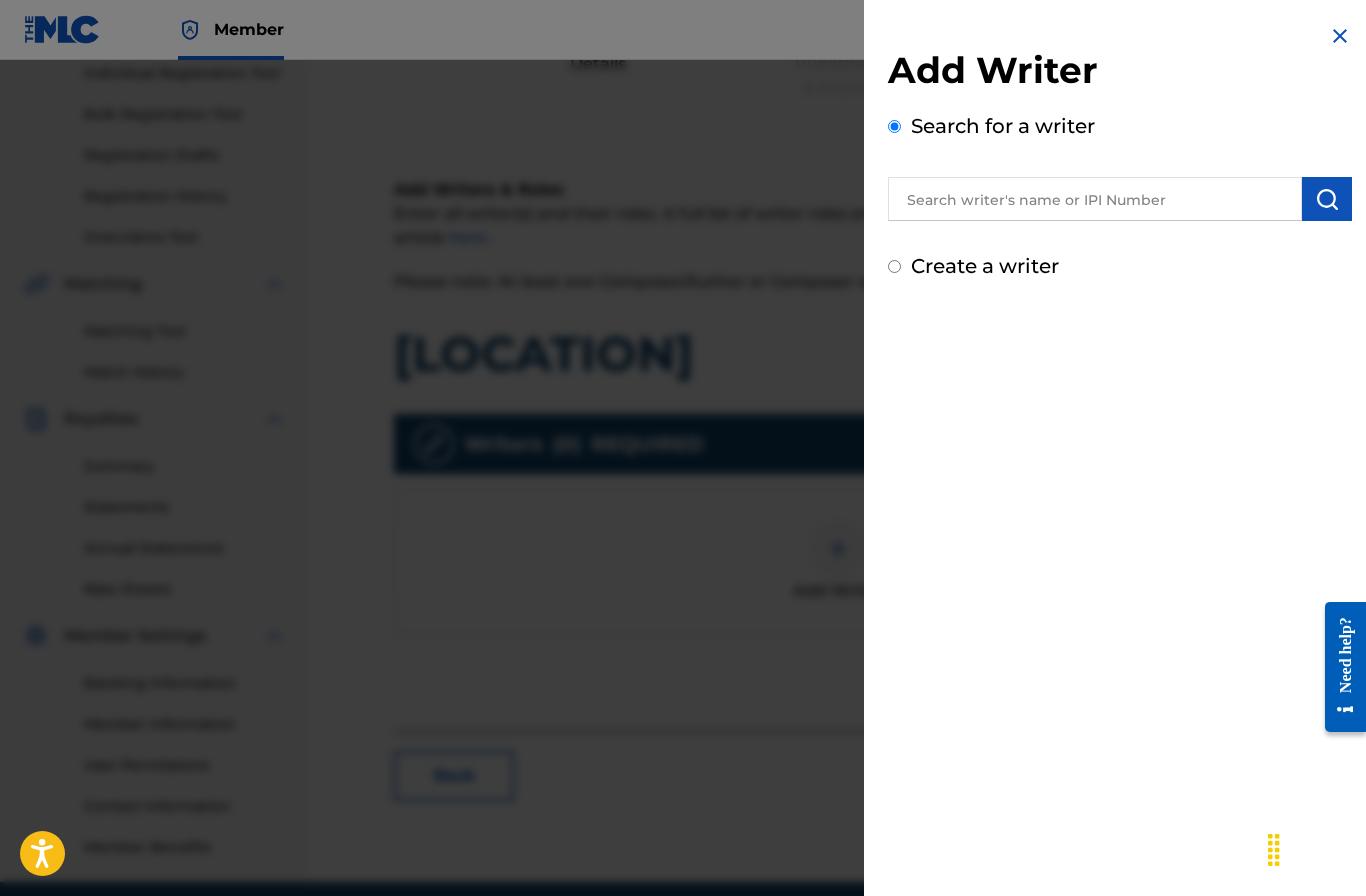 scroll, scrollTop: 344, scrollLeft: 0, axis: vertical 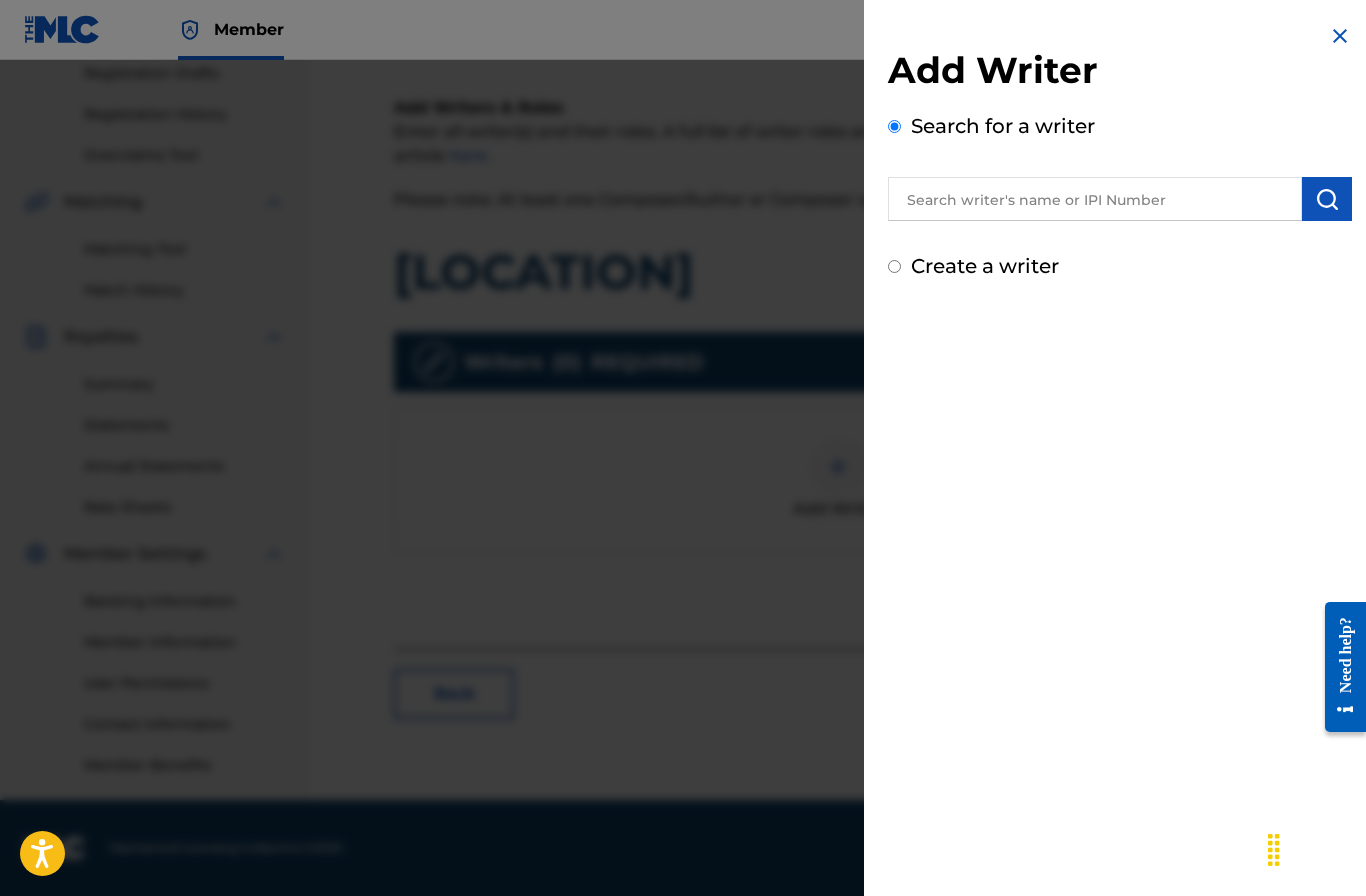 click at bounding box center [1095, 199] 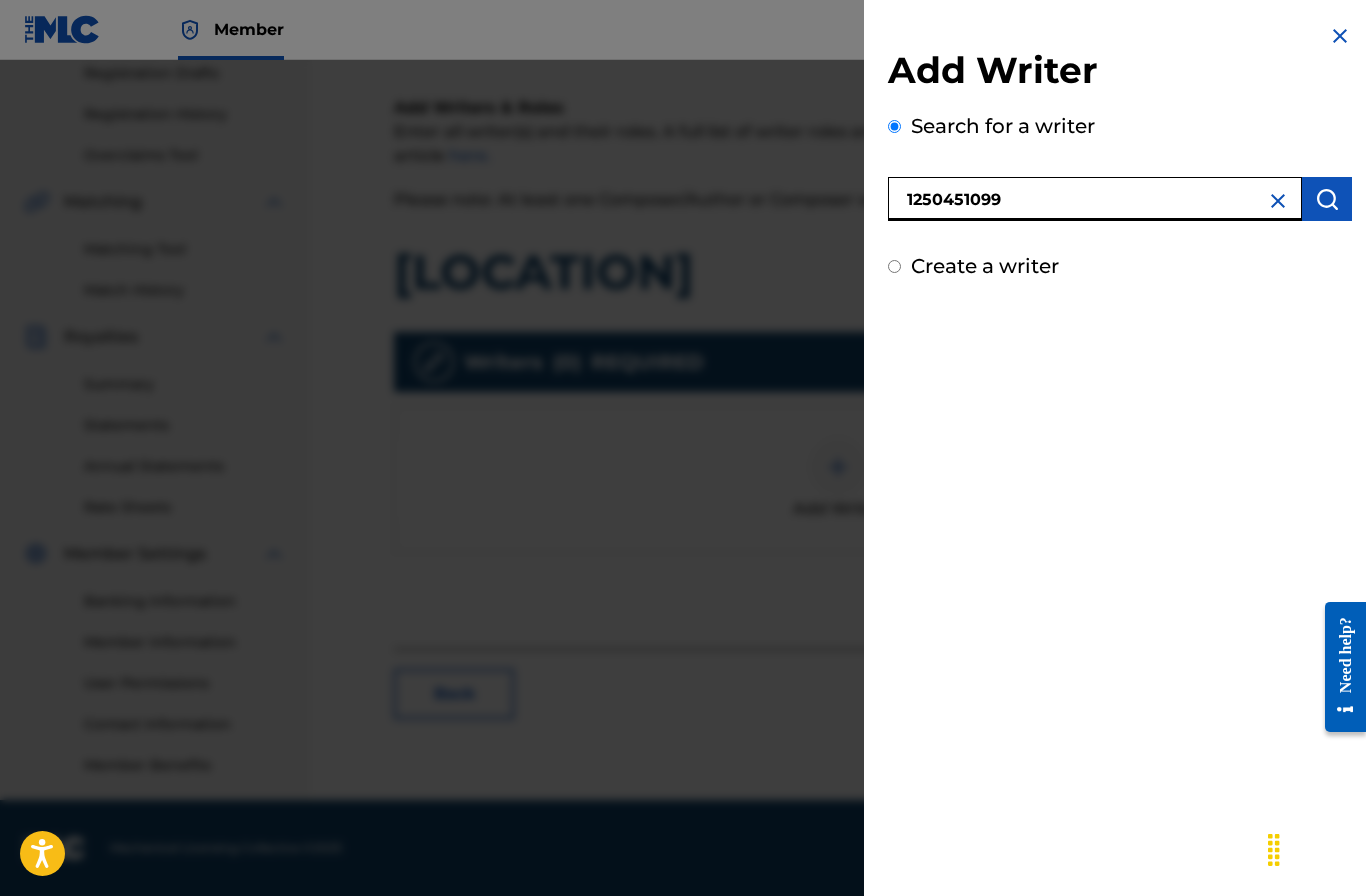 type on "1250451099" 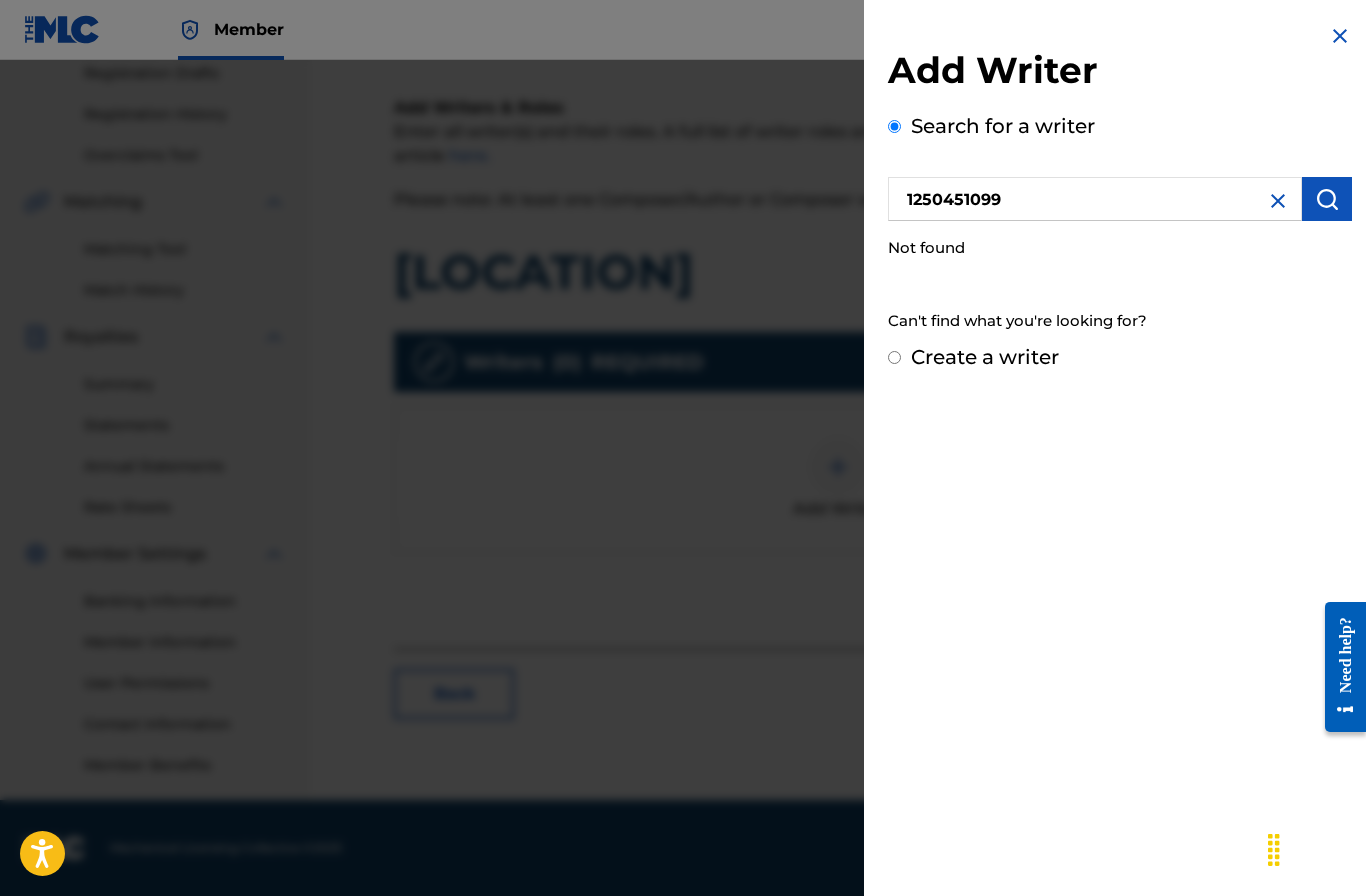 click on "Create a writer" at bounding box center [1120, 357] 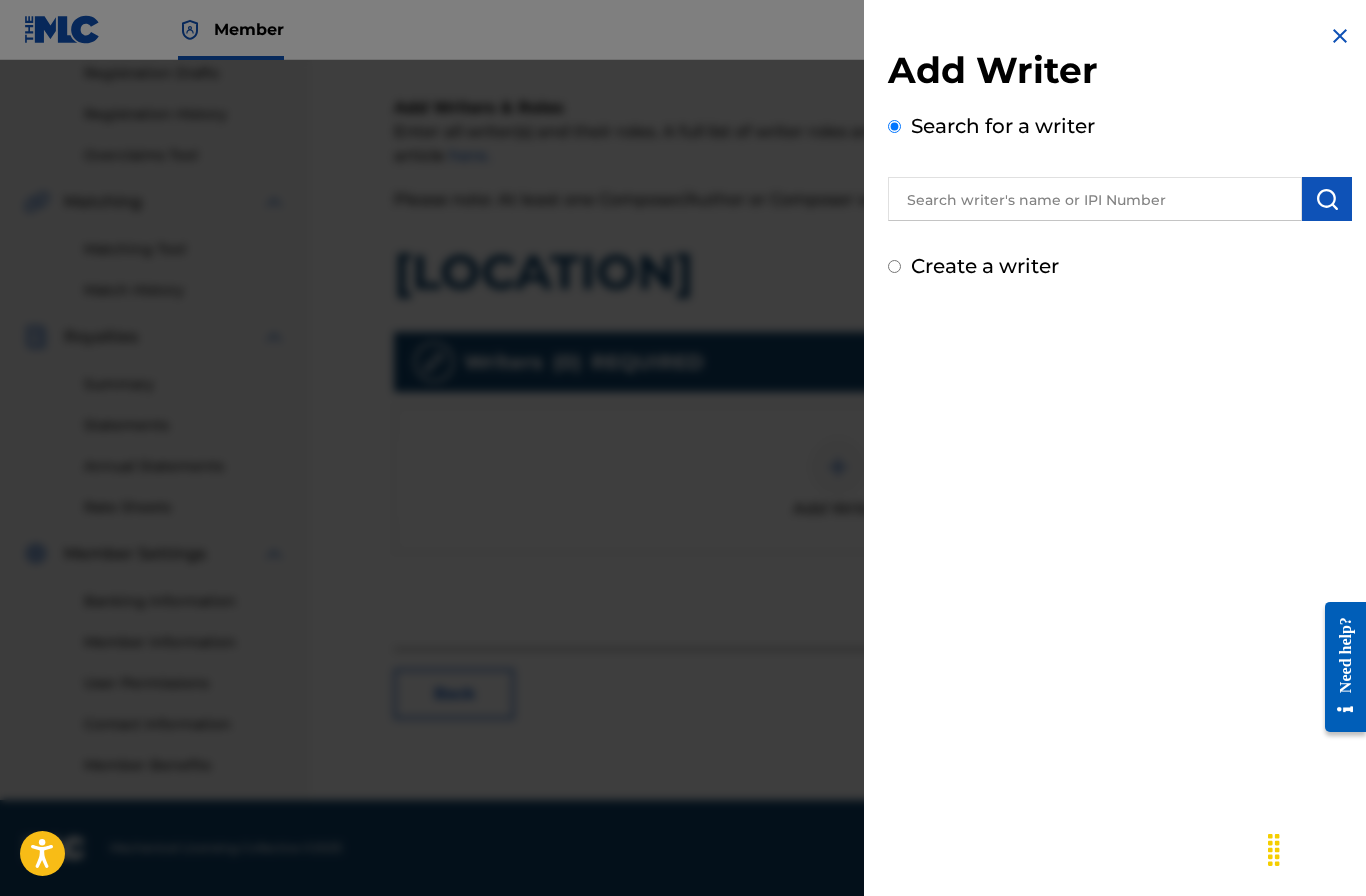click on "Create a writer" at bounding box center [894, 266] 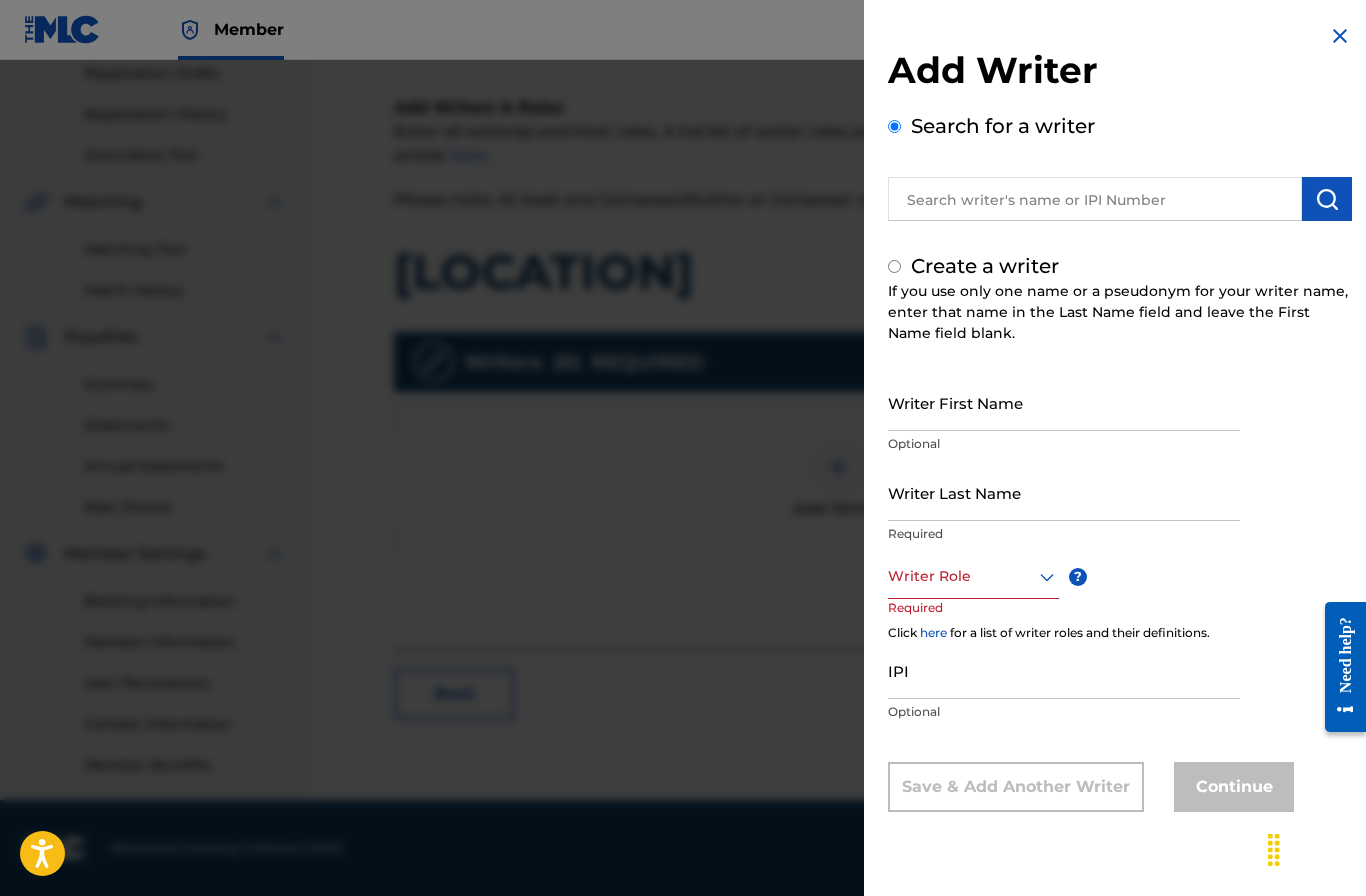 radio on "false" 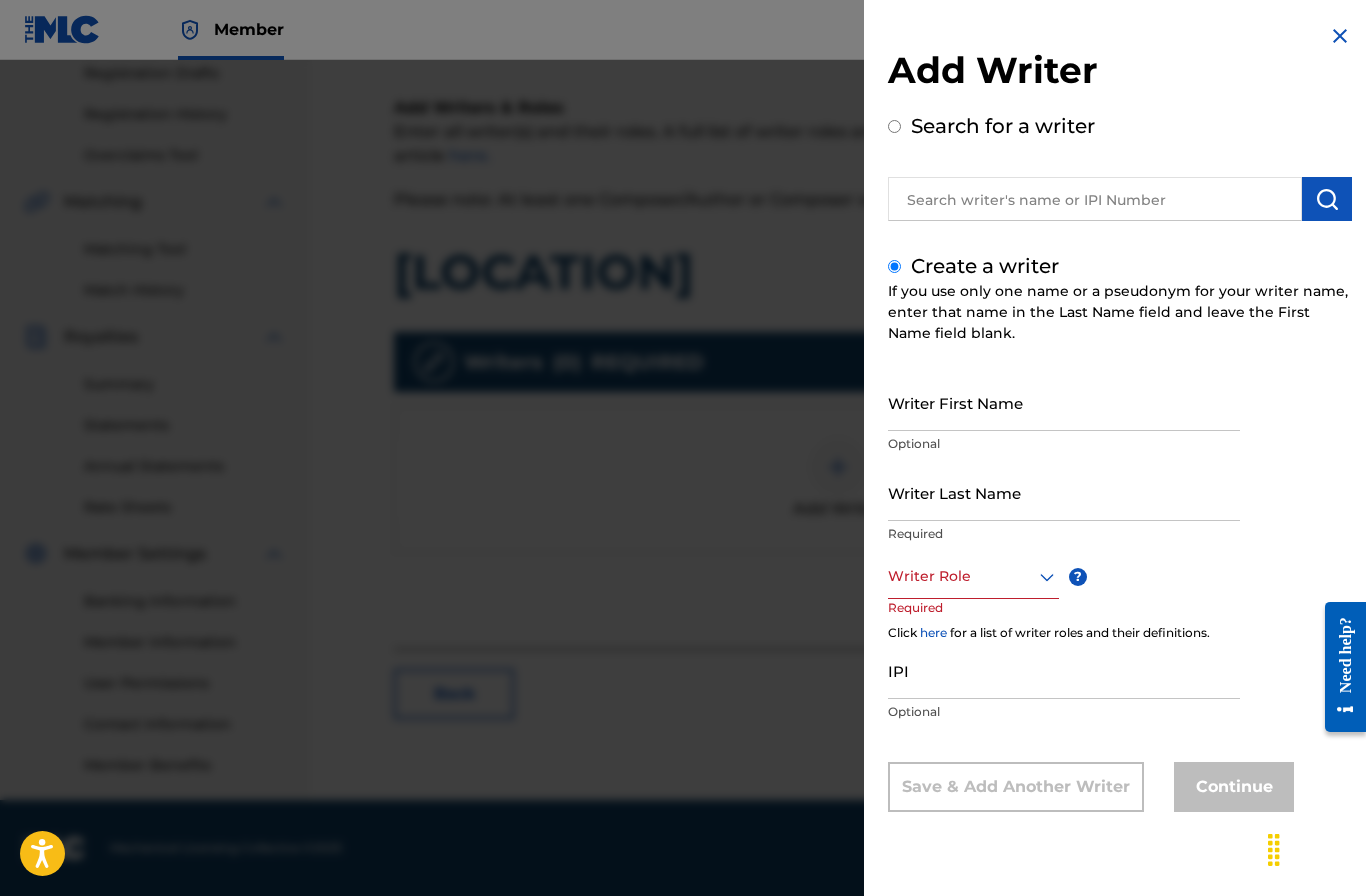 click on "Writer First Name" at bounding box center [1064, 402] 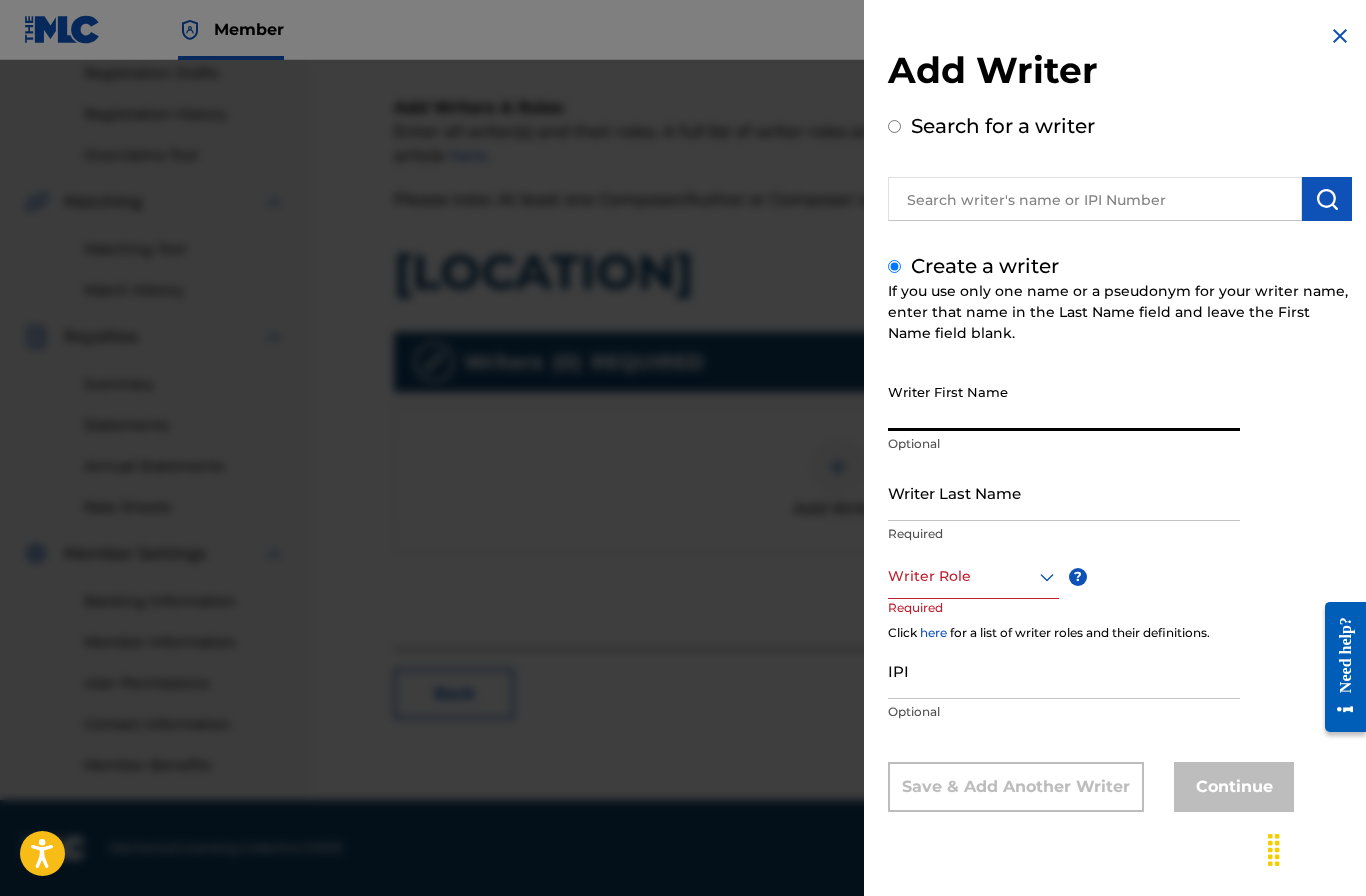 scroll, scrollTop: 344, scrollLeft: 381, axis: both 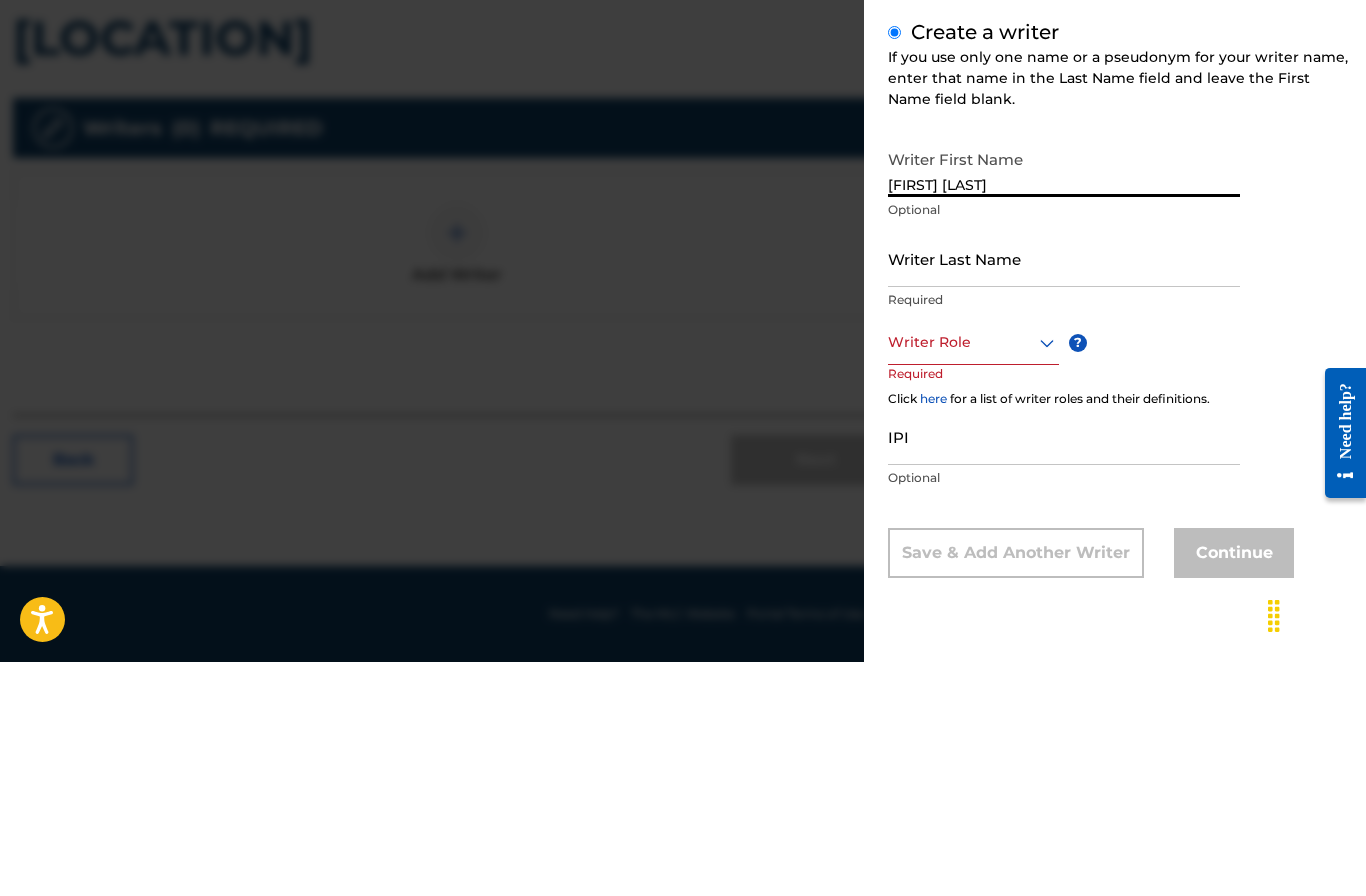 type on "[FIRST] [LAST]" 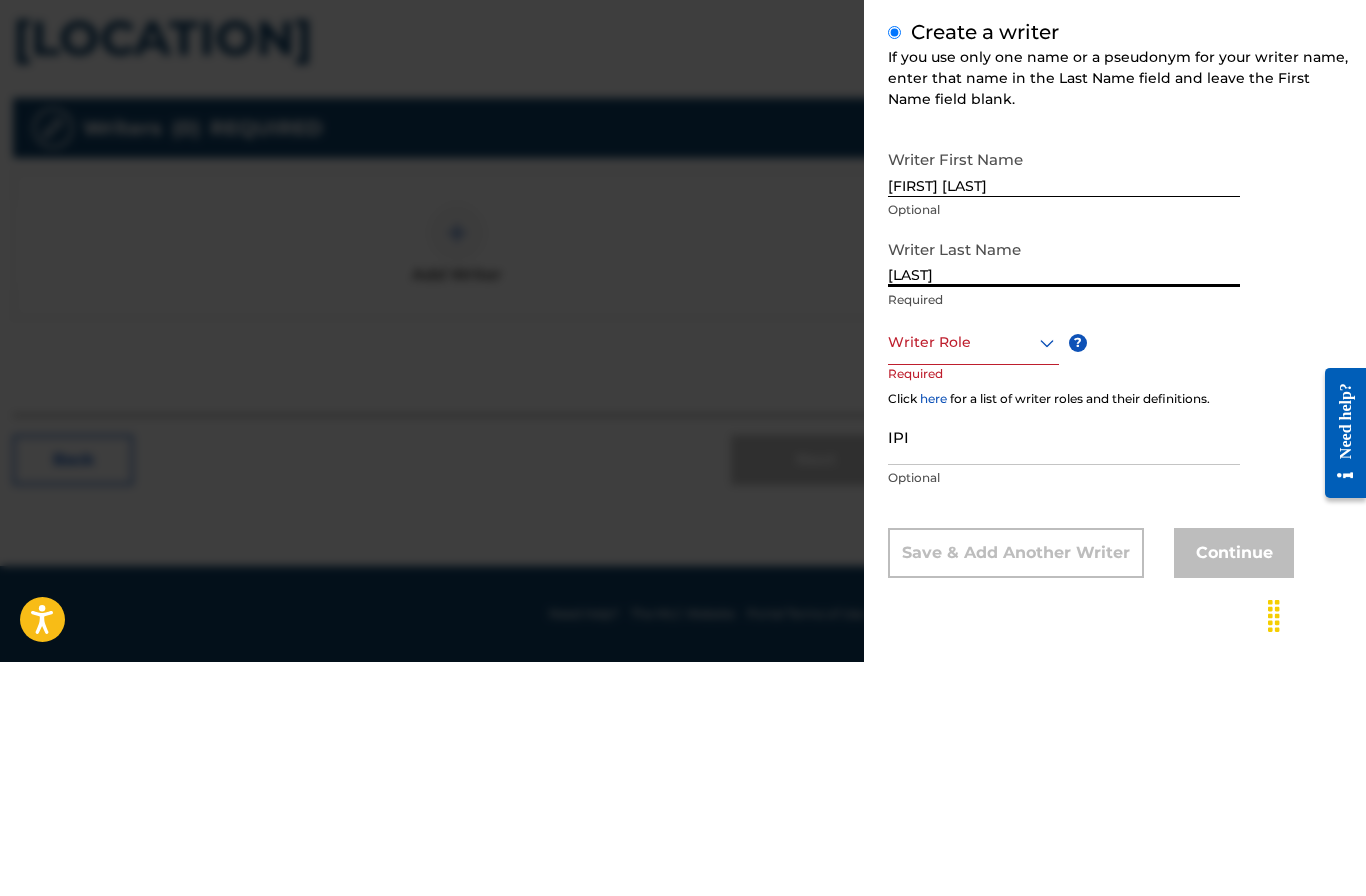 type on "[LAST]" 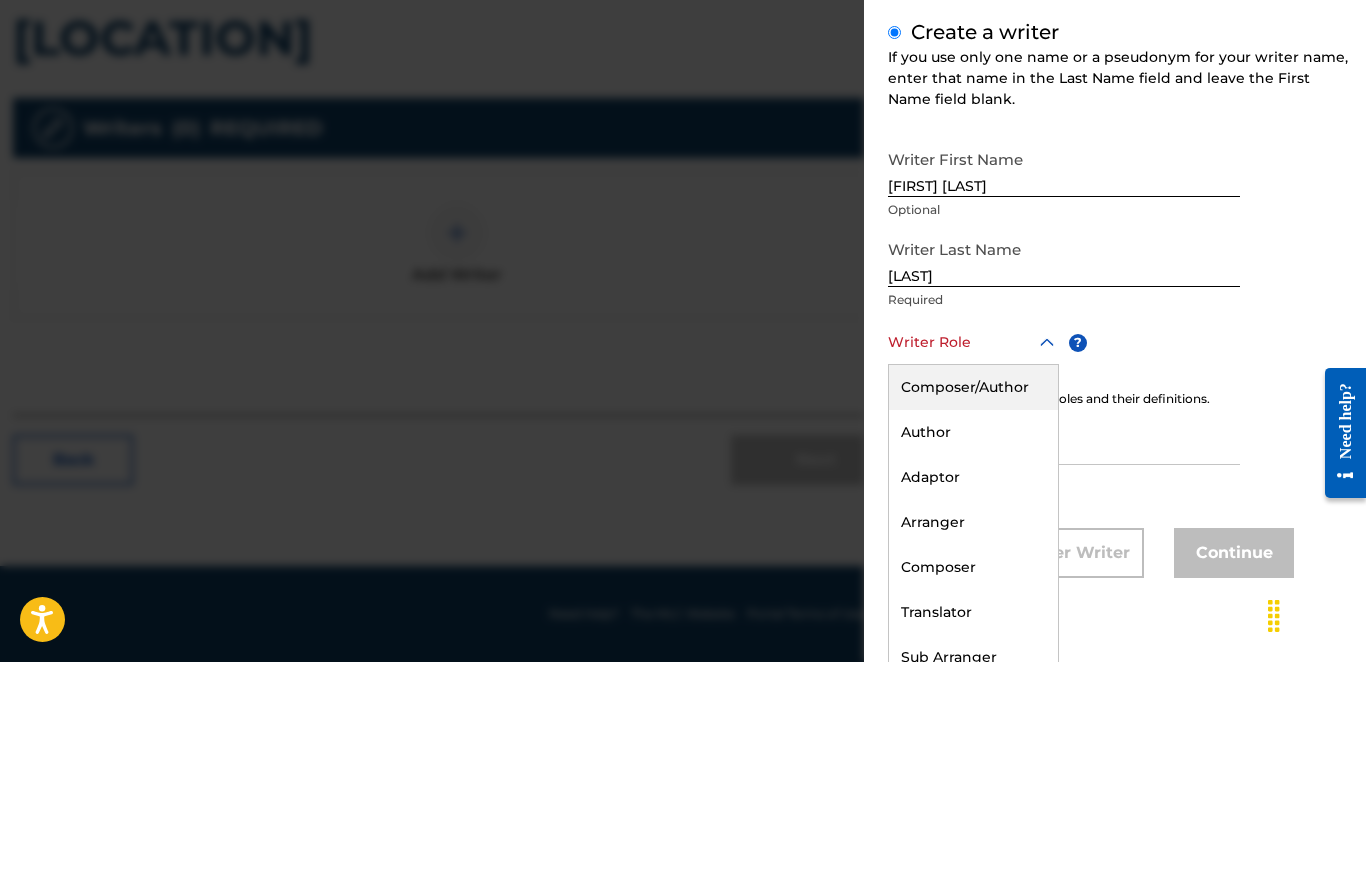 click on "Composer/Author" at bounding box center (973, 621) 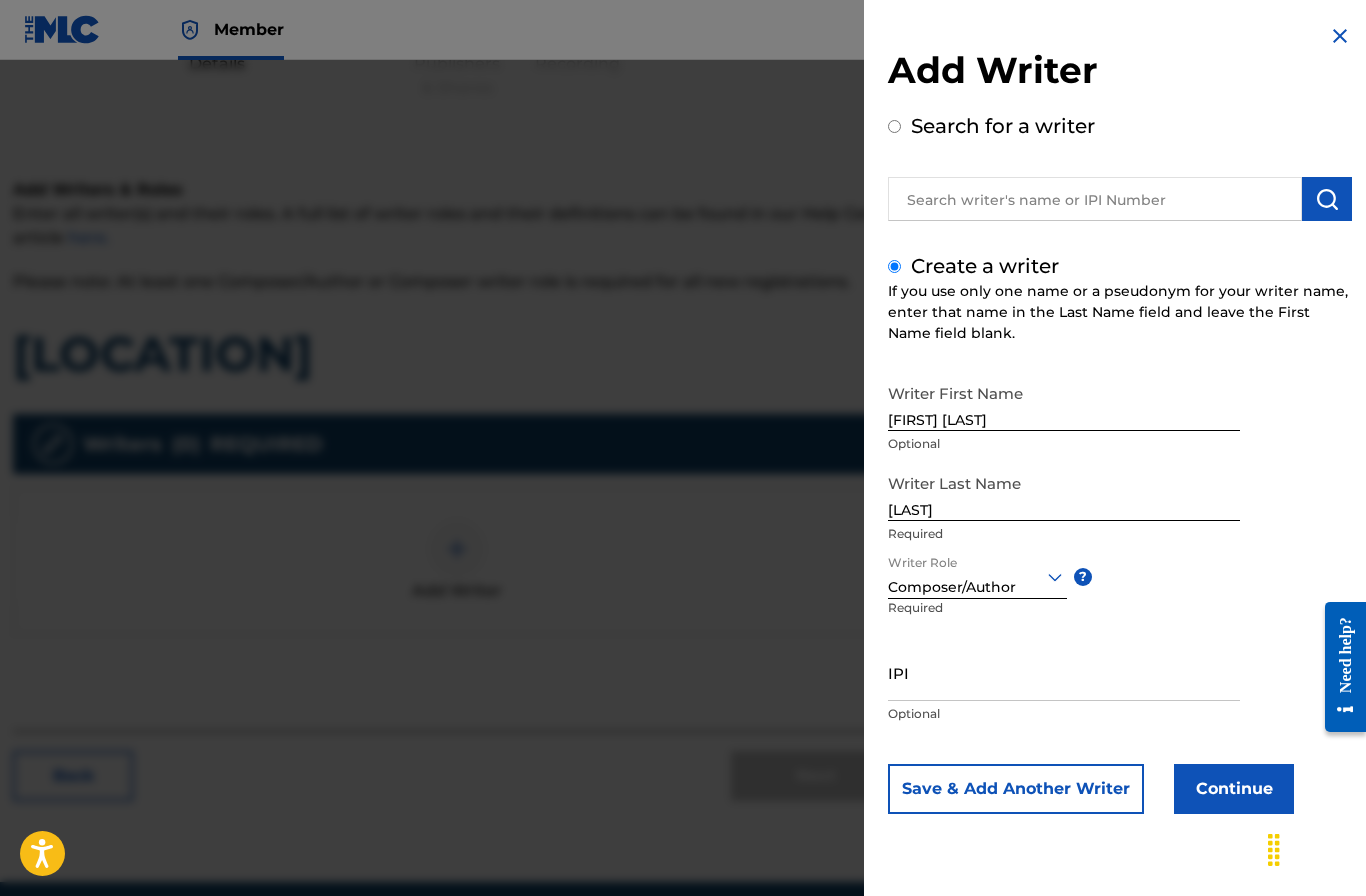 scroll, scrollTop: 344, scrollLeft: 381, axis: both 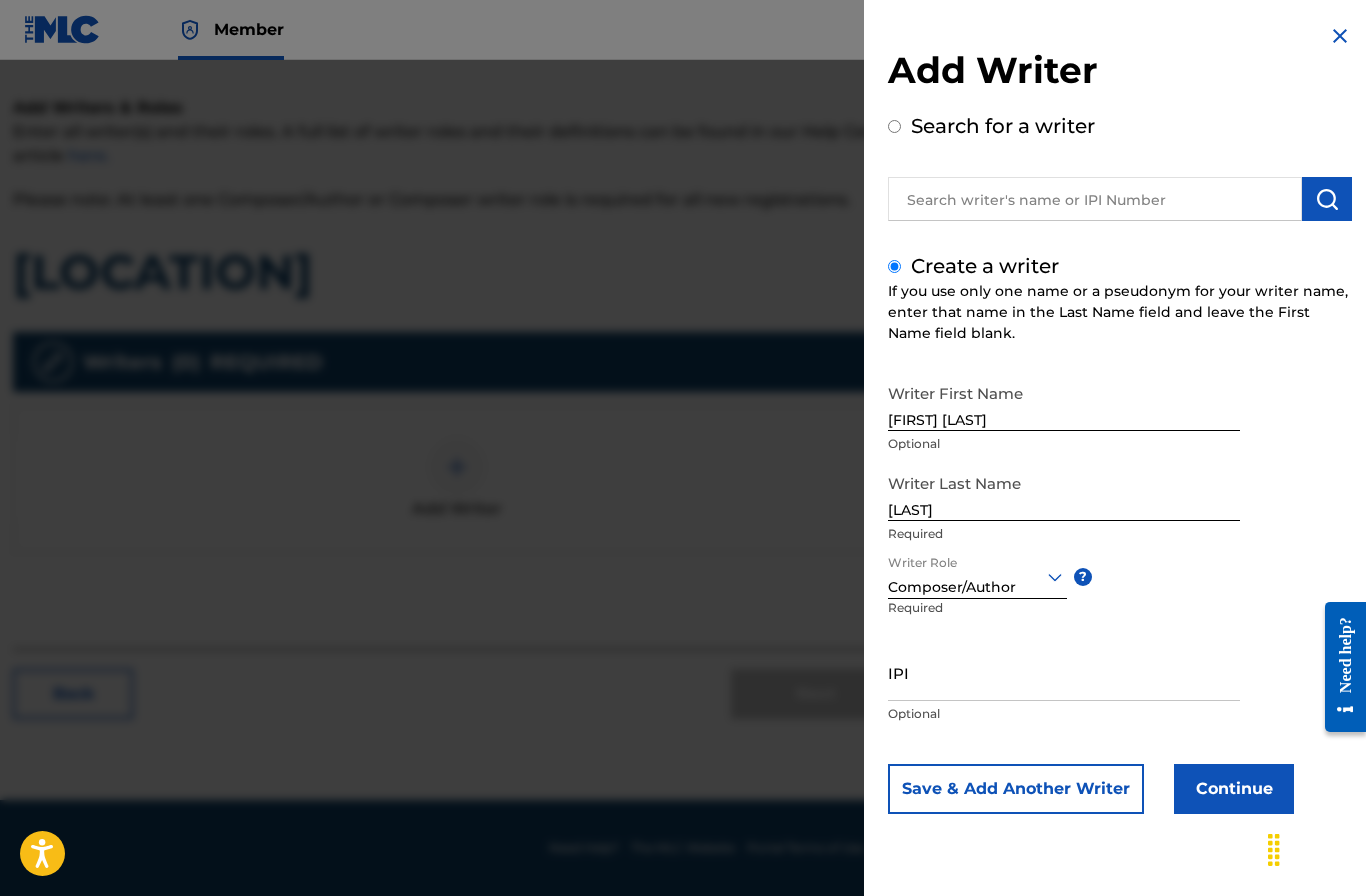 click on "IPI" at bounding box center (1064, 672) 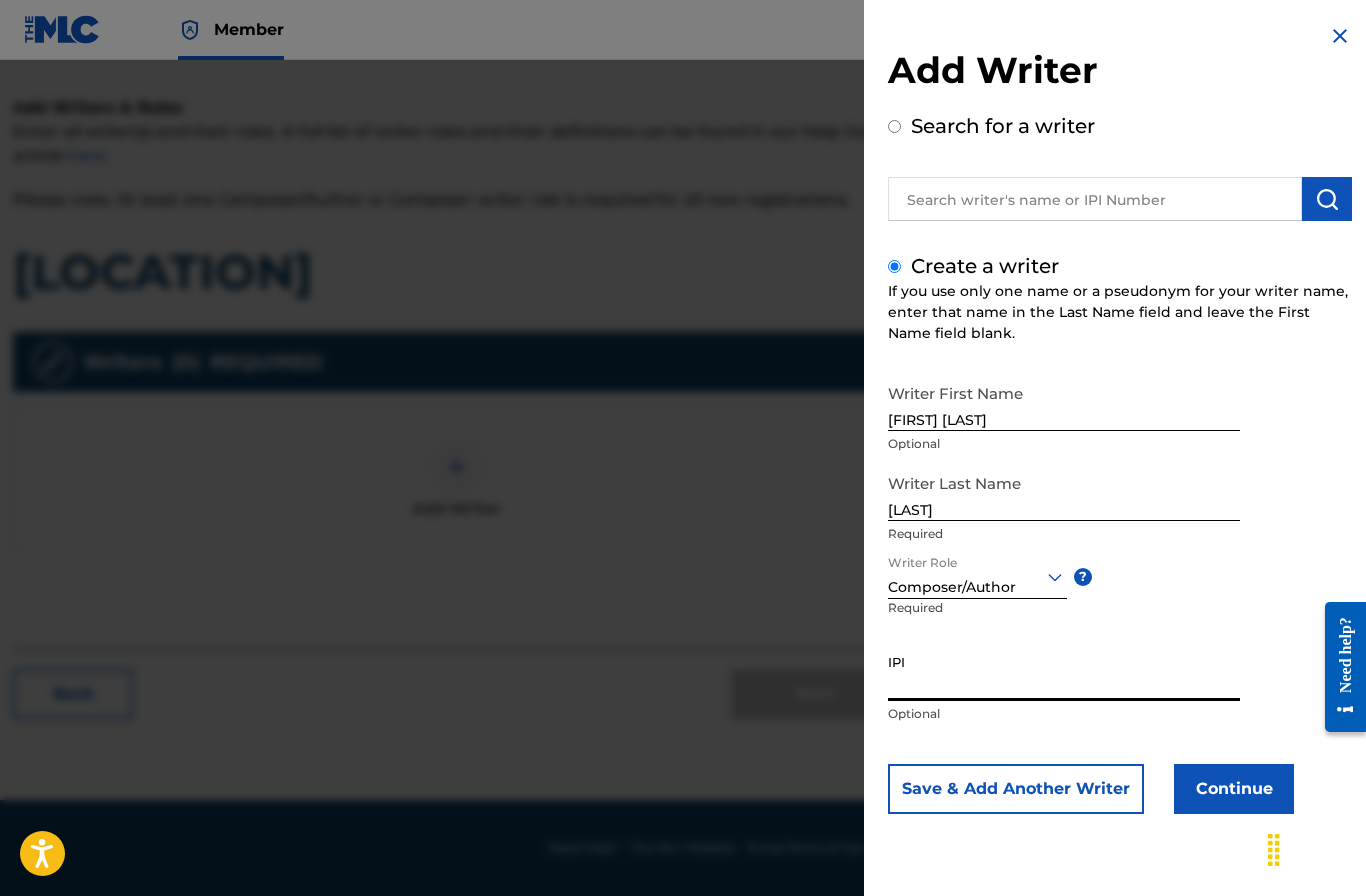 scroll, scrollTop: 344, scrollLeft: 394, axis: both 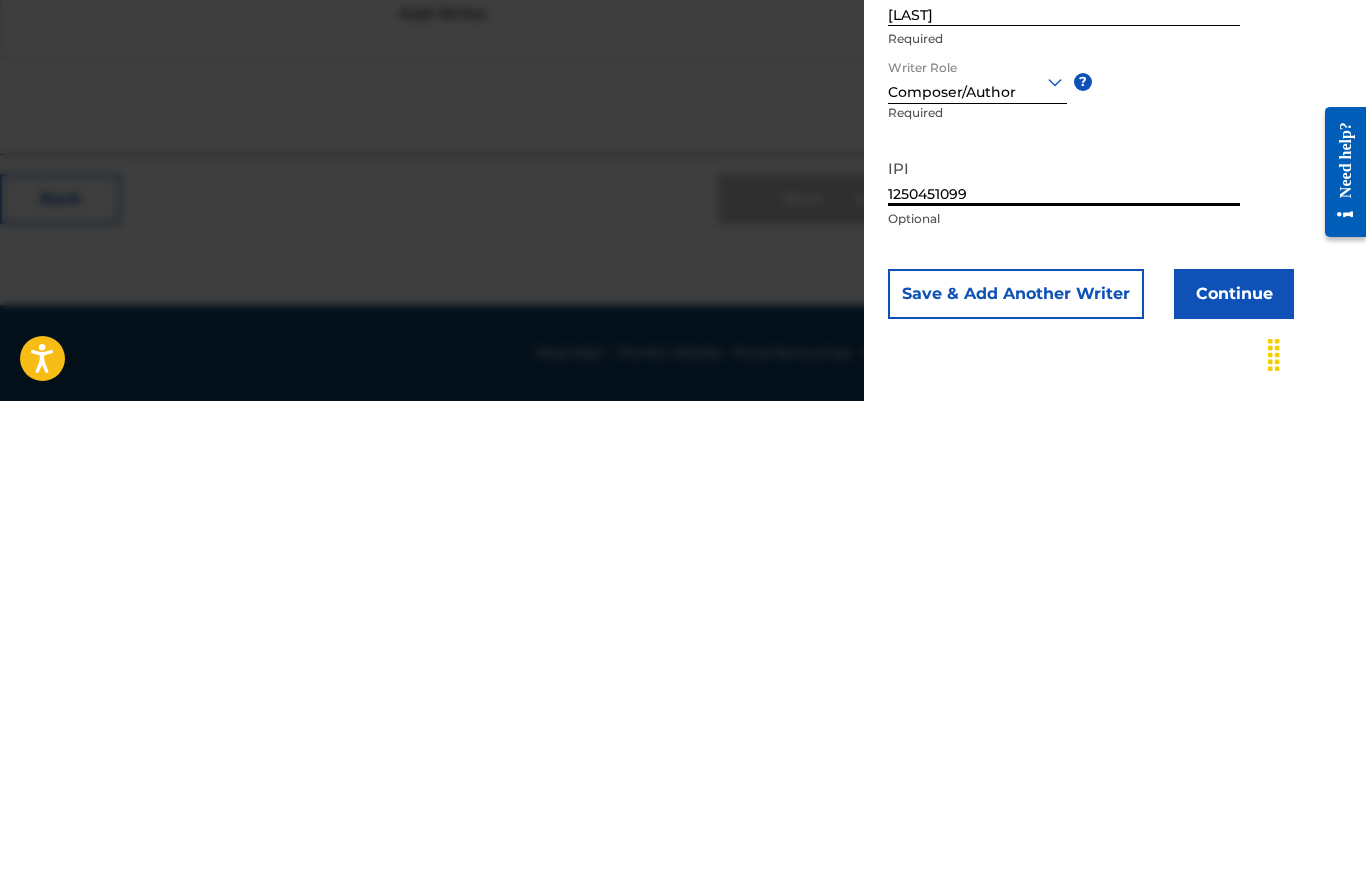 type on "1250451099" 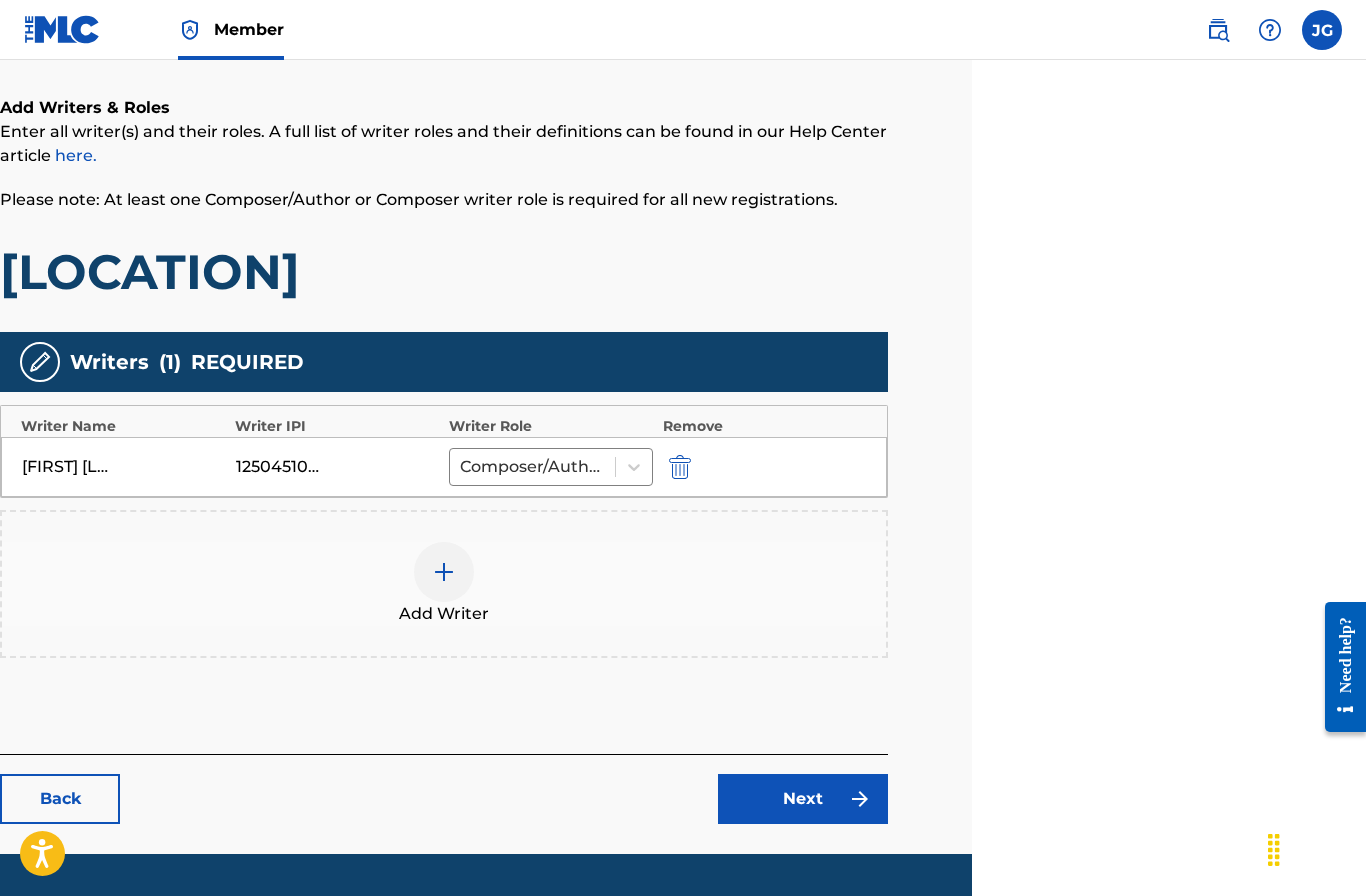 click on "Next" at bounding box center (803, 799) 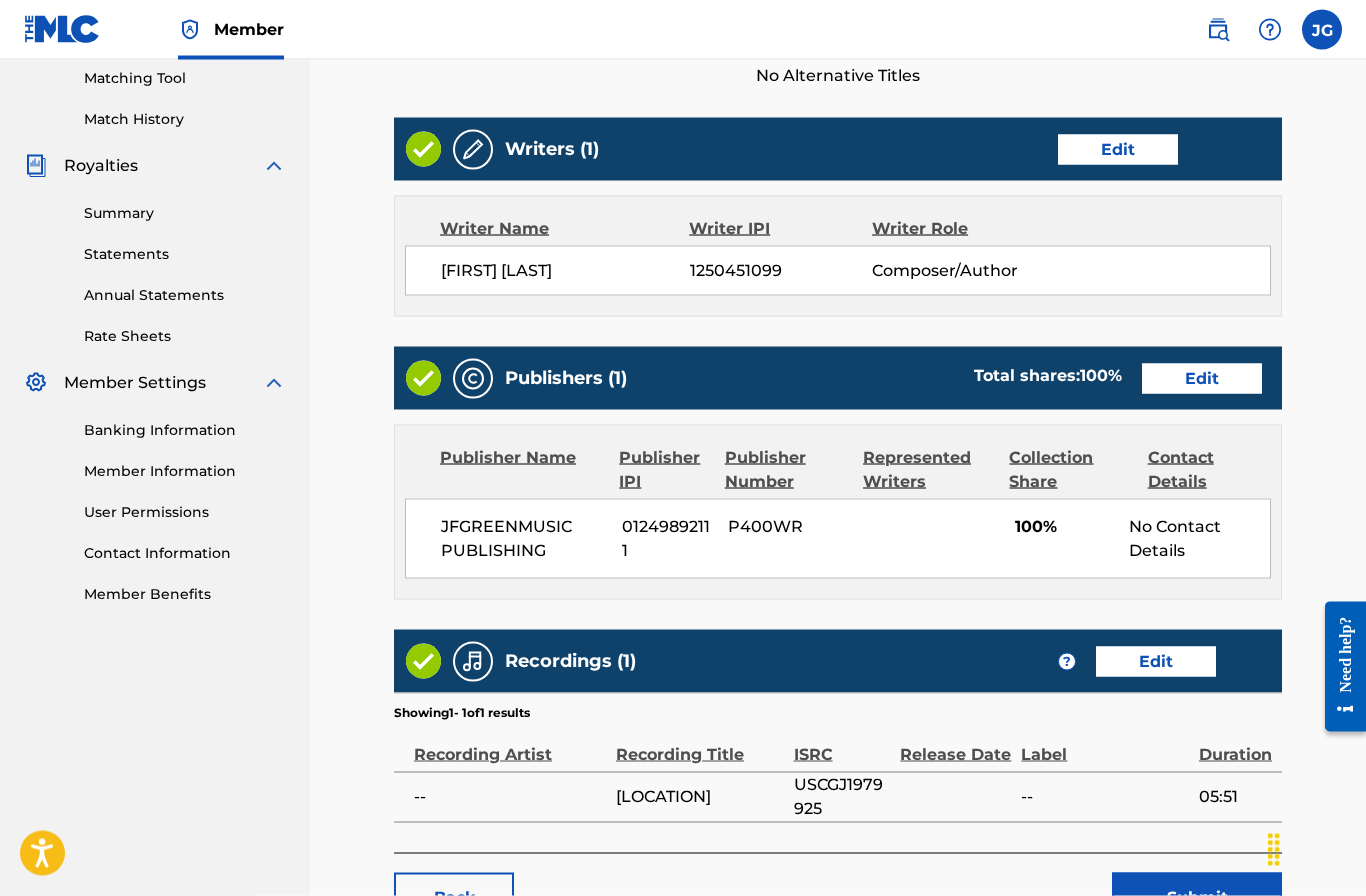 scroll, scrollTop: 585, scrollLeft: 0, axis: vertical 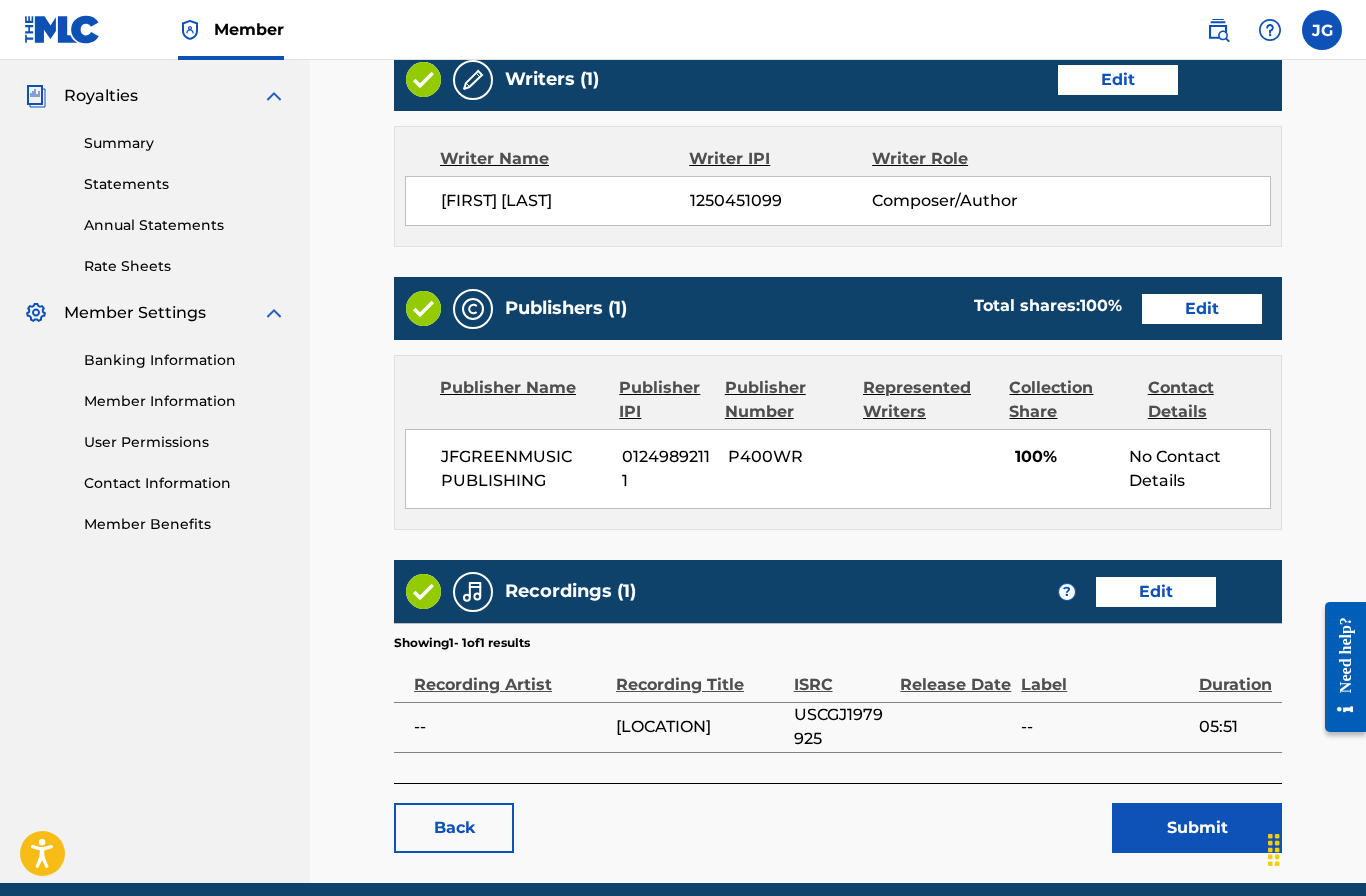click on "Edit" at bounding box center [1156, 592] 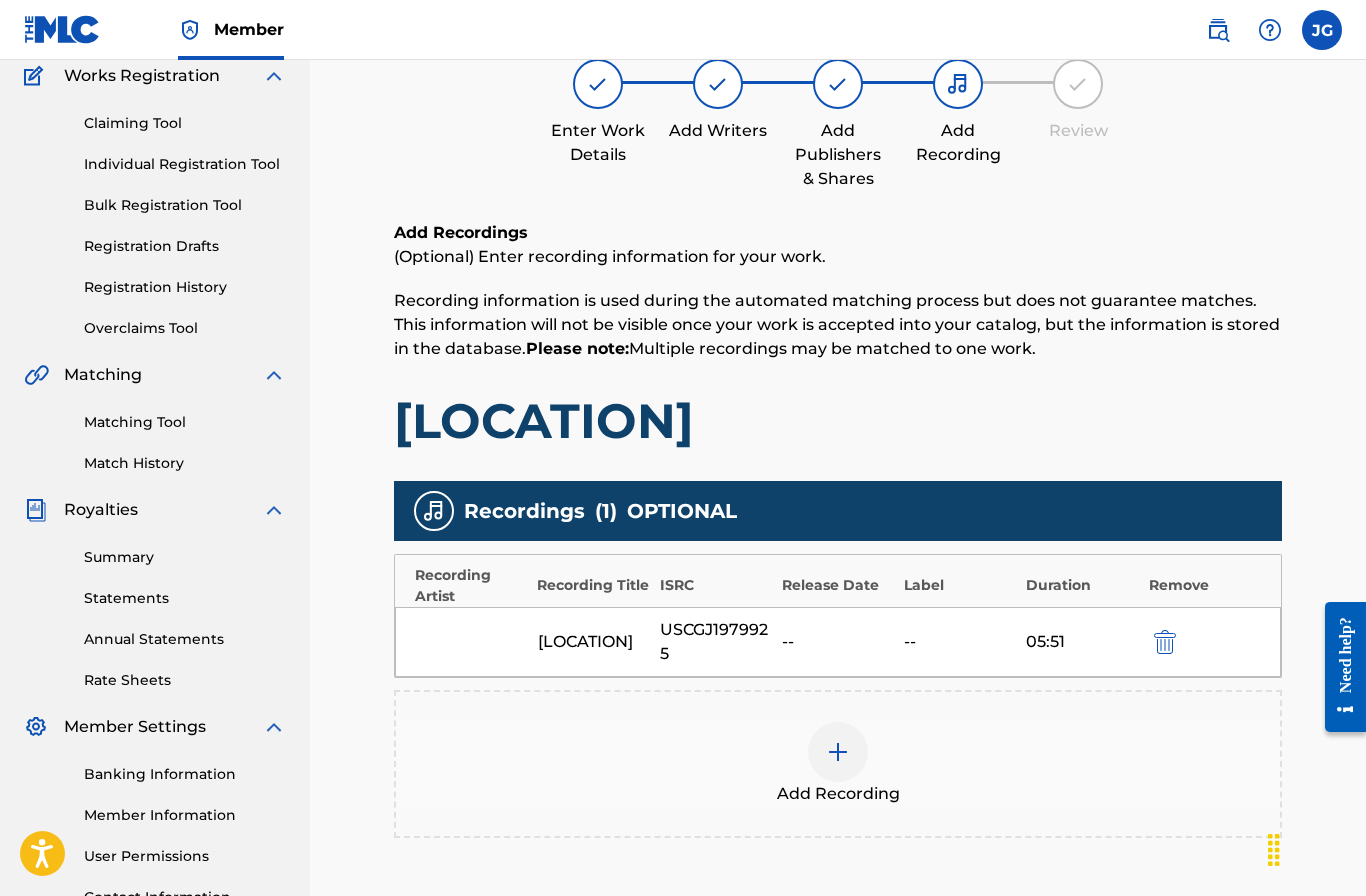 scroll, scrollTop: 0, scrollLeft: 0, axis: both 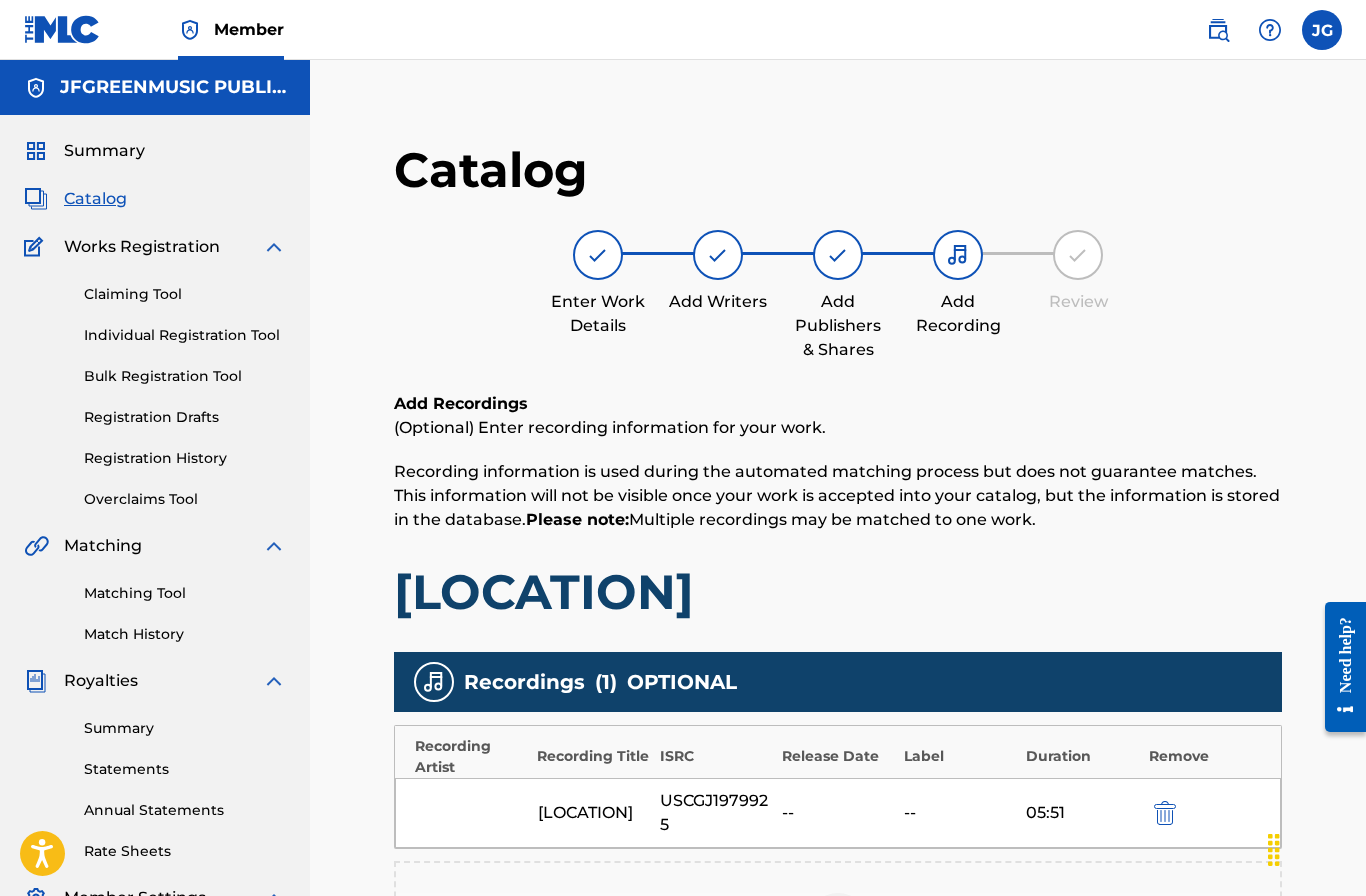 click on "Catalog" at bounding box center (95, 199) 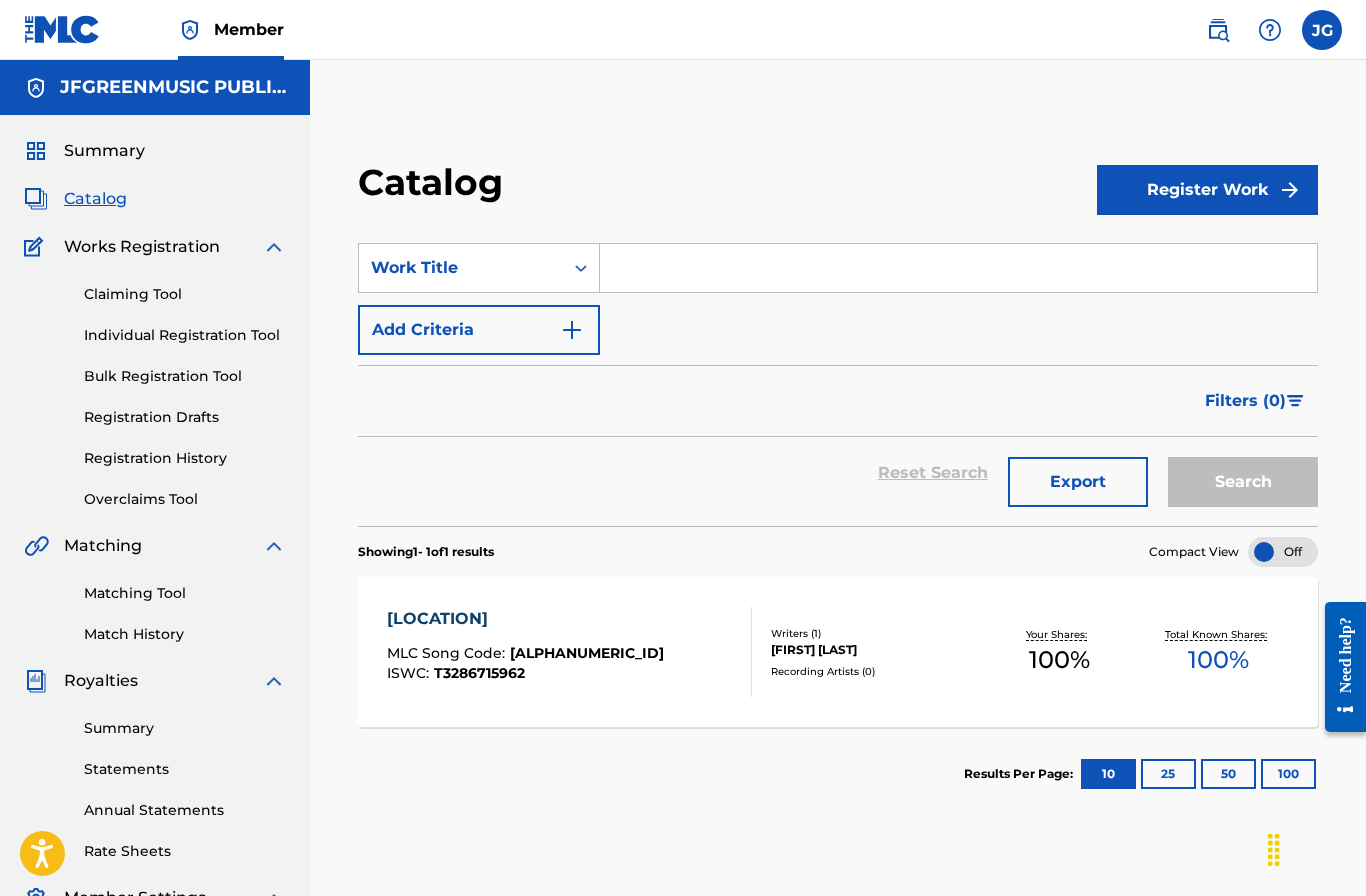 click on "[LOCATION]" at bounding box center [525, 619] 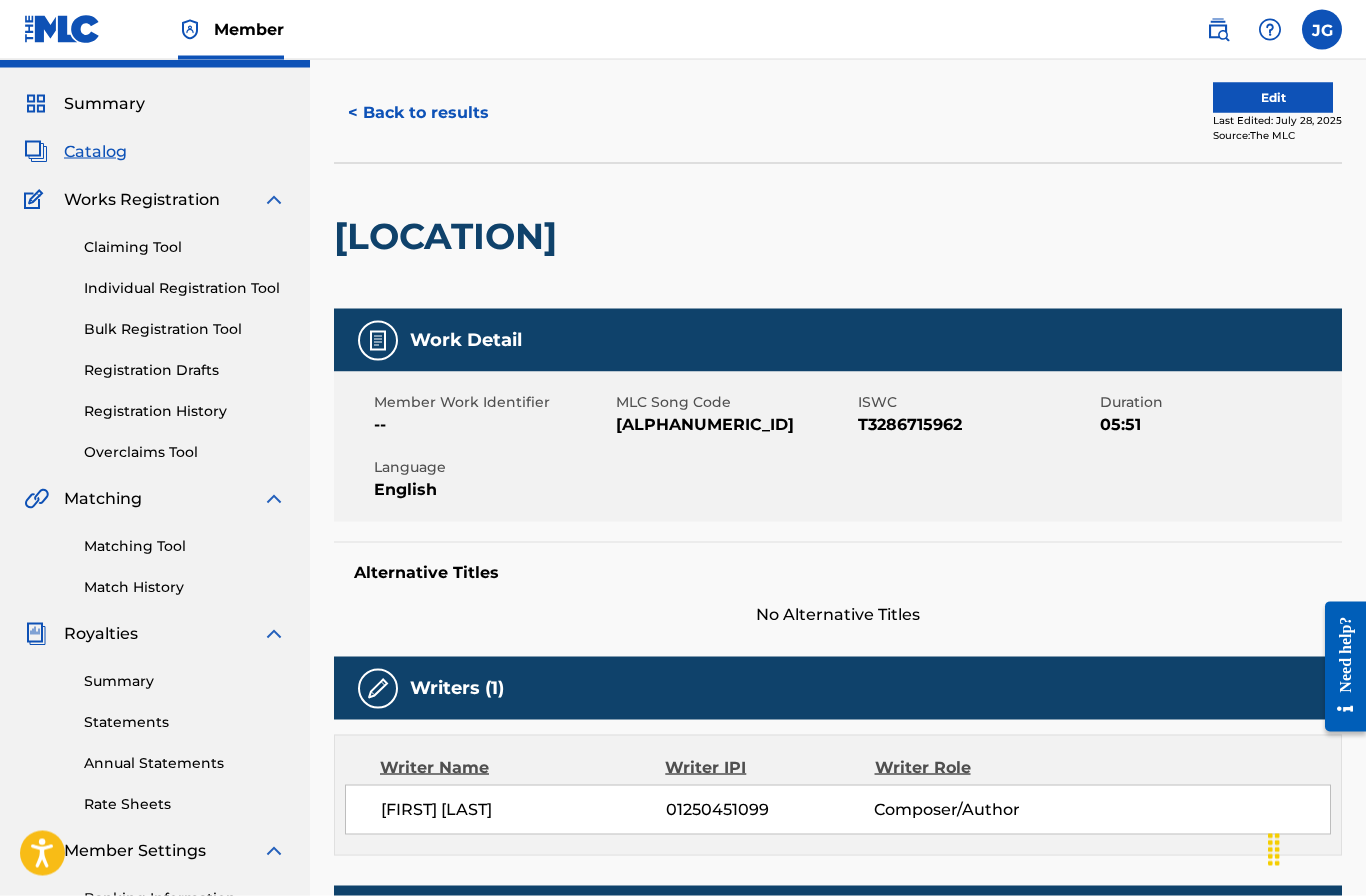 scroll, scrollTop: 0, scrollLeft: 0, axis: both 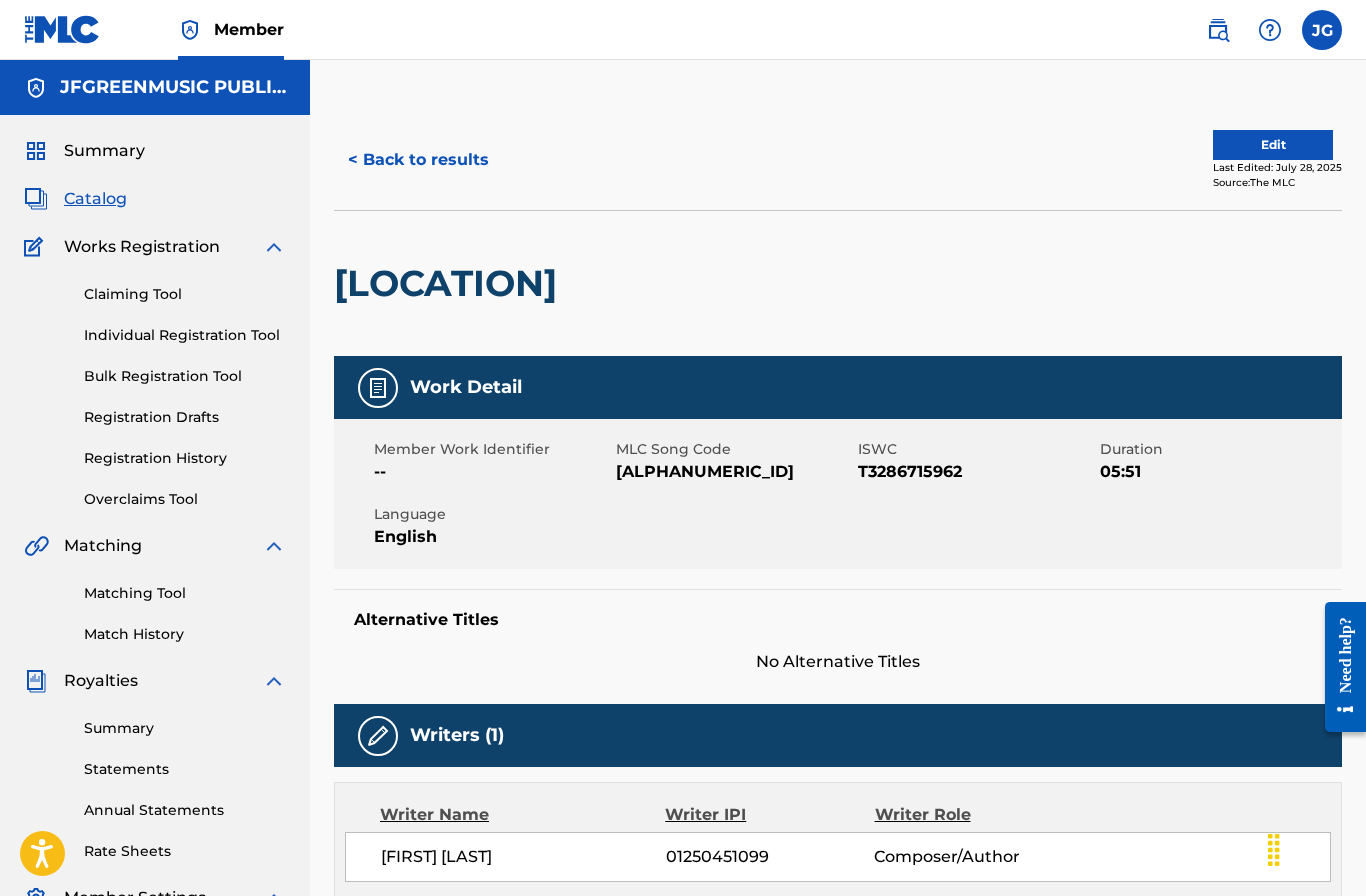 click on "Edit" at bounding box center (1273, 145) 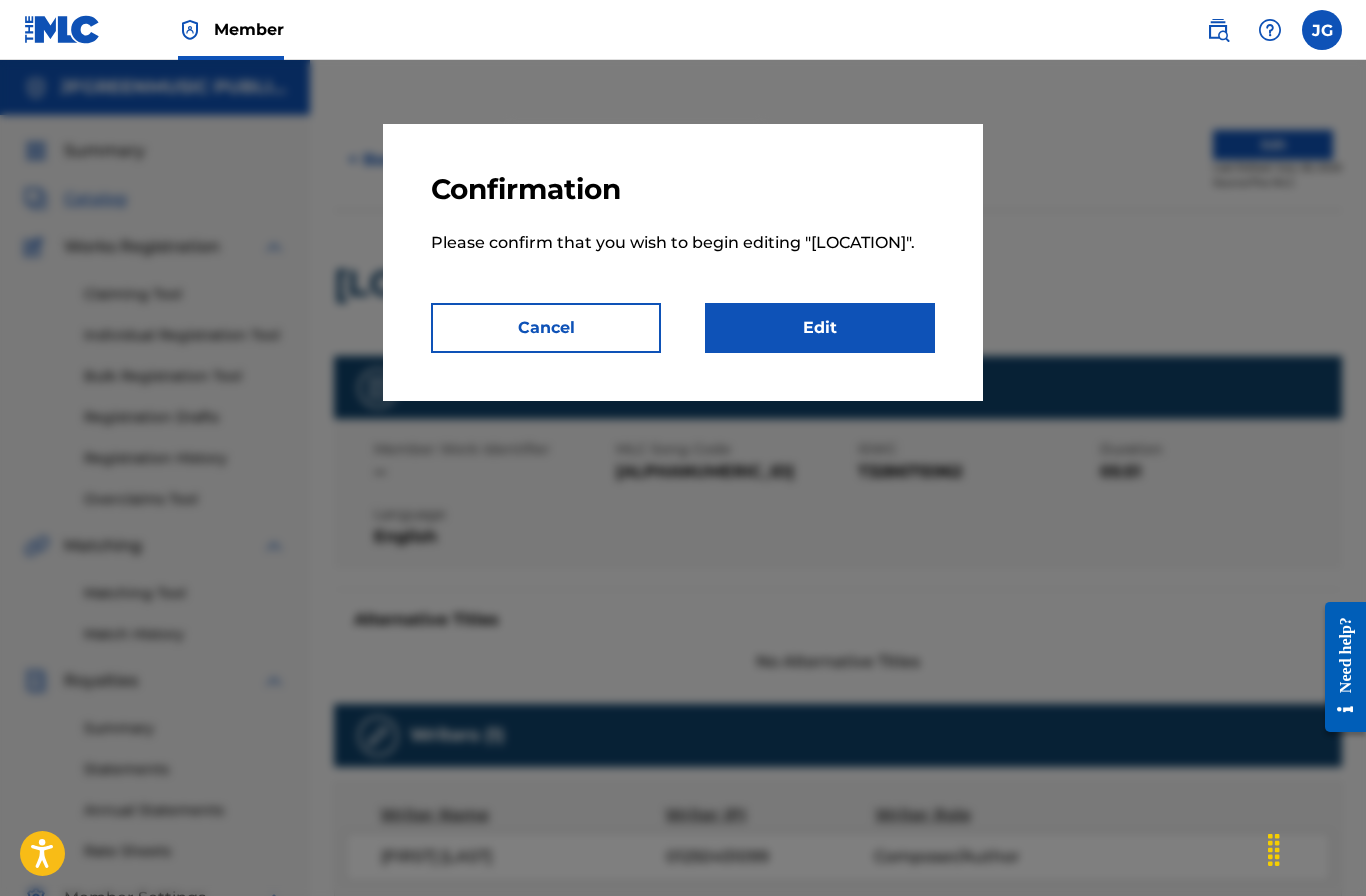 click on "Edit" at bounding box center (820, 328) 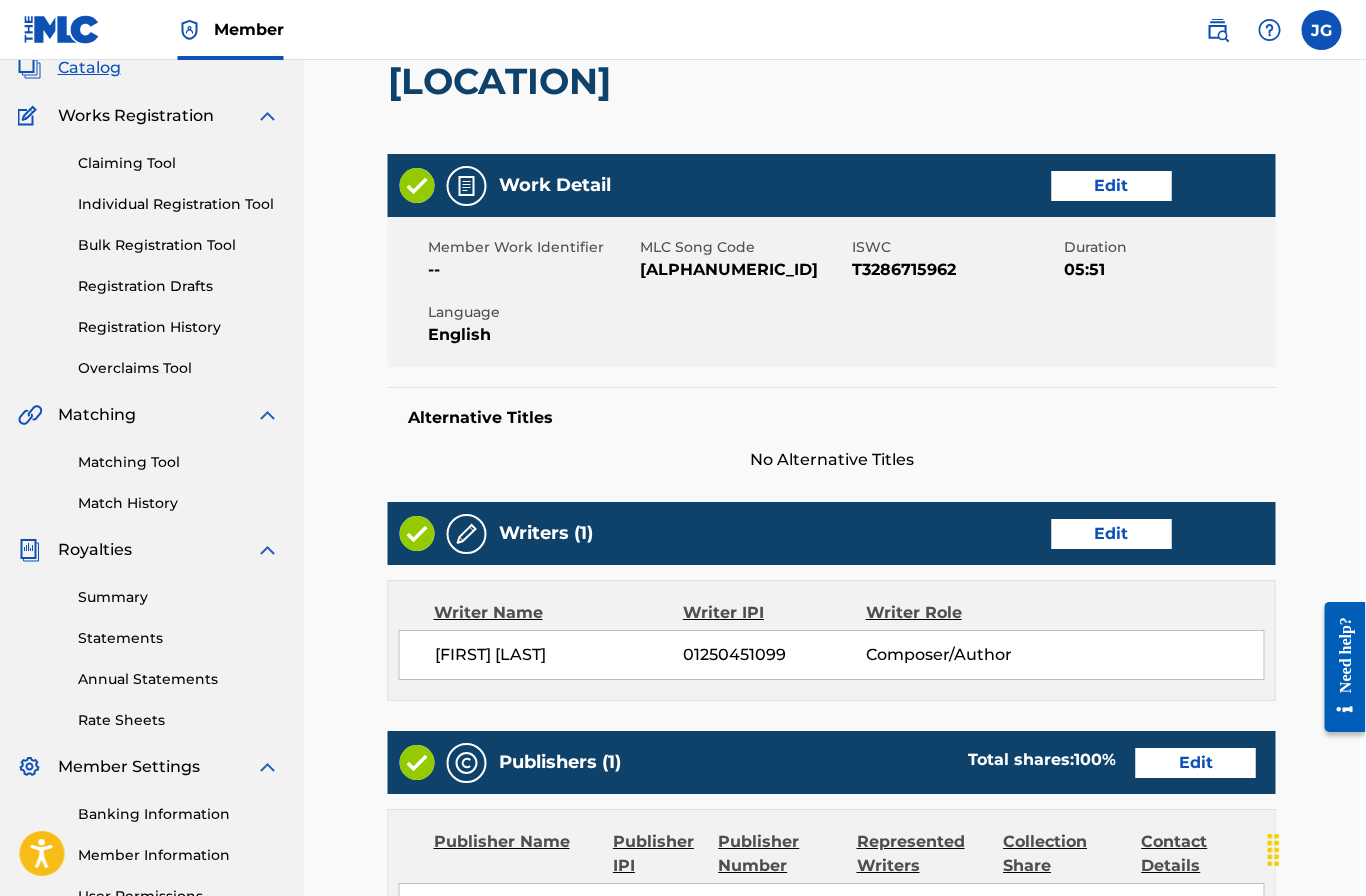 scroll, scrollTop: 132, scrollLeft: 10, axis: both 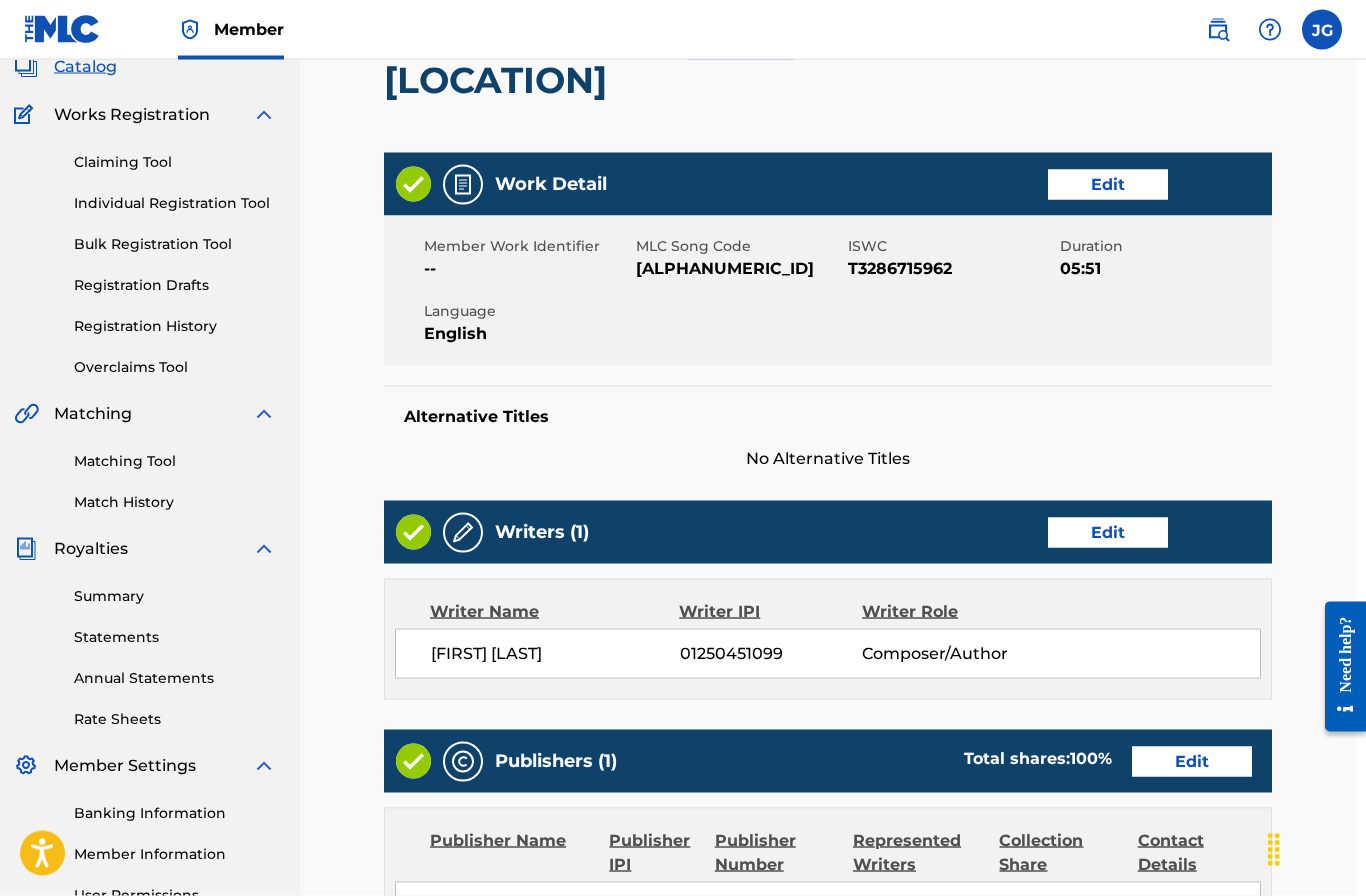 click on "Edit" at bounding box center (1108, 533) 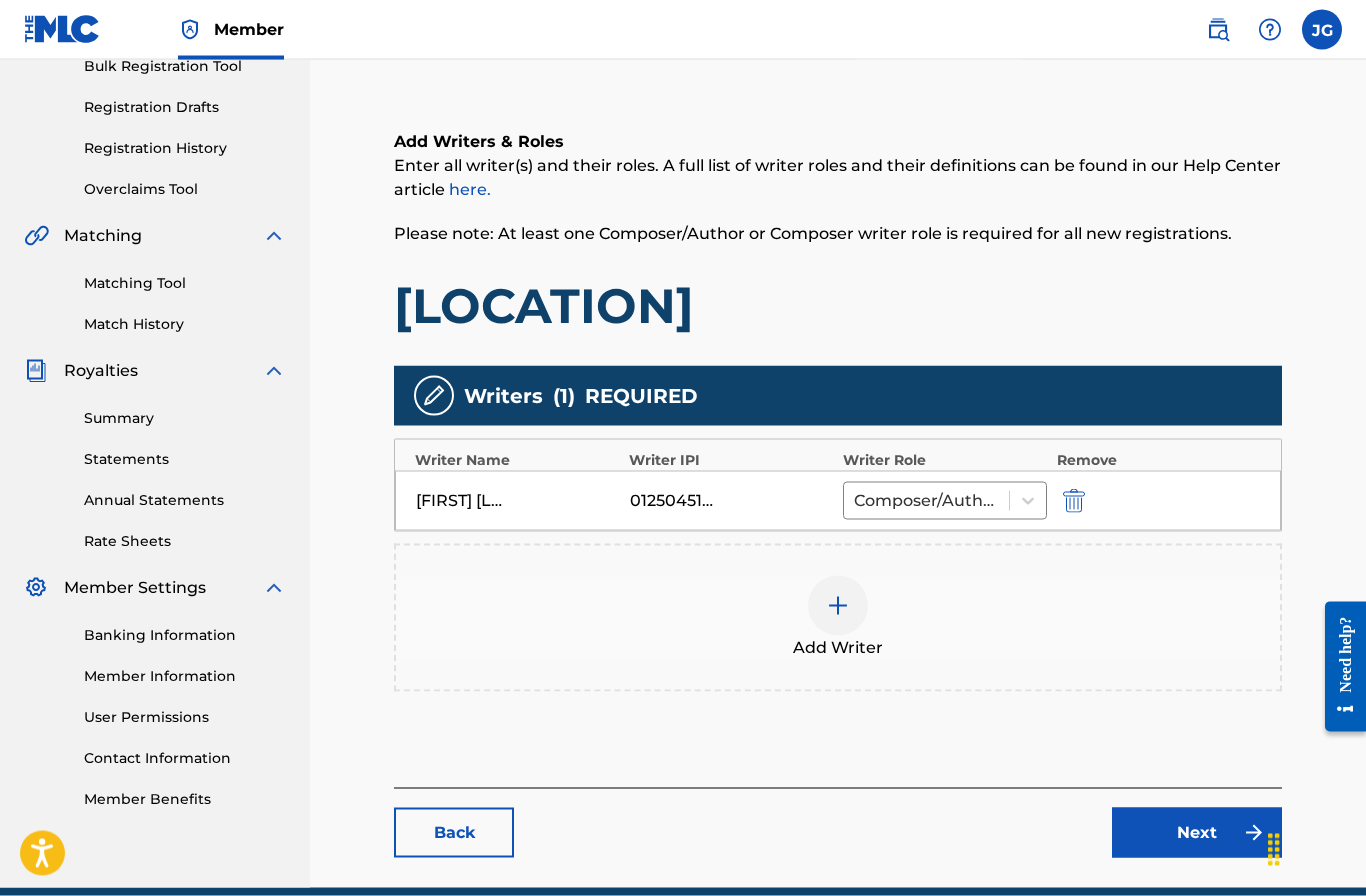 scroll, scrollTop: 316, scrollLeft: 0, axis: vertical 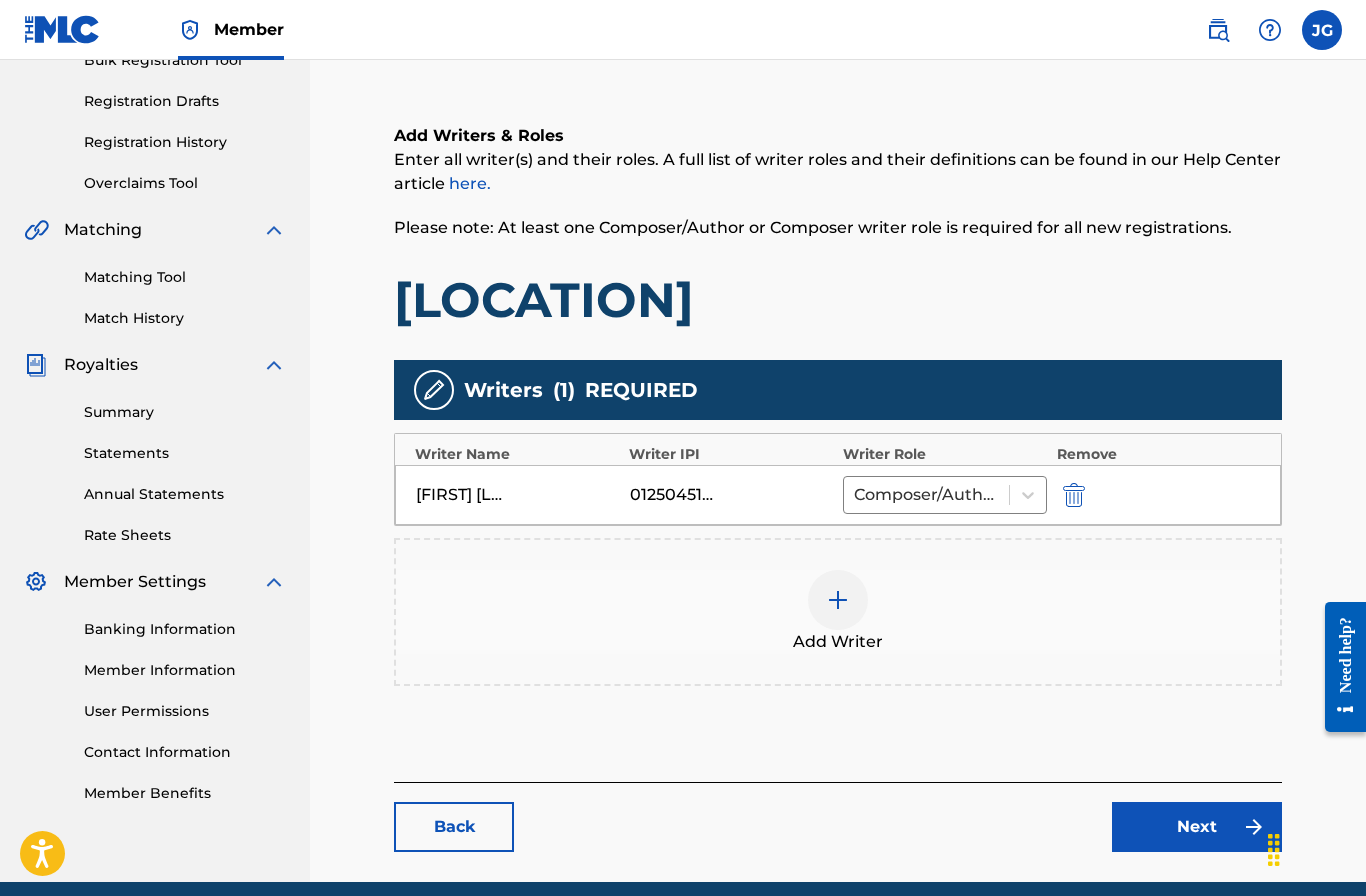 click at bounding box center (1074, 495) 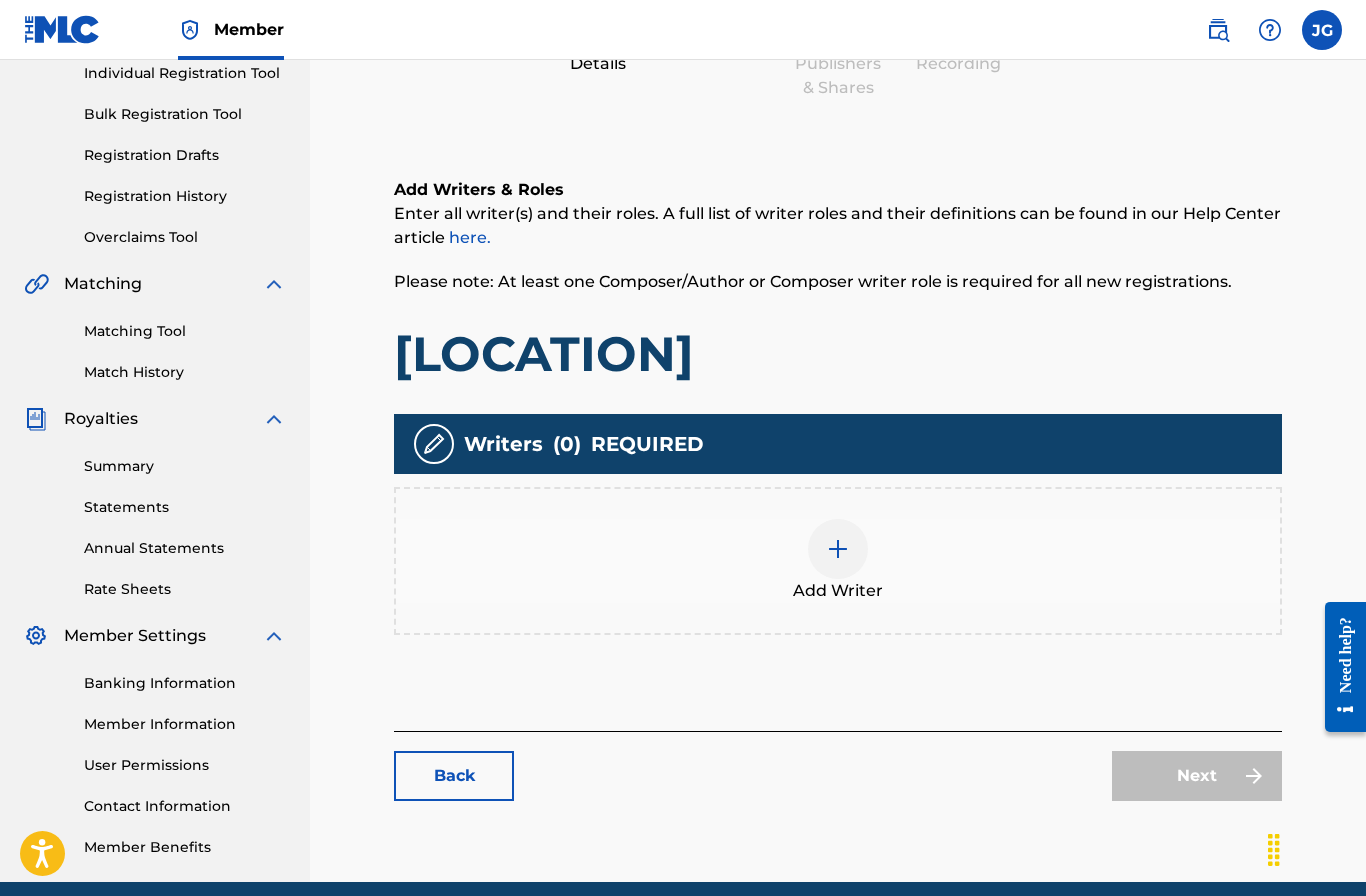 click at bounding box center [838, 549] 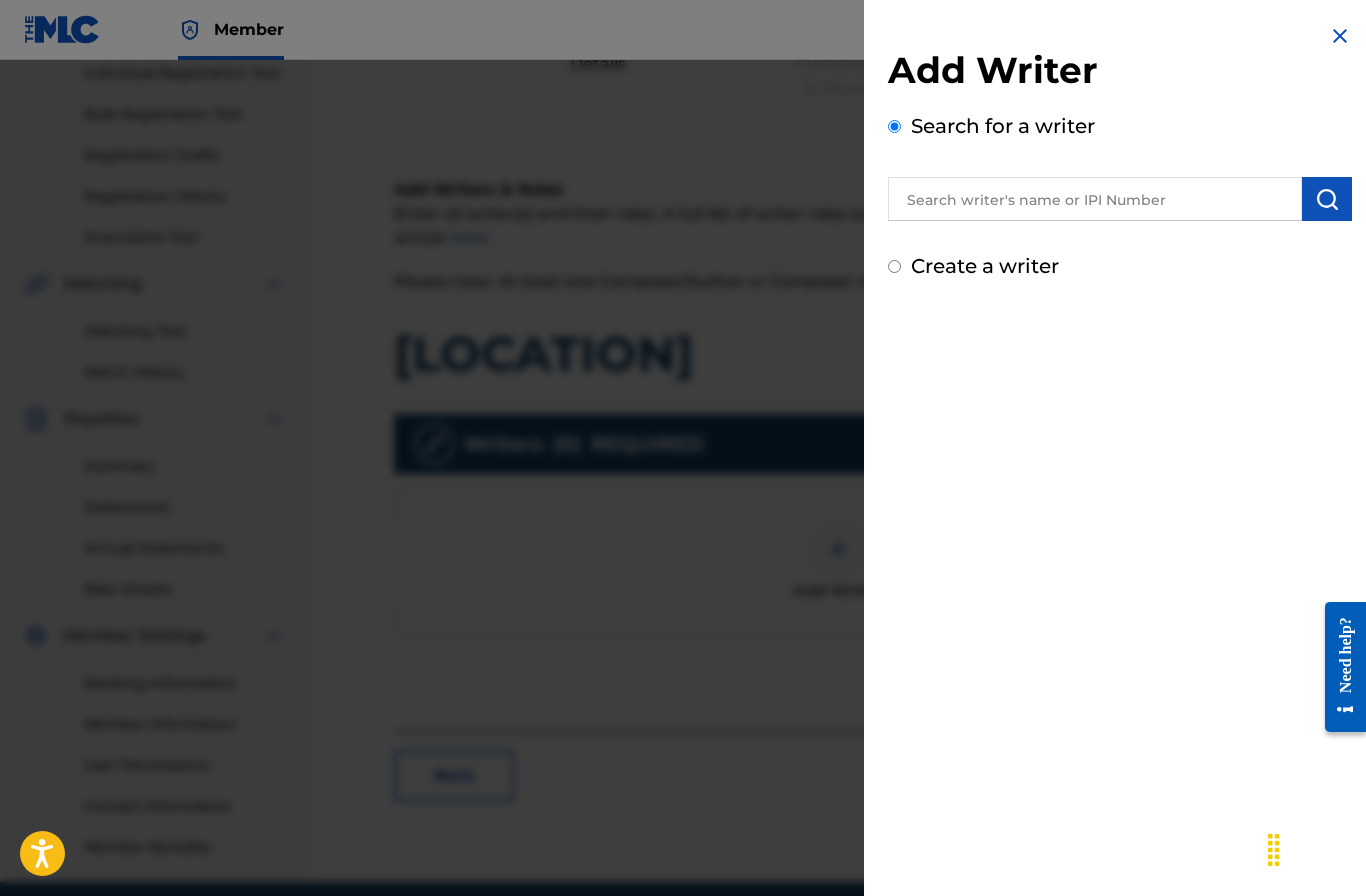 click at bounding box center (1095, 199) 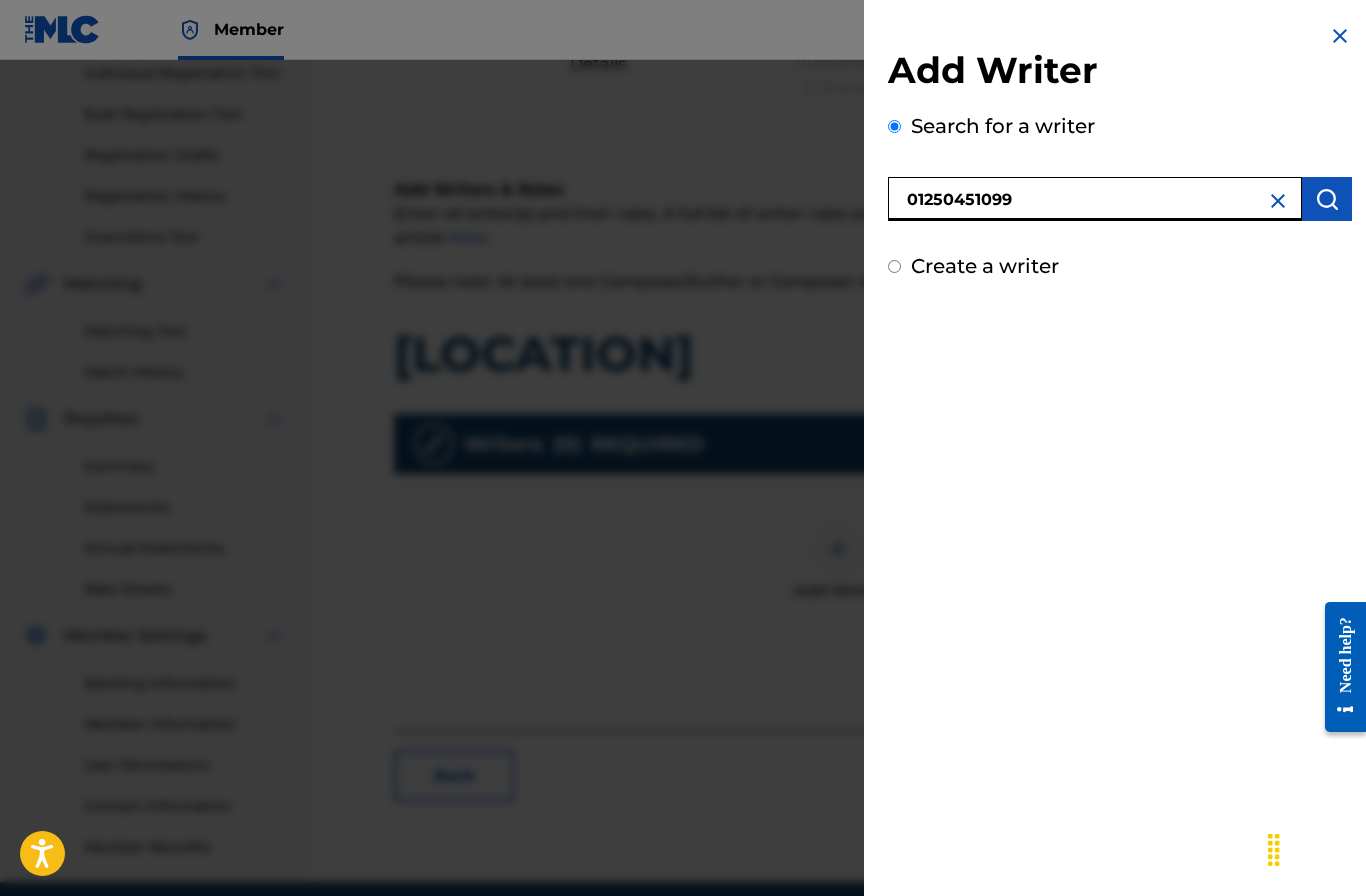 type on "01250451099" 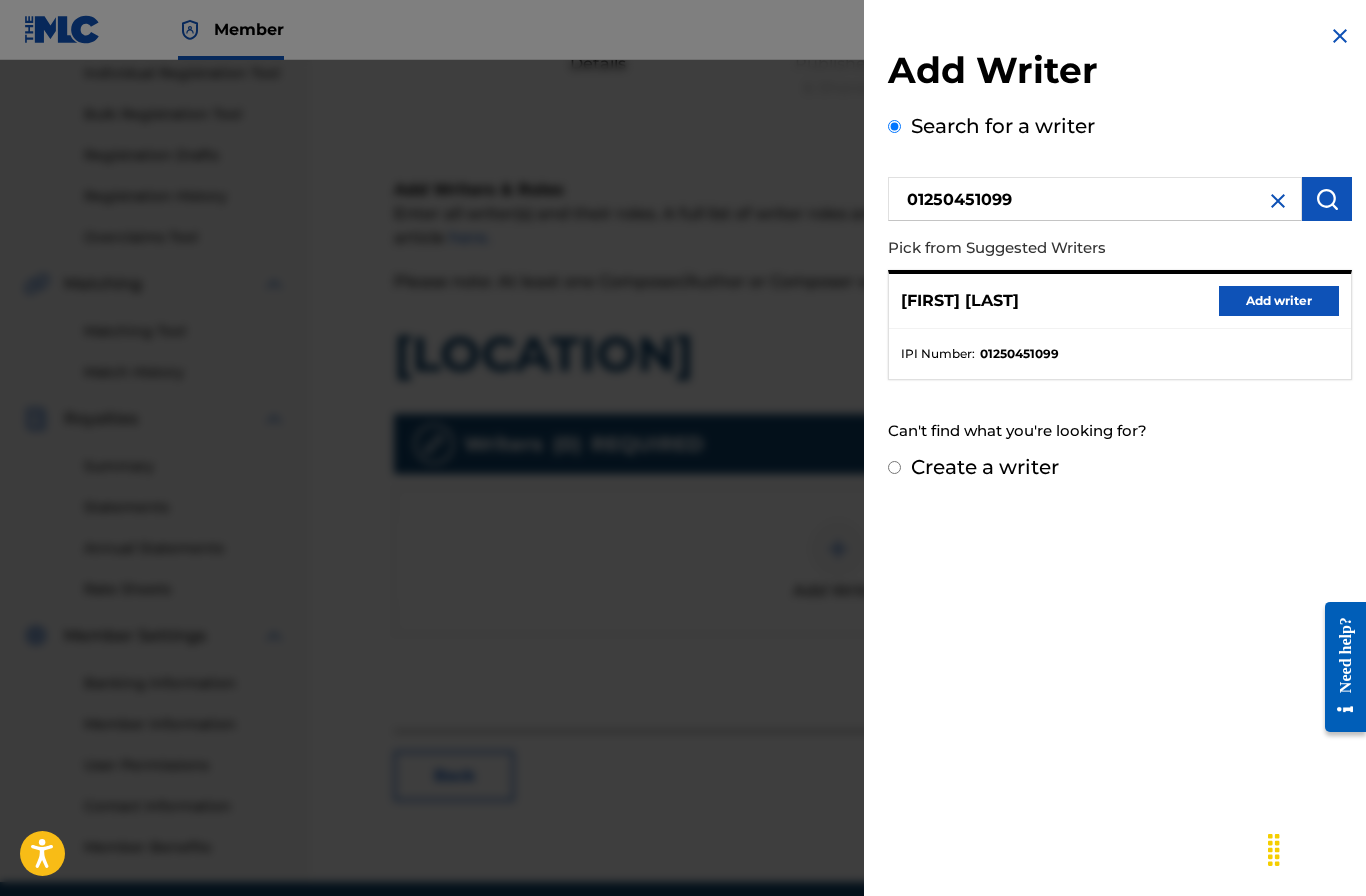 click at bounding box center (1340, 36) 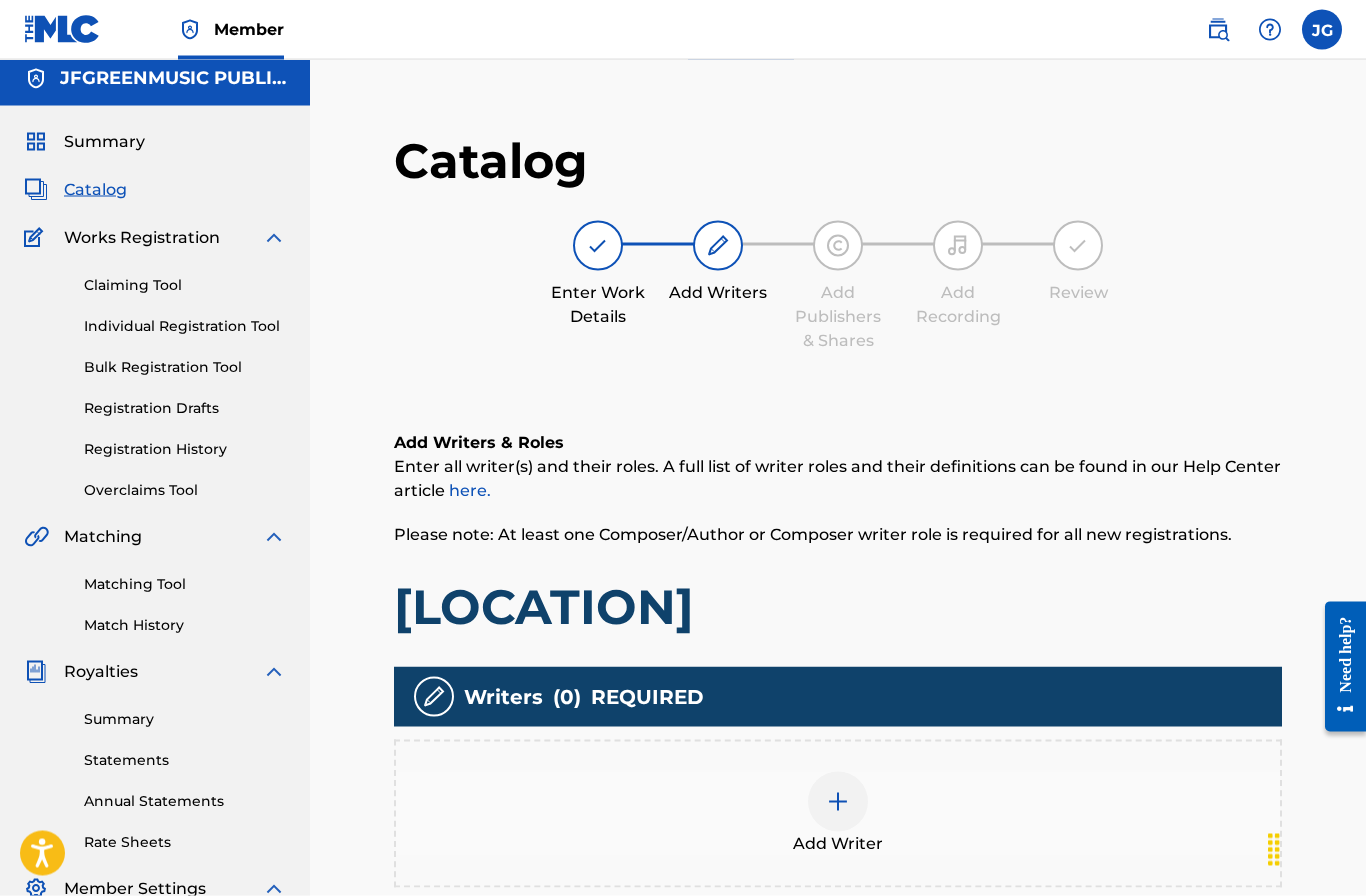 scroll, scrollTop: 0, scrollLeft: 0, axis: both 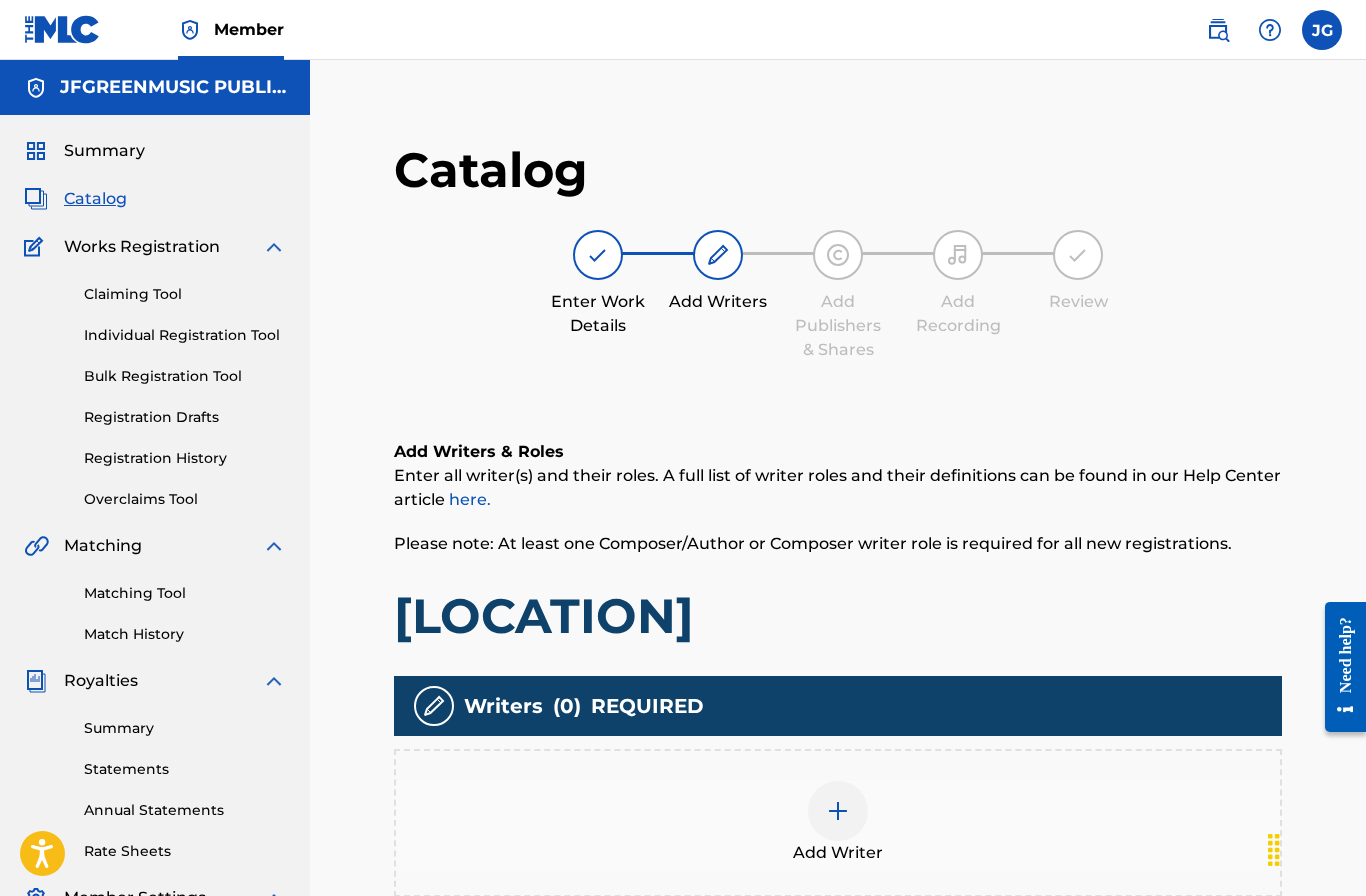 click on "Member" at bounding box center (231, 29) 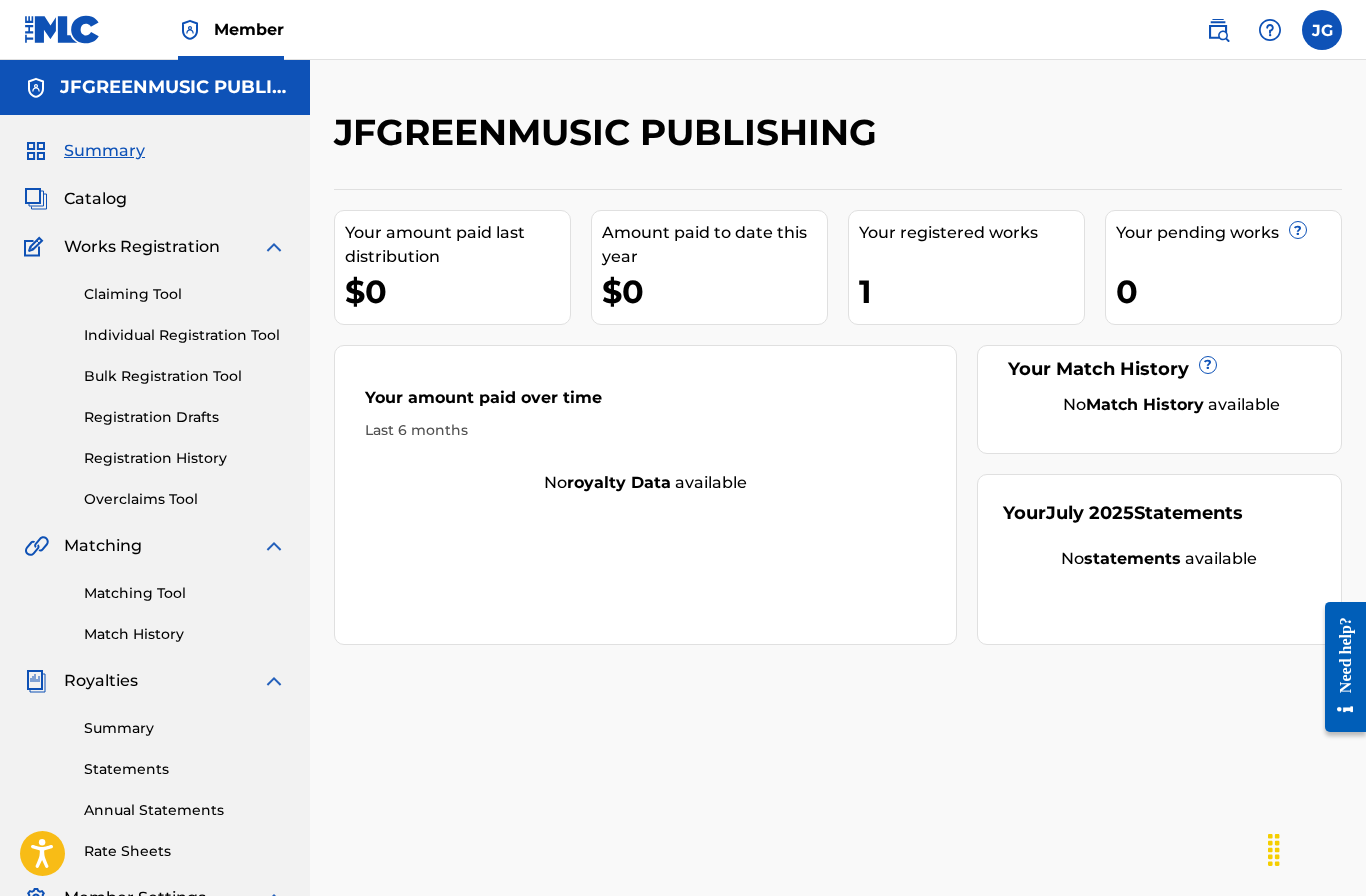 click on "Catalog" at bounding box center (95, 199) 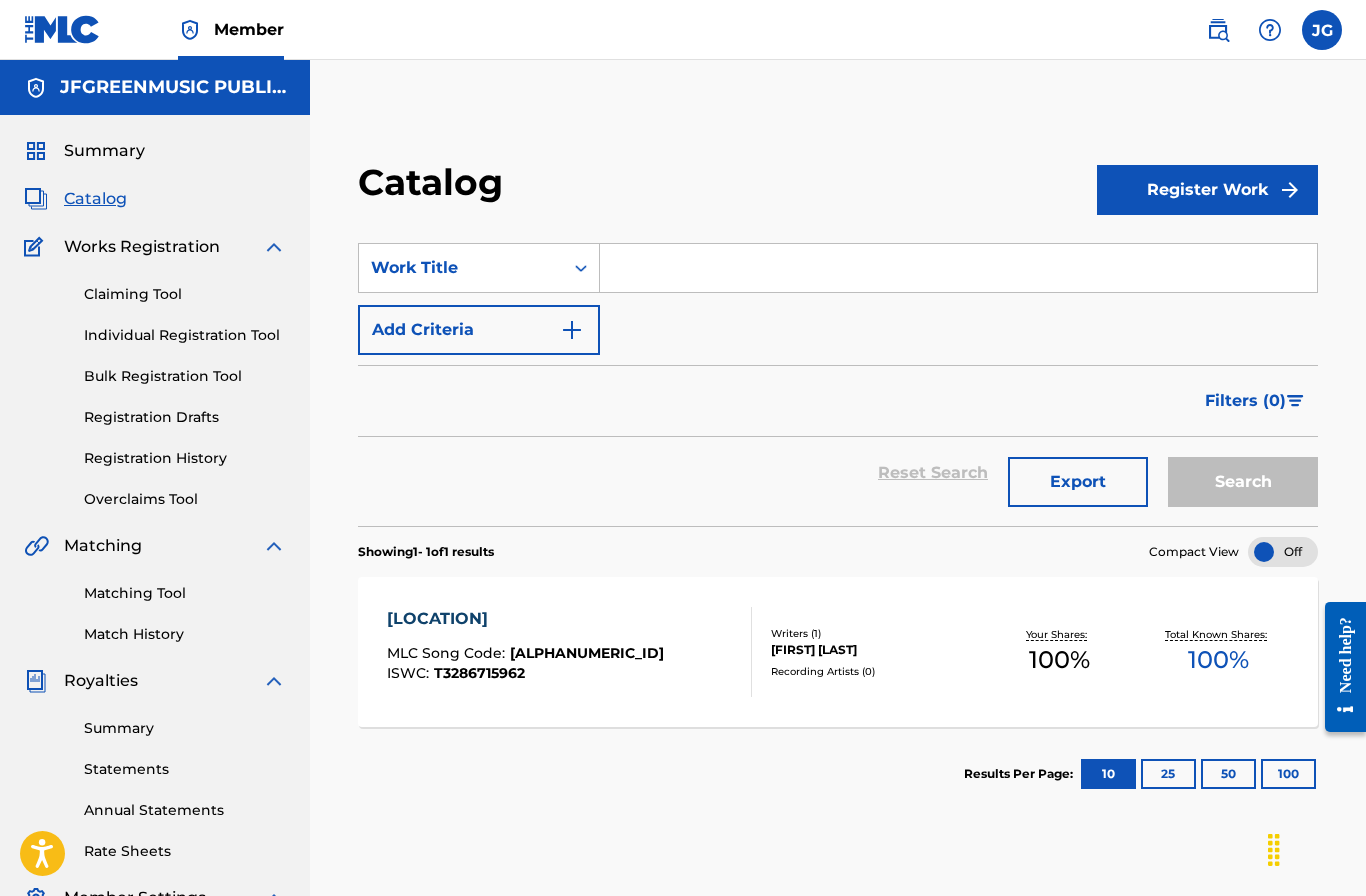 click on "[LOCATION]" at bounding box center [525, 619] 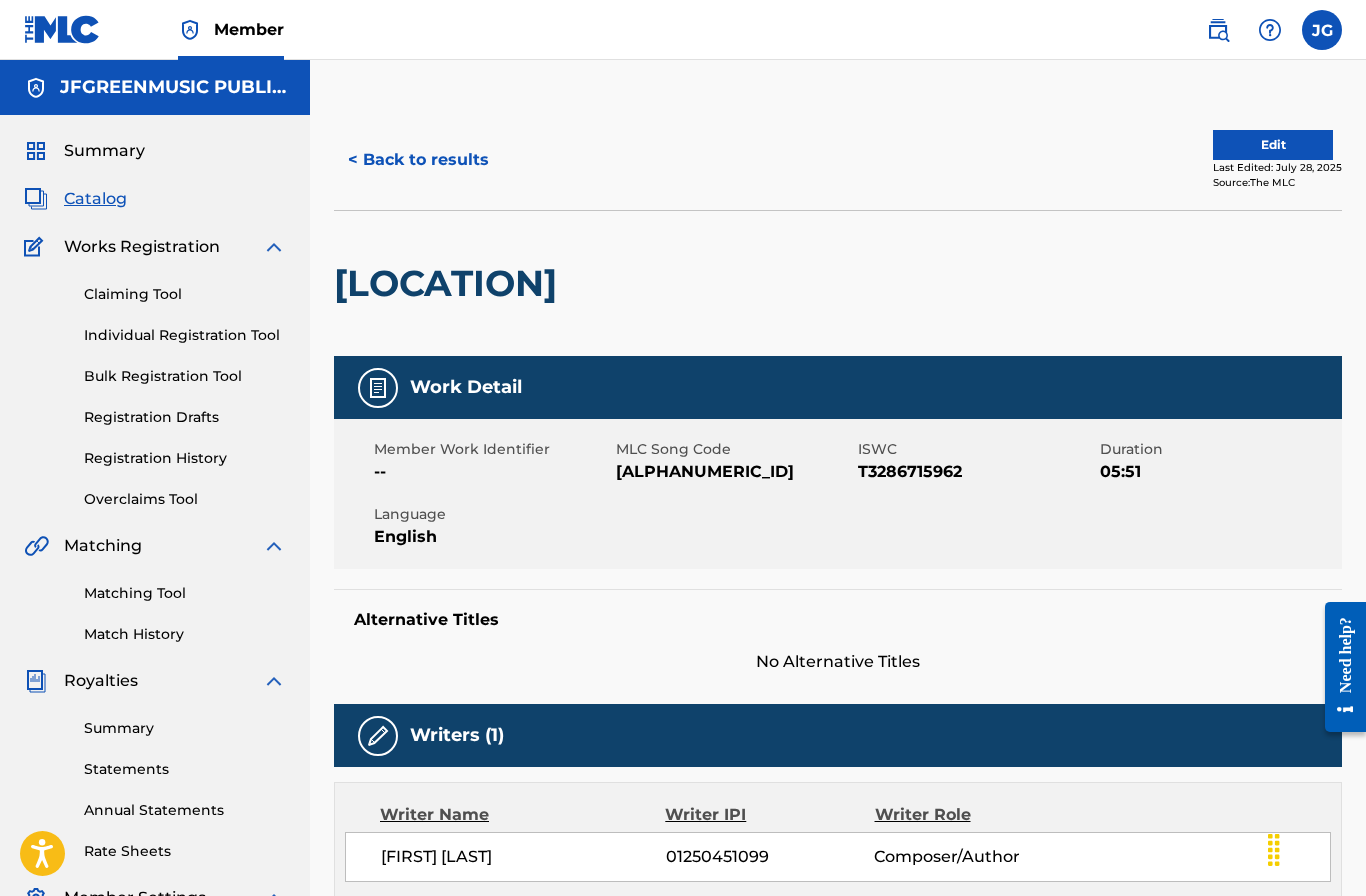 click on "Edit" at bounding box center [1273, 145] 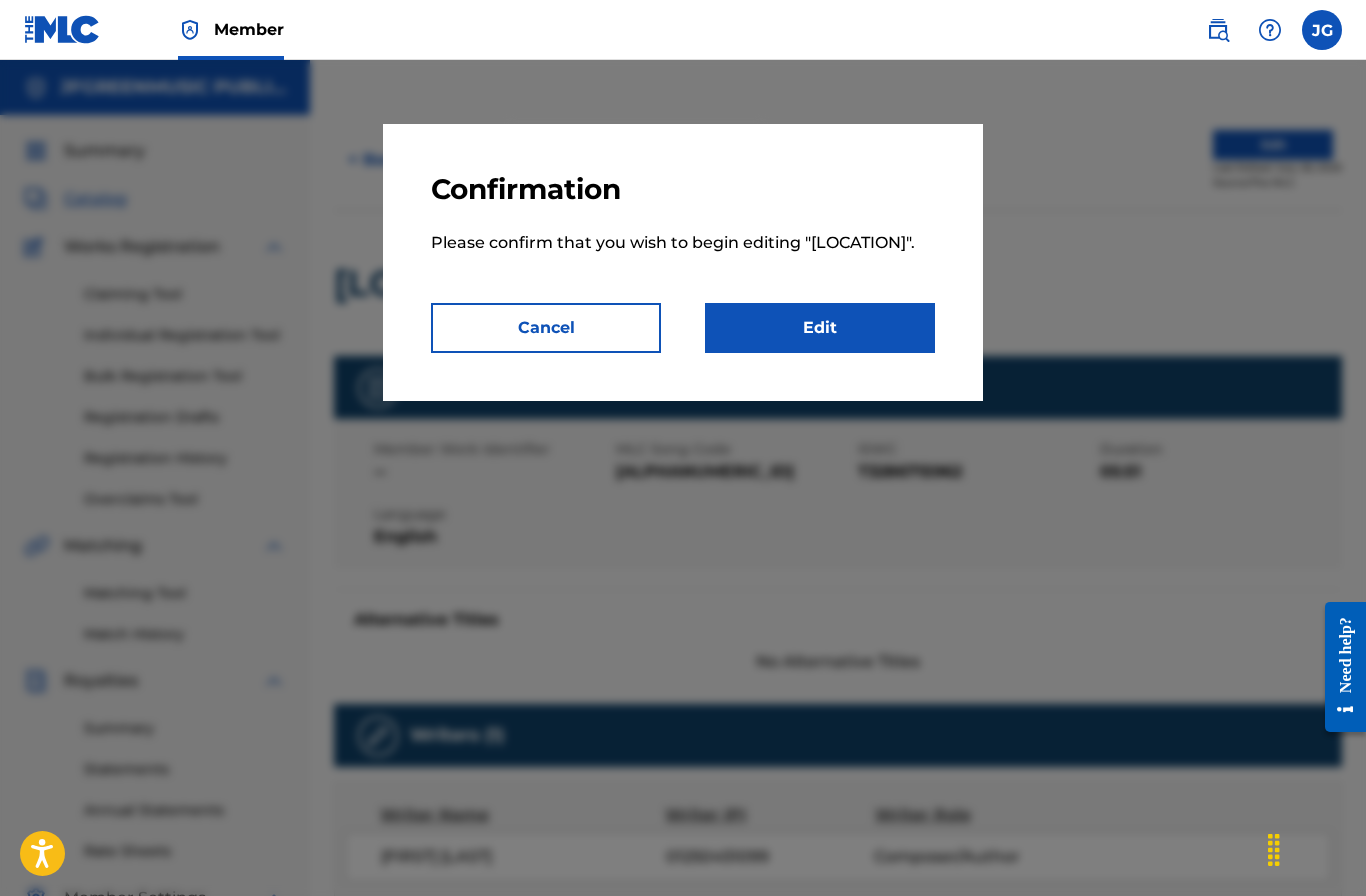 click on "Edit" at bounding box center (820, 328) 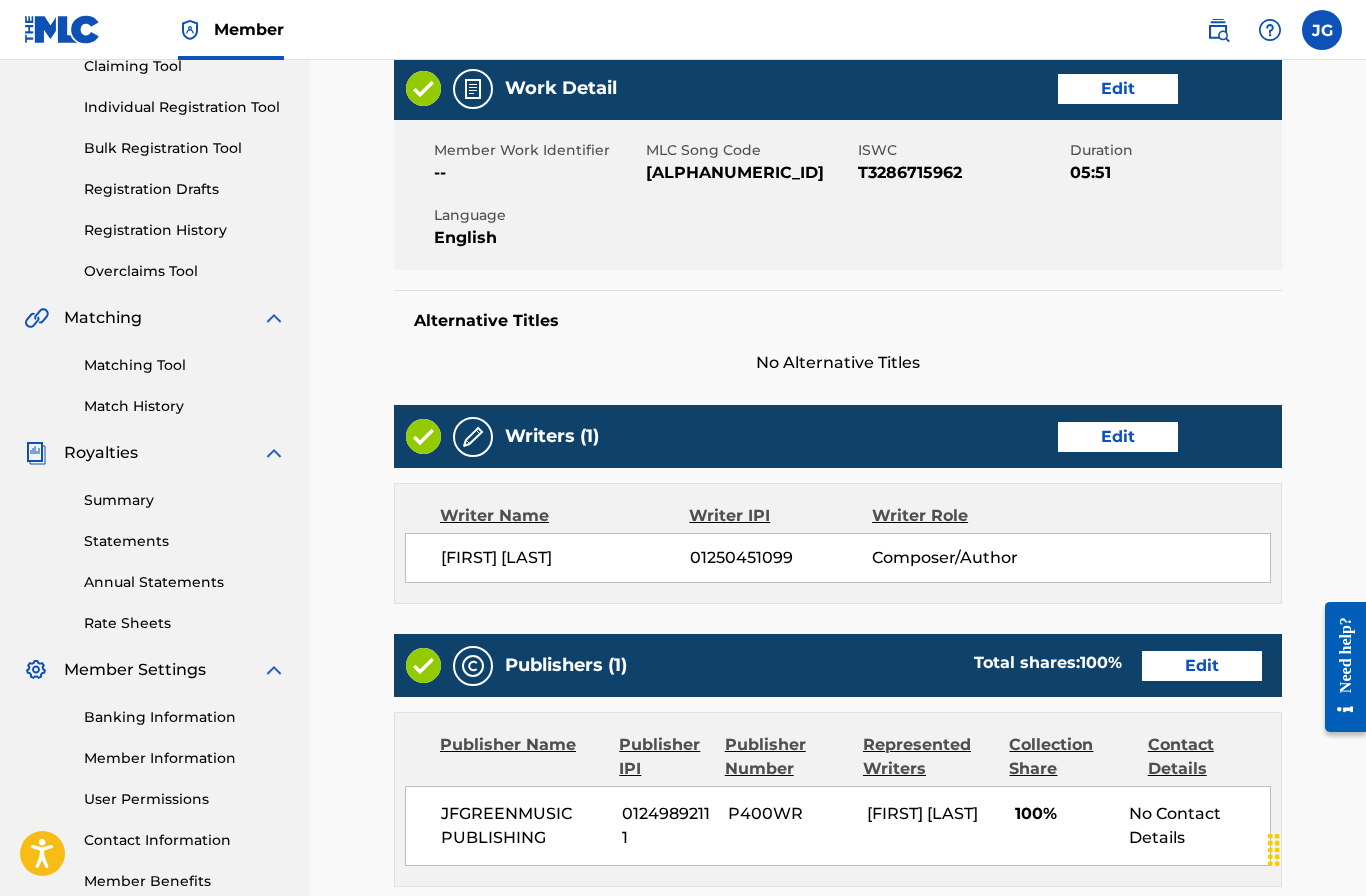 scroll, scrollTop: 251, scrollLeft: 0, axis: vertical 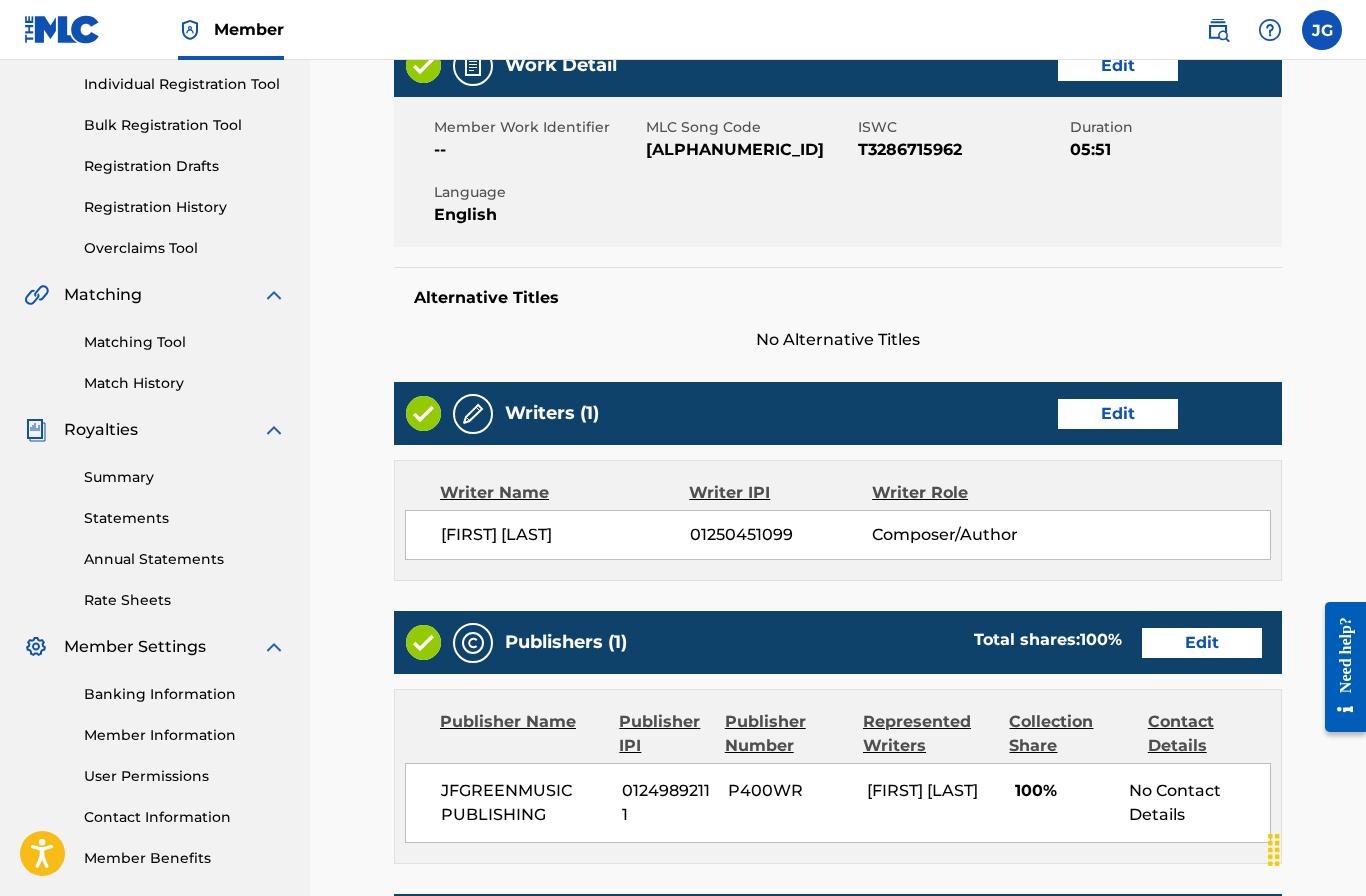 click on "Edit" at bounding box center (1118, 414) 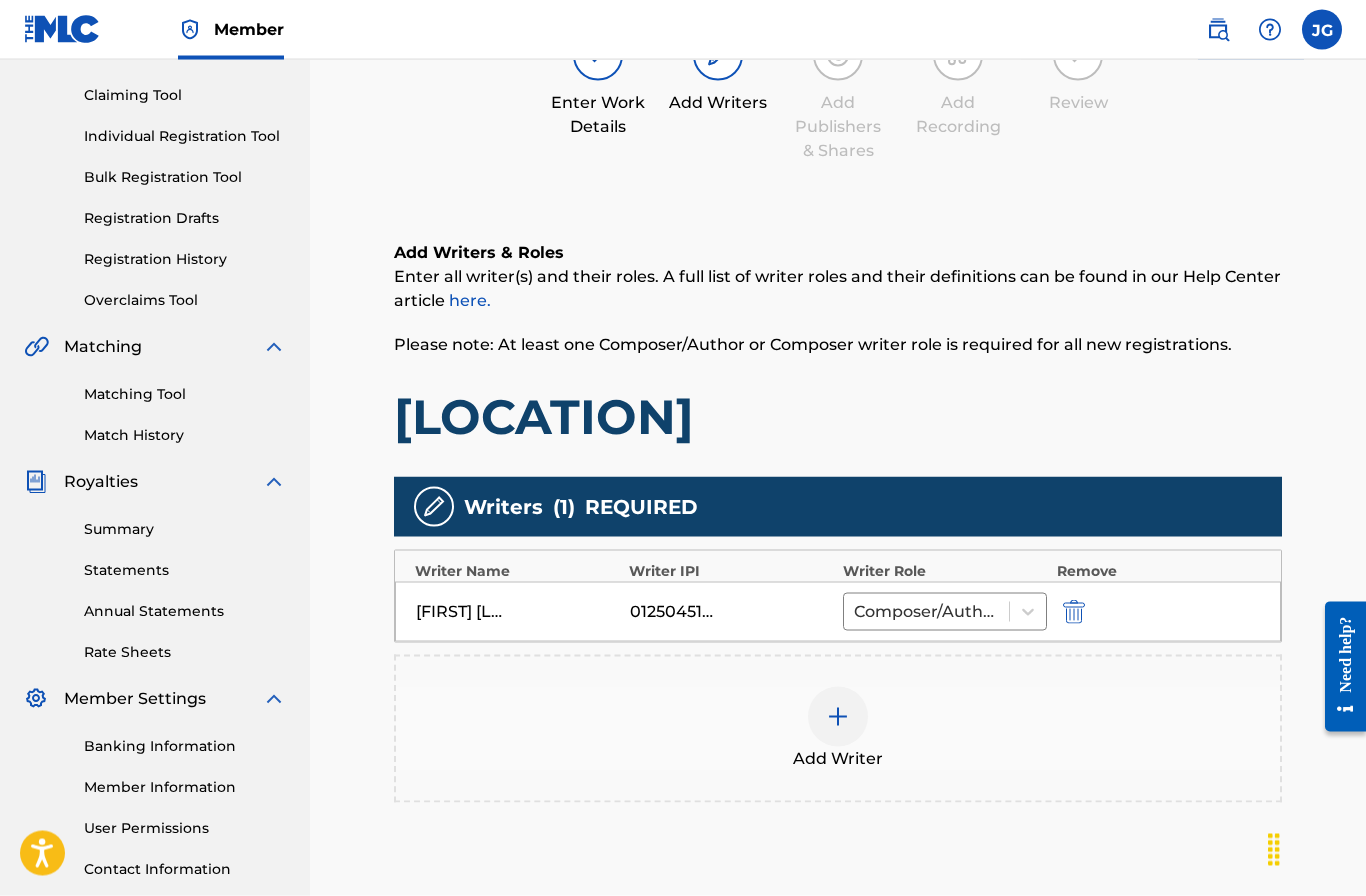 scroll, scrollTop: 203, scrollLeft: 0, axis: vertical 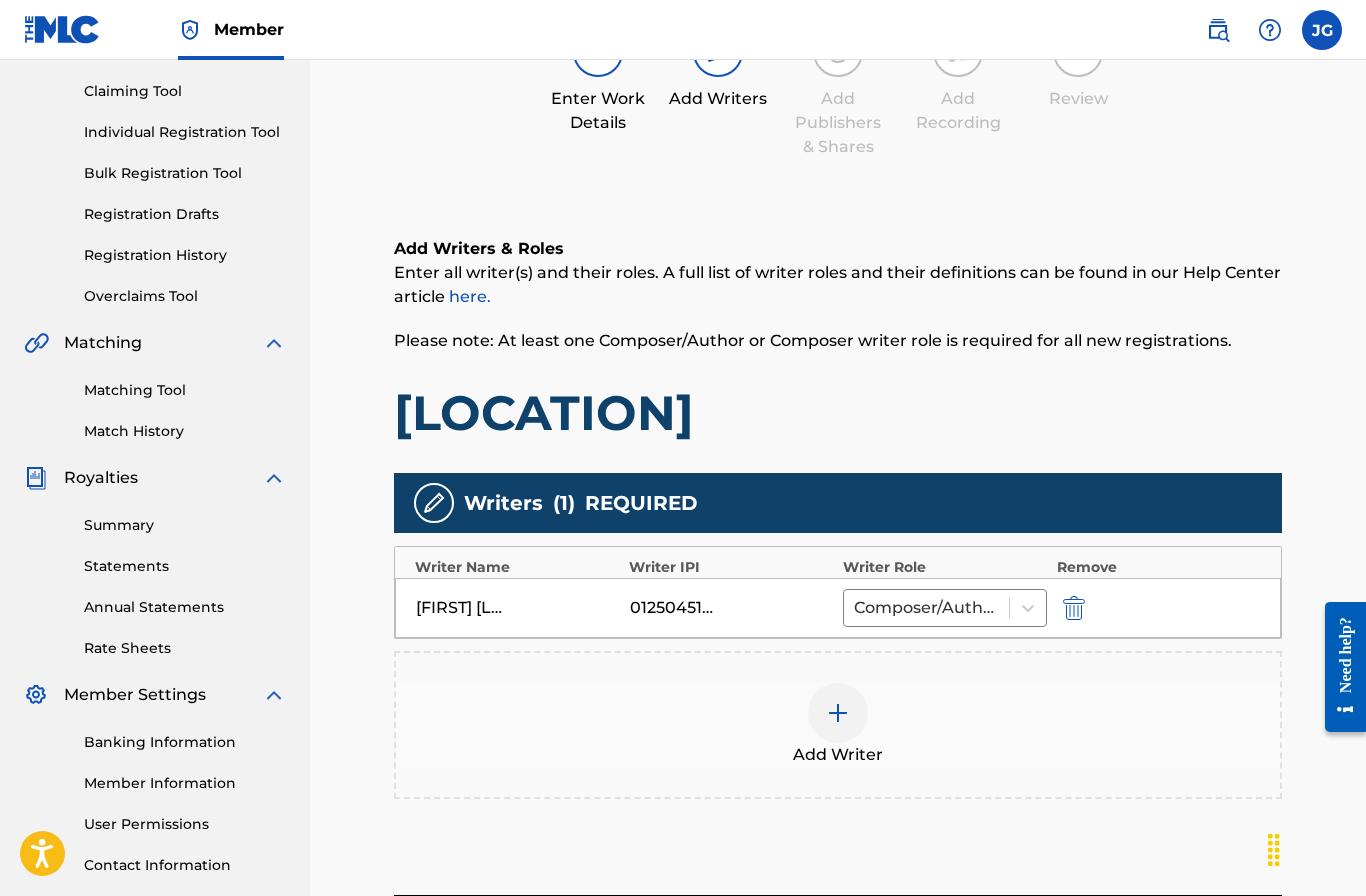 click at bounding box center [1074, 608] 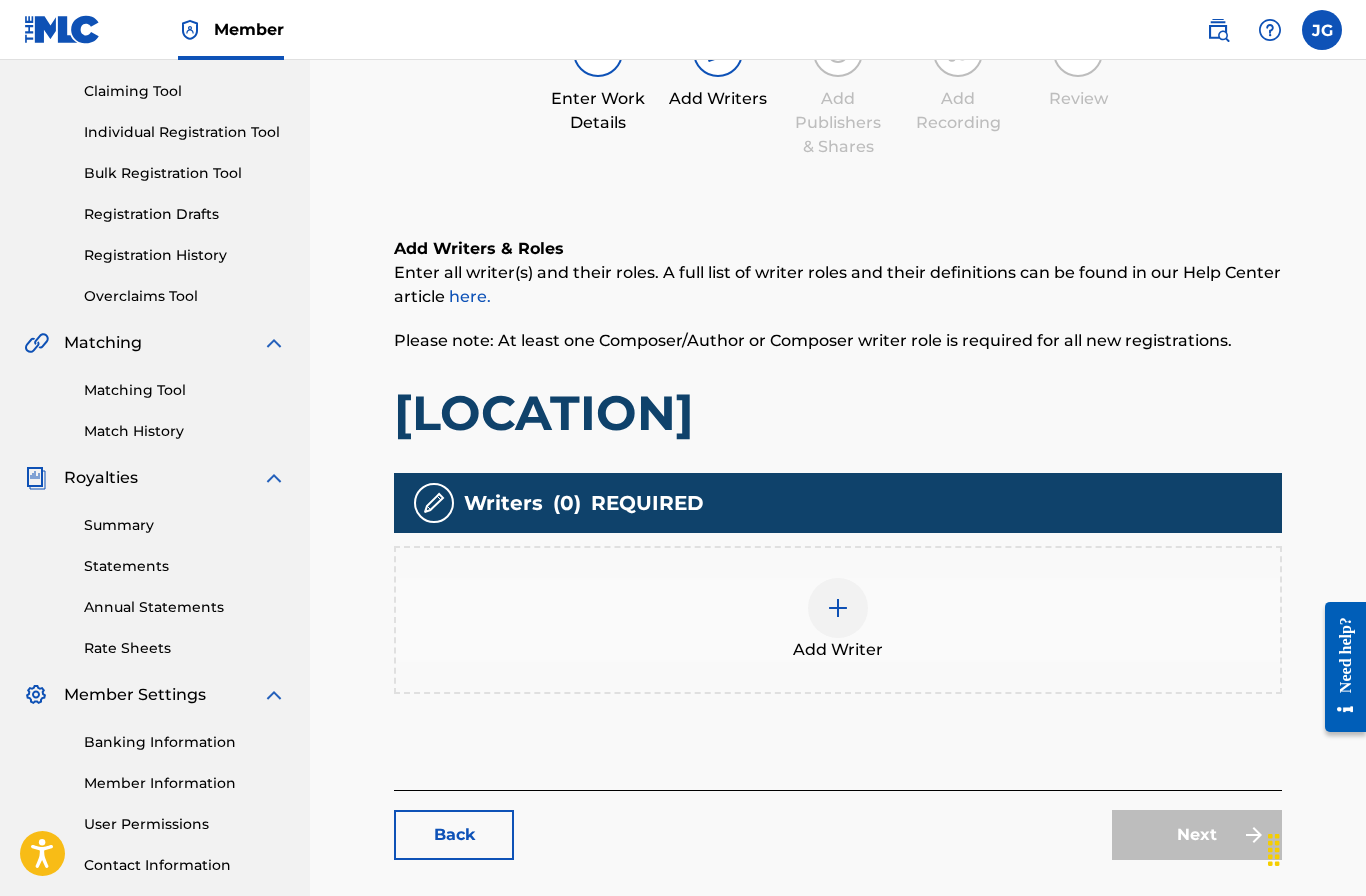 click at bounding box center [838, 608] 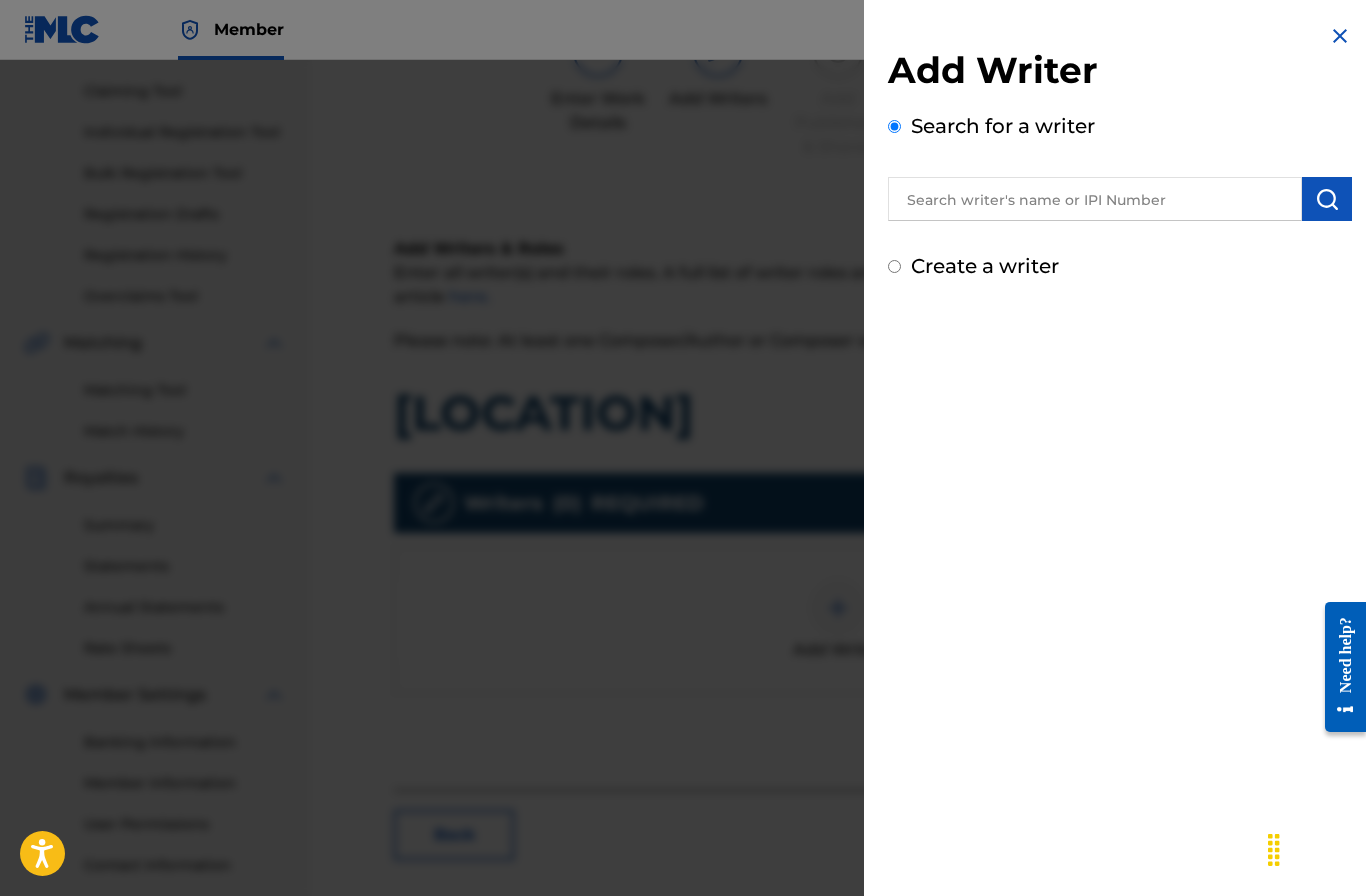 click on "Create a writer" at bounding box center (894, 266) 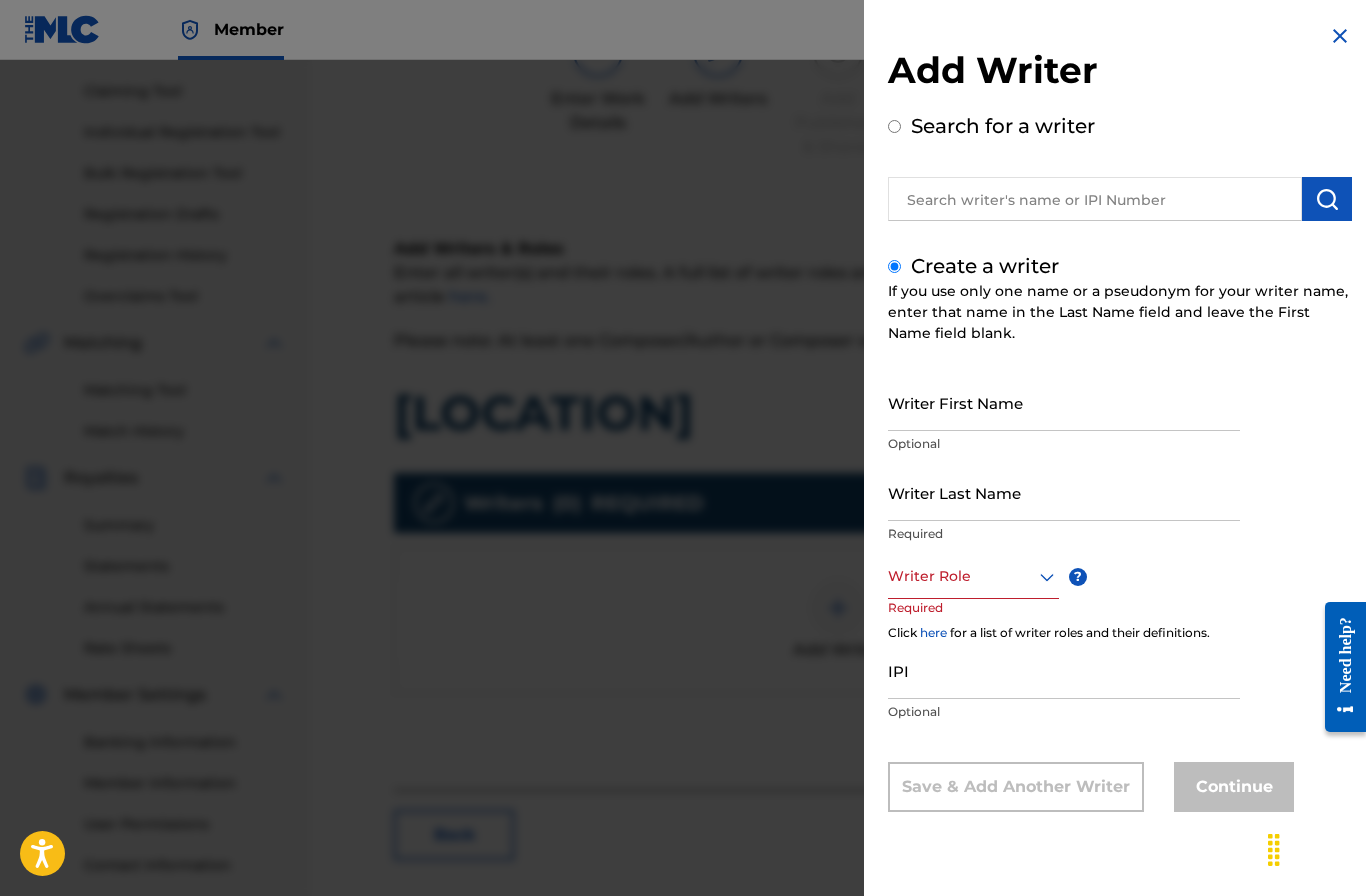 click on "Writer First Name" at bounding box center [1064, 402] 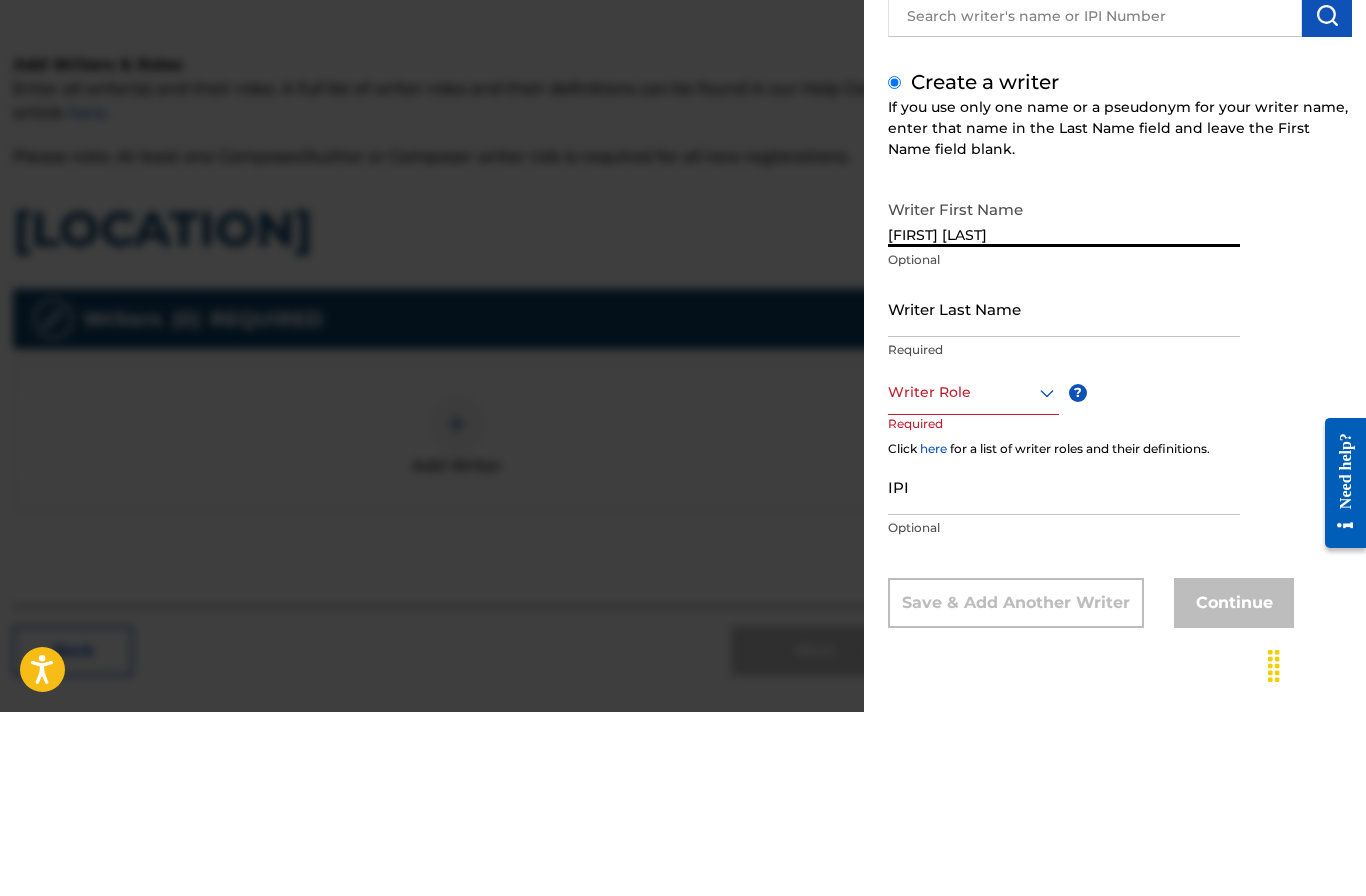 type on "[FIRST] [LAST]" 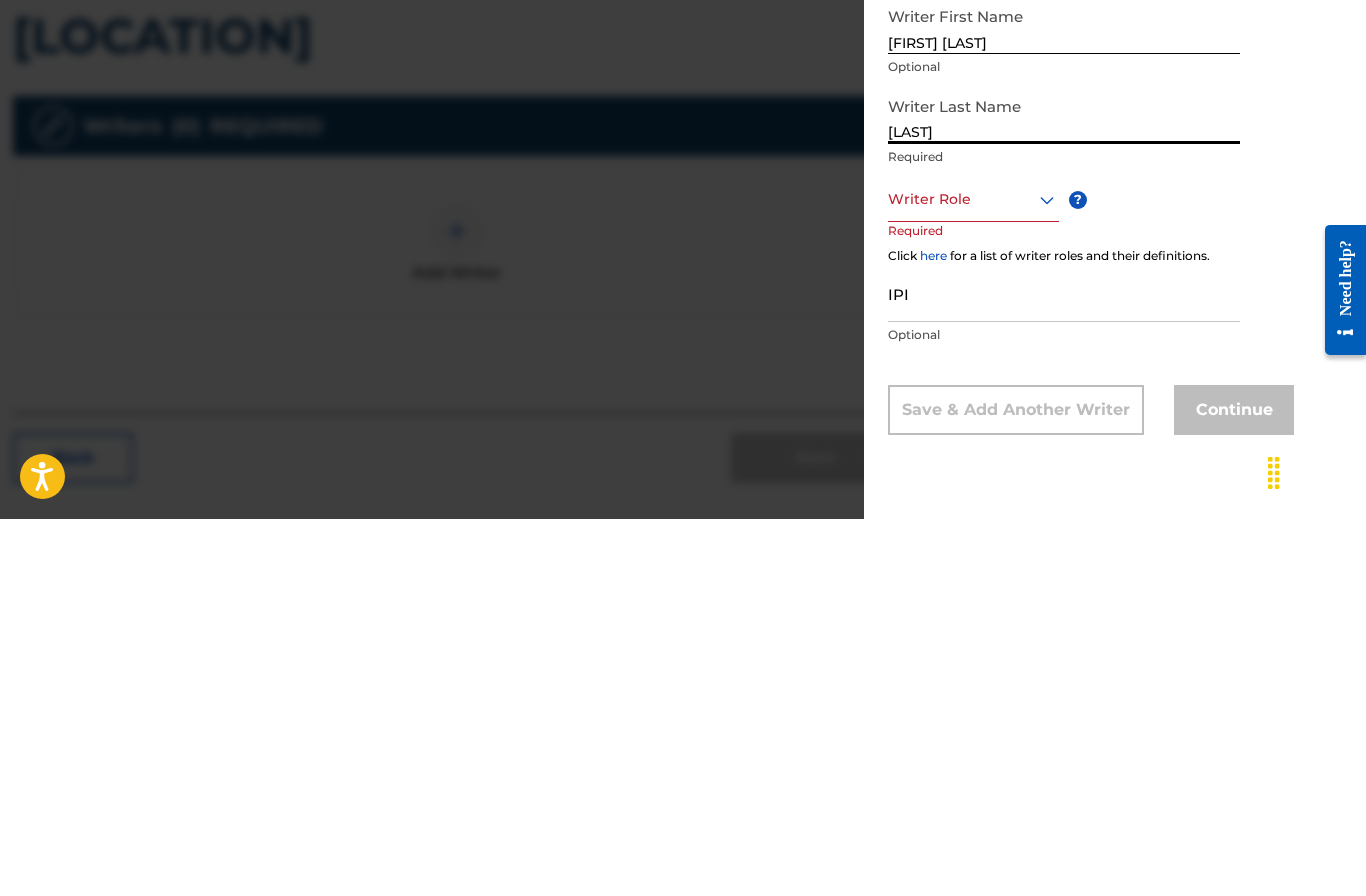 type on "[LAST]" 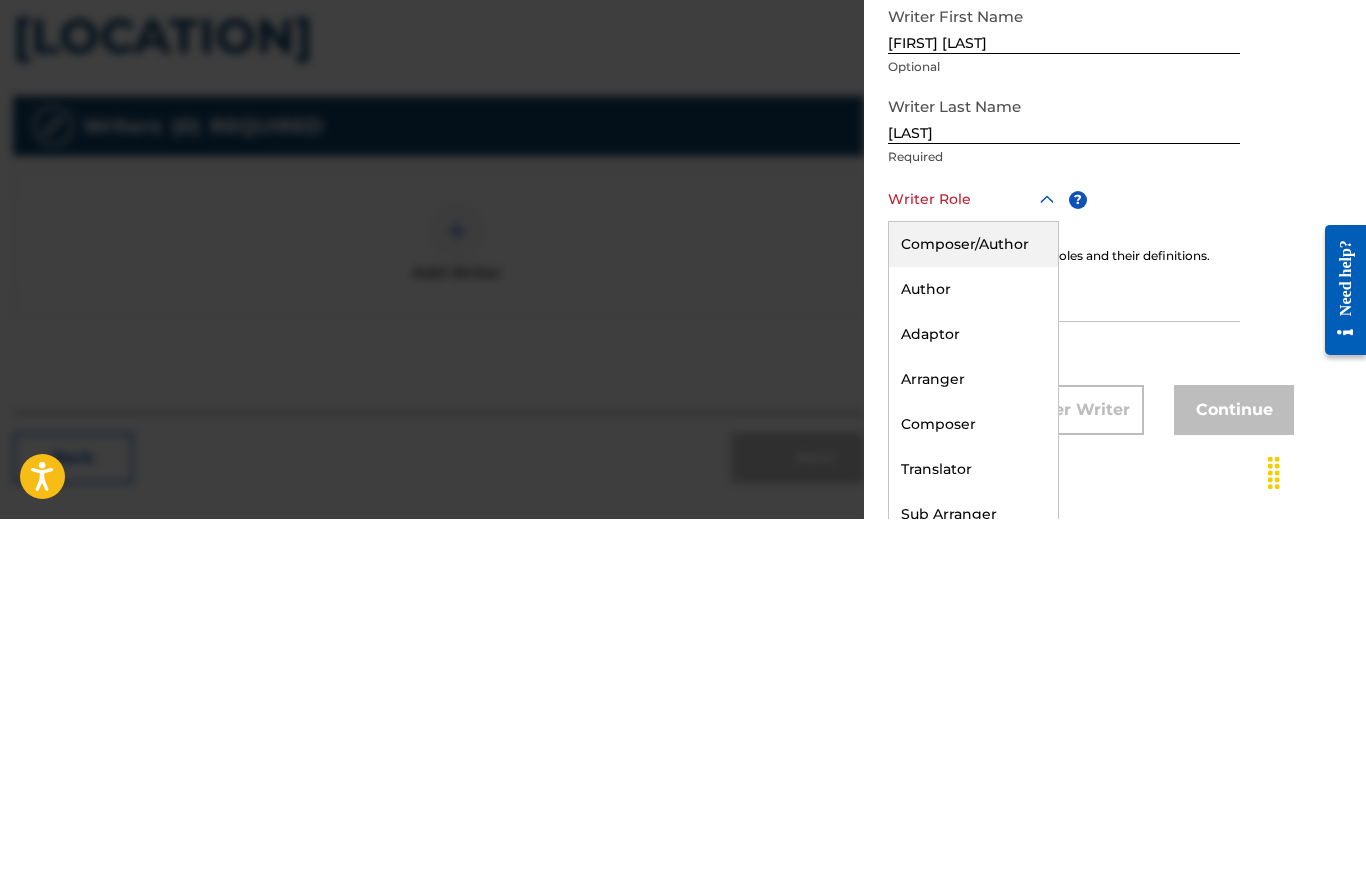 click on "Composer/Author" at bounding box center (973, 621) 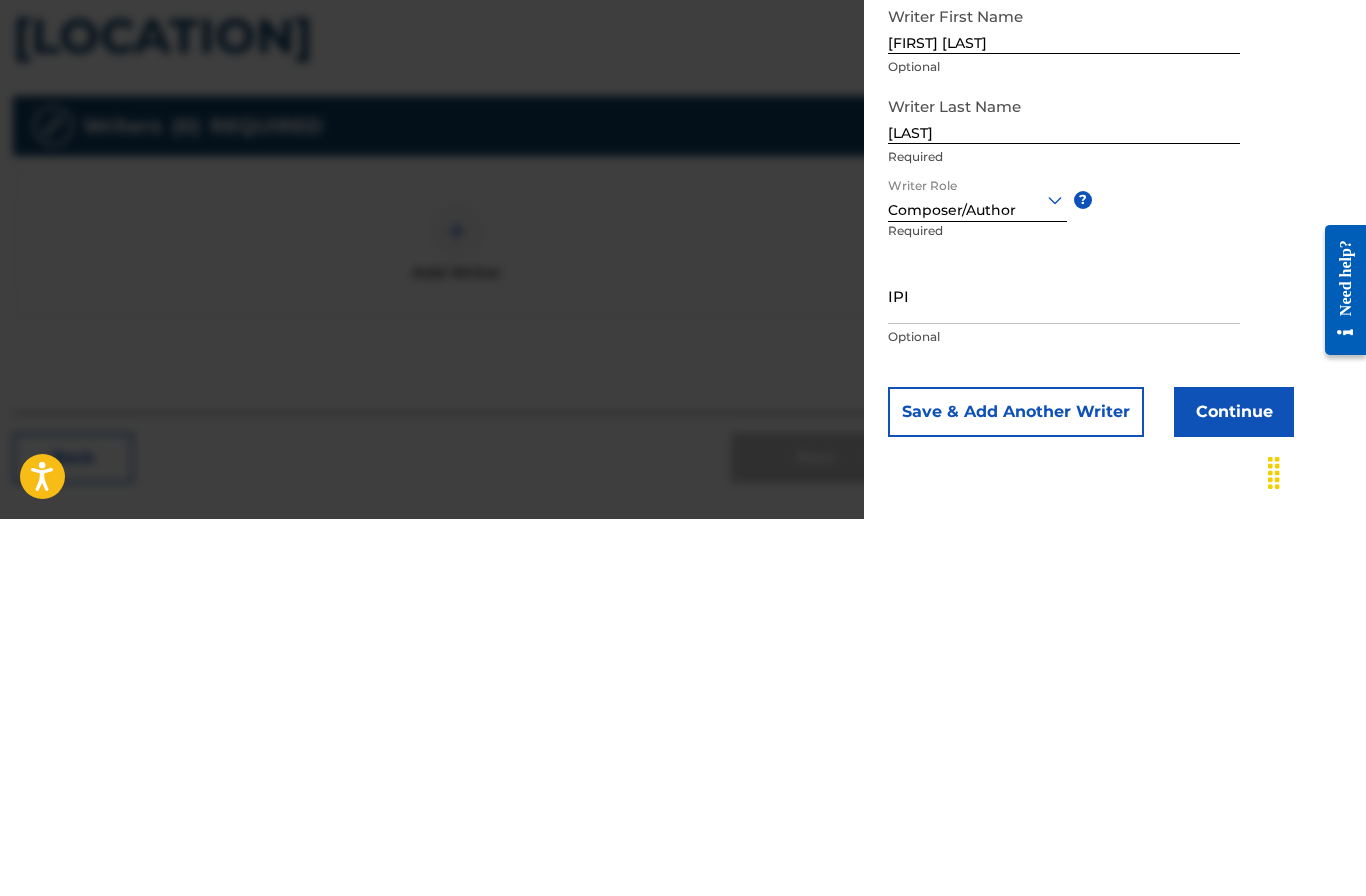 scroll, scrollTop: 344, scrollLeft: 381, axis: both 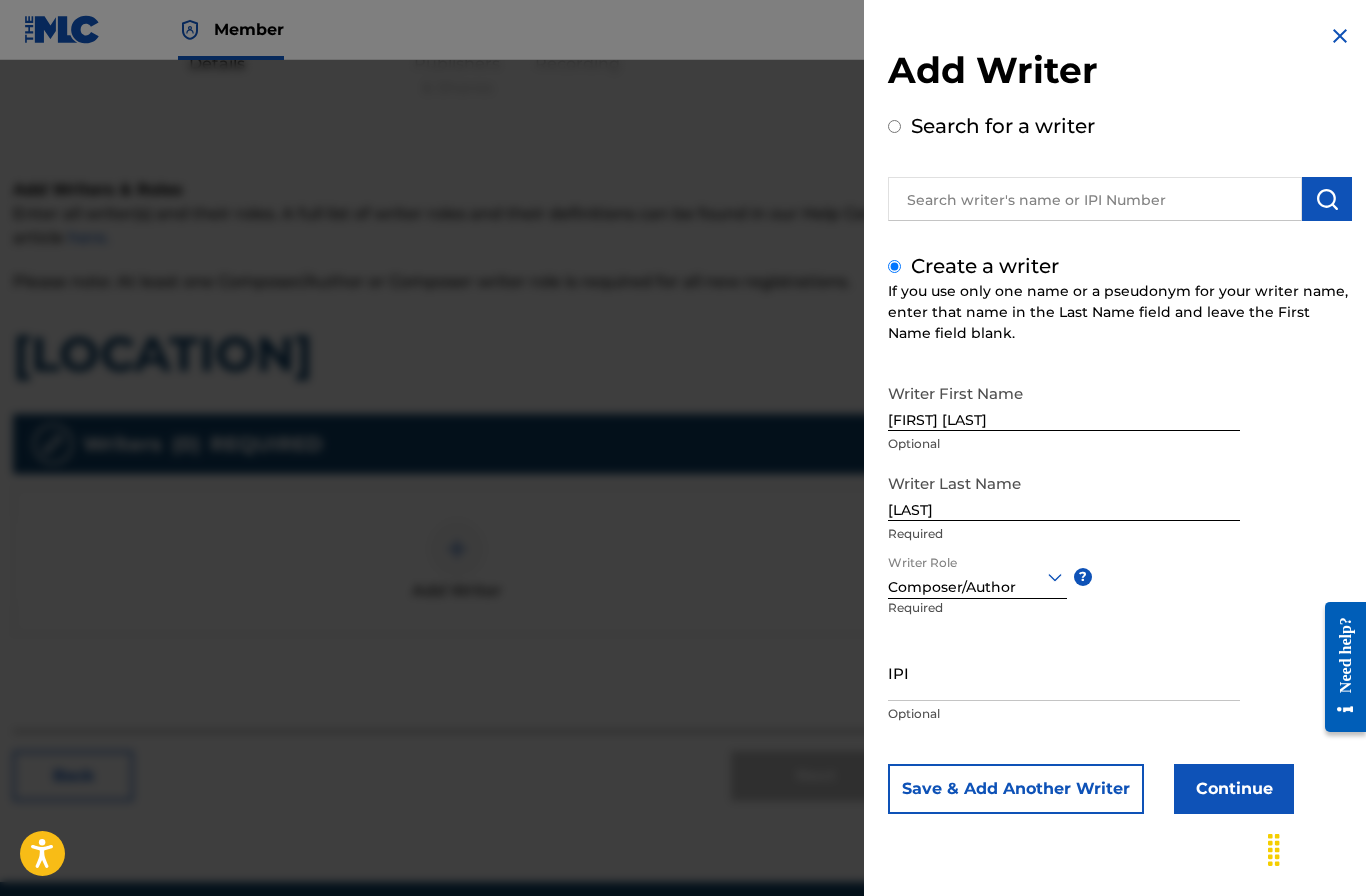 click on "IPI" at bounding box center (1064, 672) 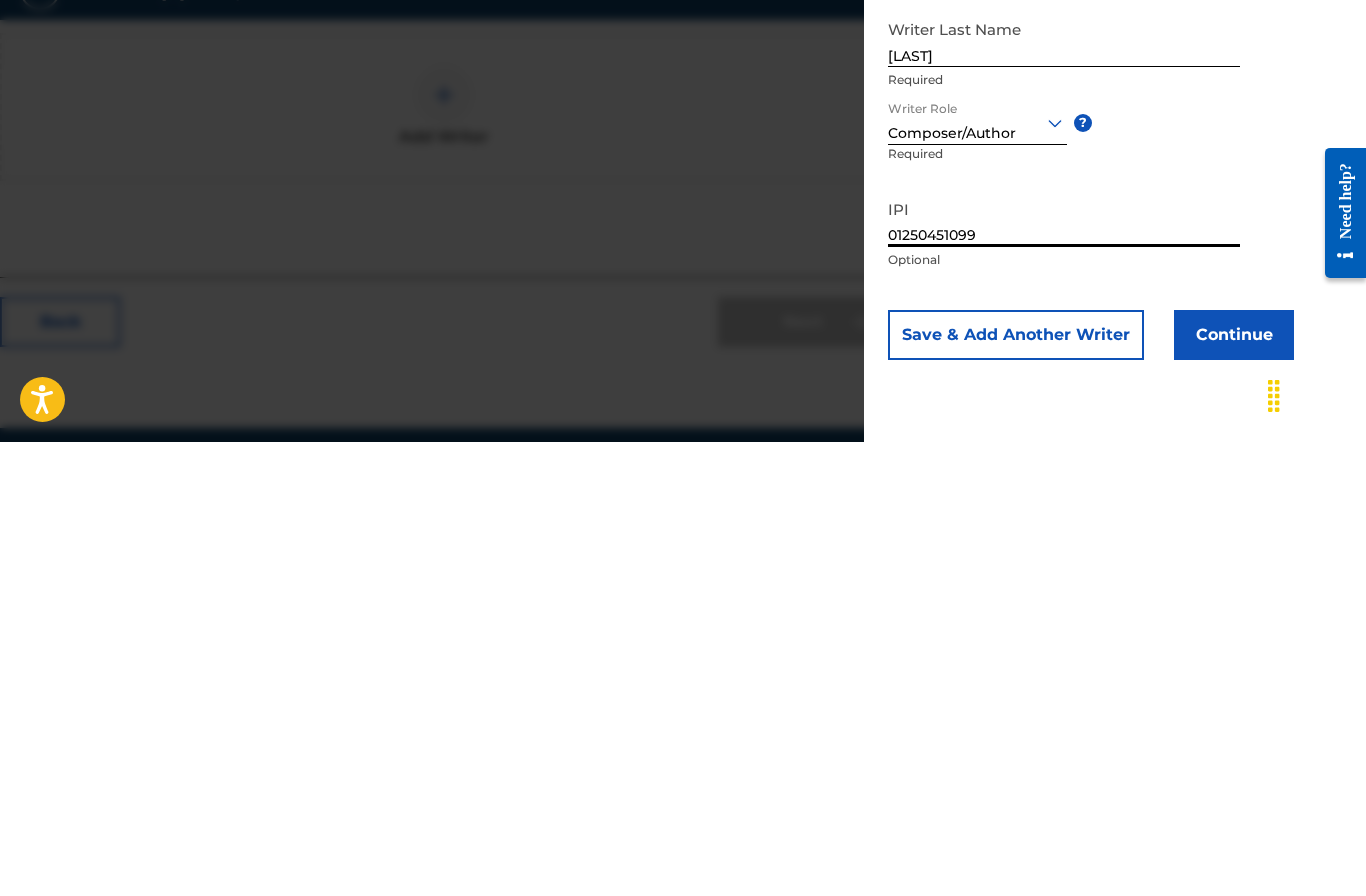type on "01250451099" 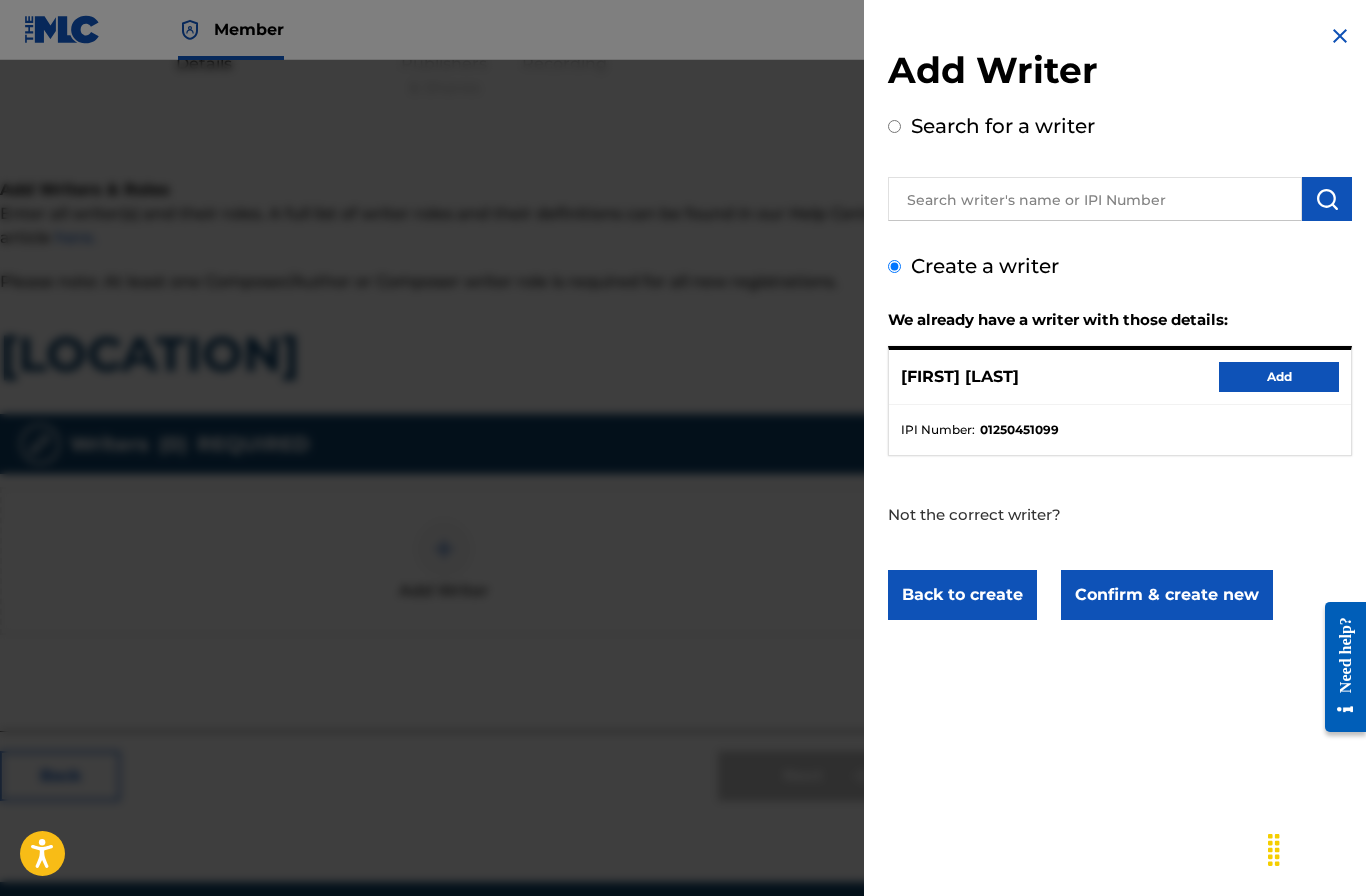click on "Confirm & create new" at bounding box center [1167, 595] 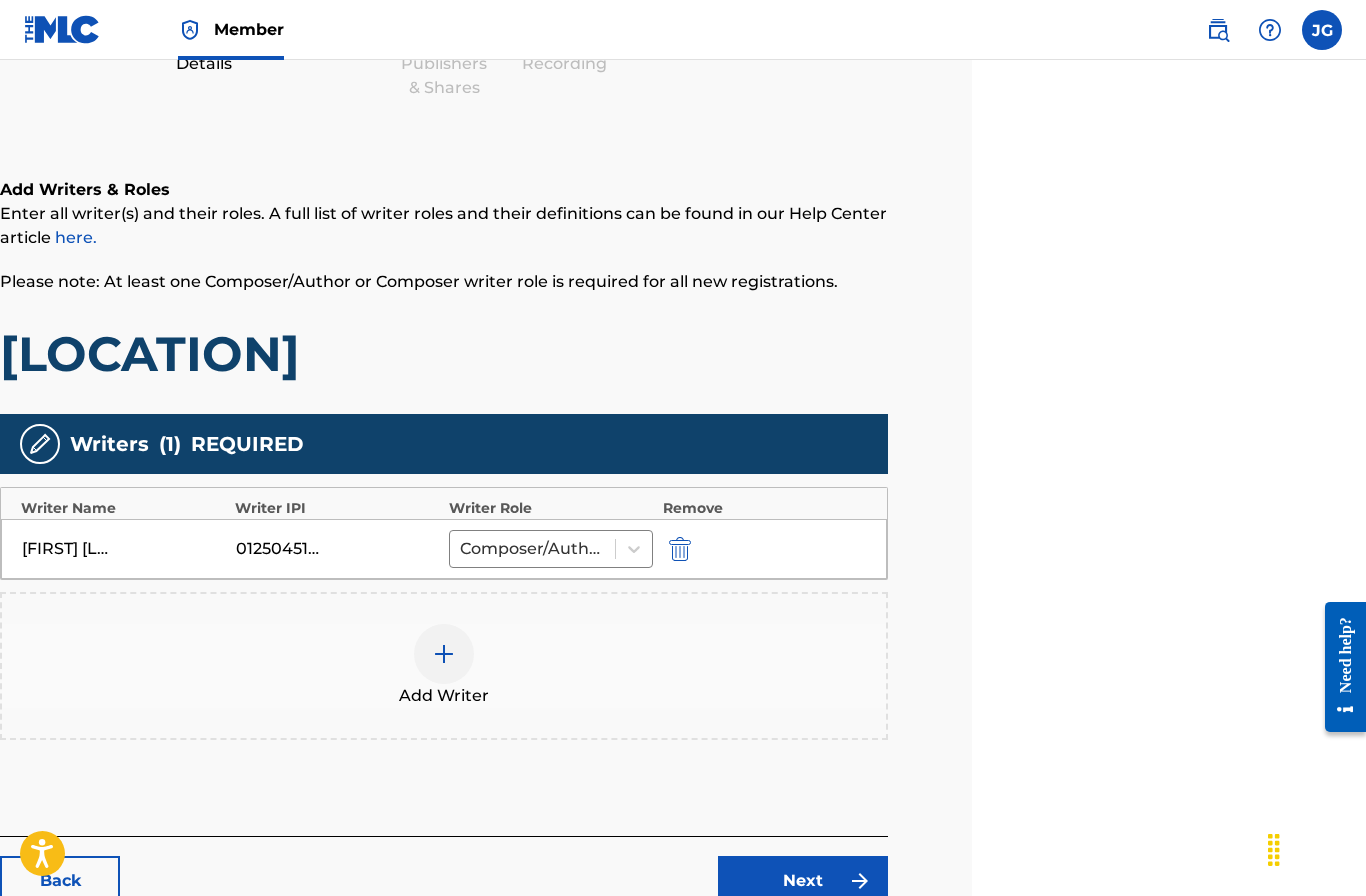 click on "Next" at bounding box center (803, 881) 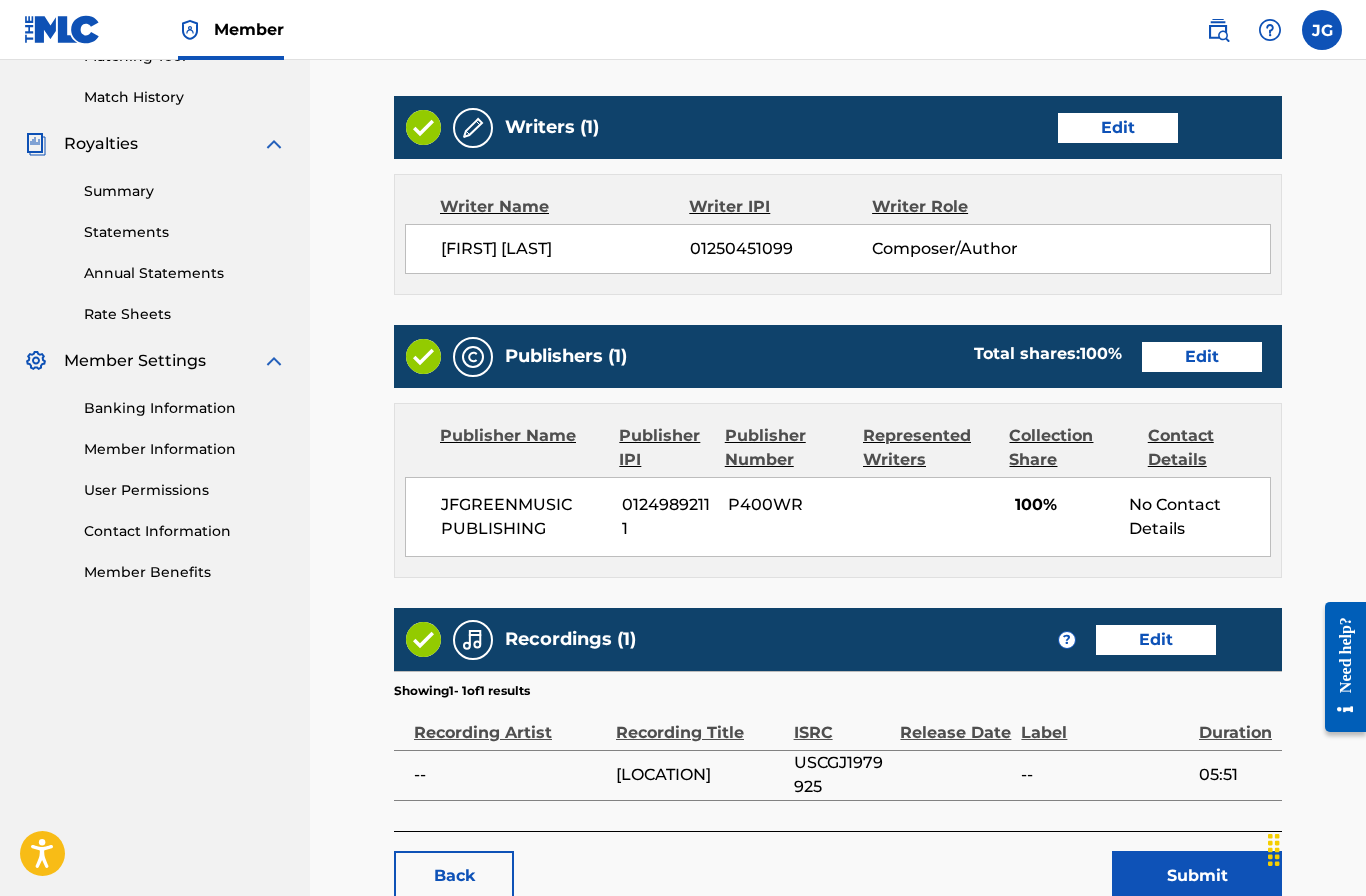 scroll, scrollTop: 619, scrollLeft: 0, axis: vertical 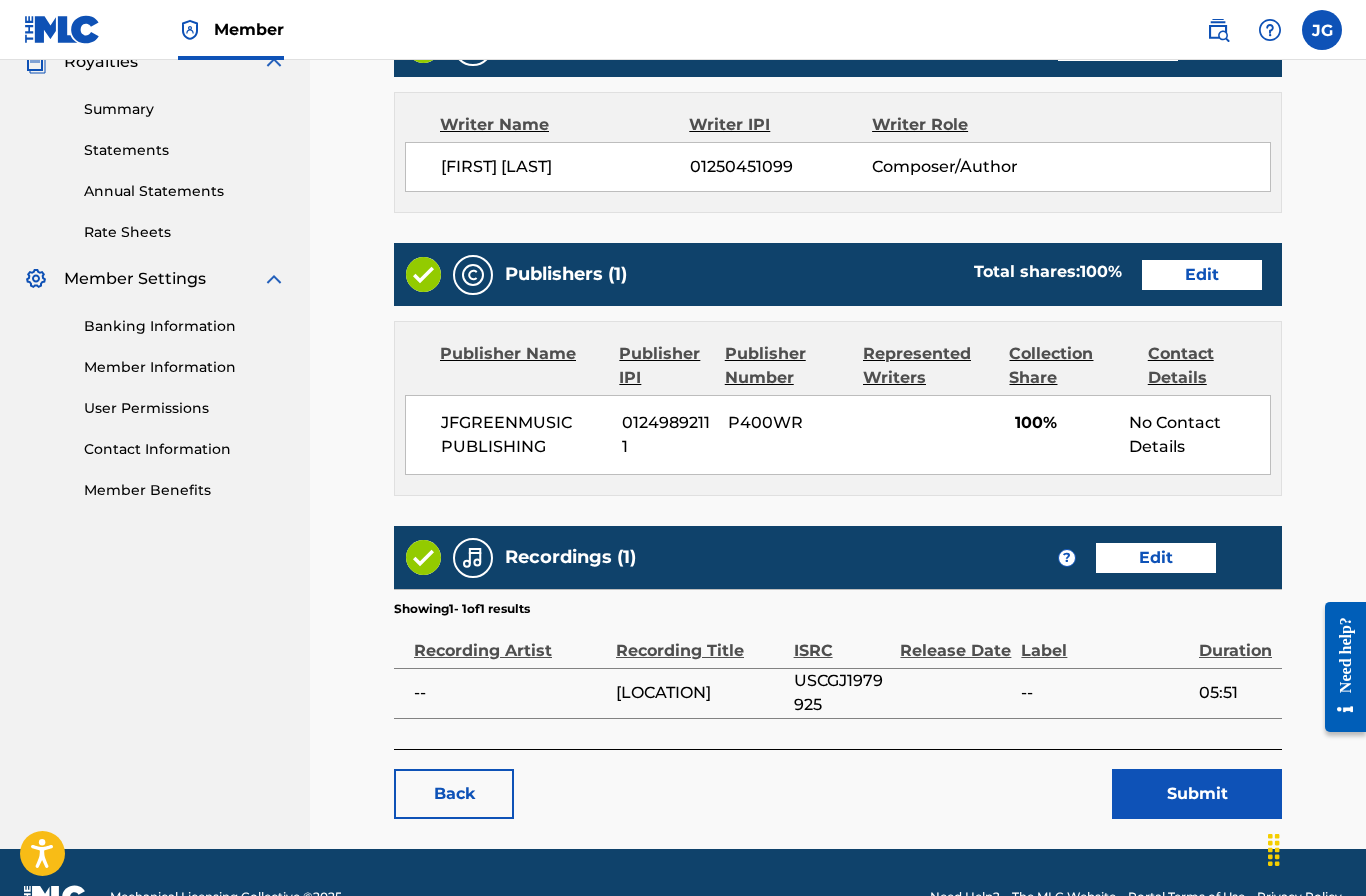 click on "Edit" at bounding box center [1156, 558] 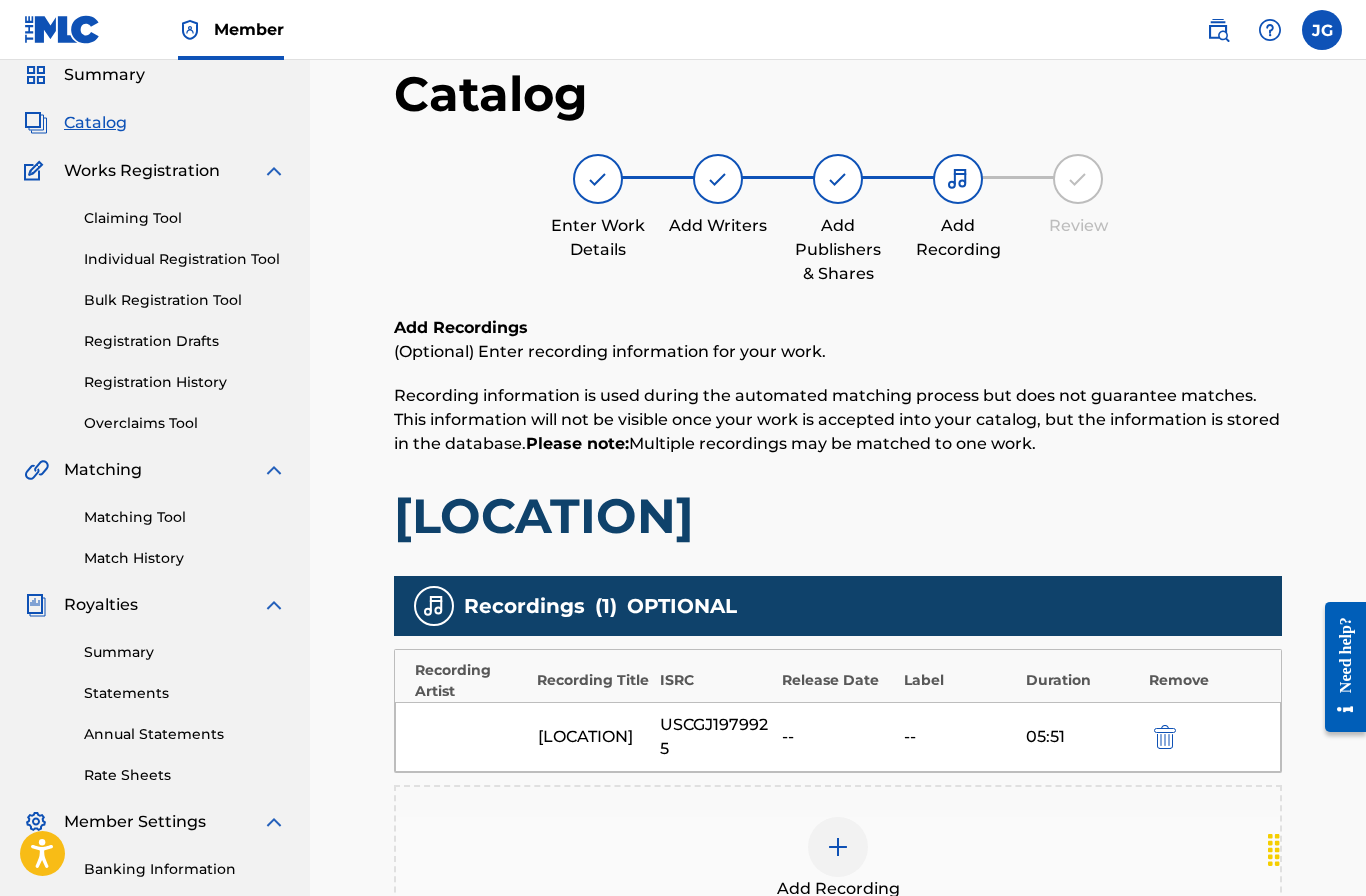 scroll, scrollTop: 79, scrollLeft: 0, axis: vertical 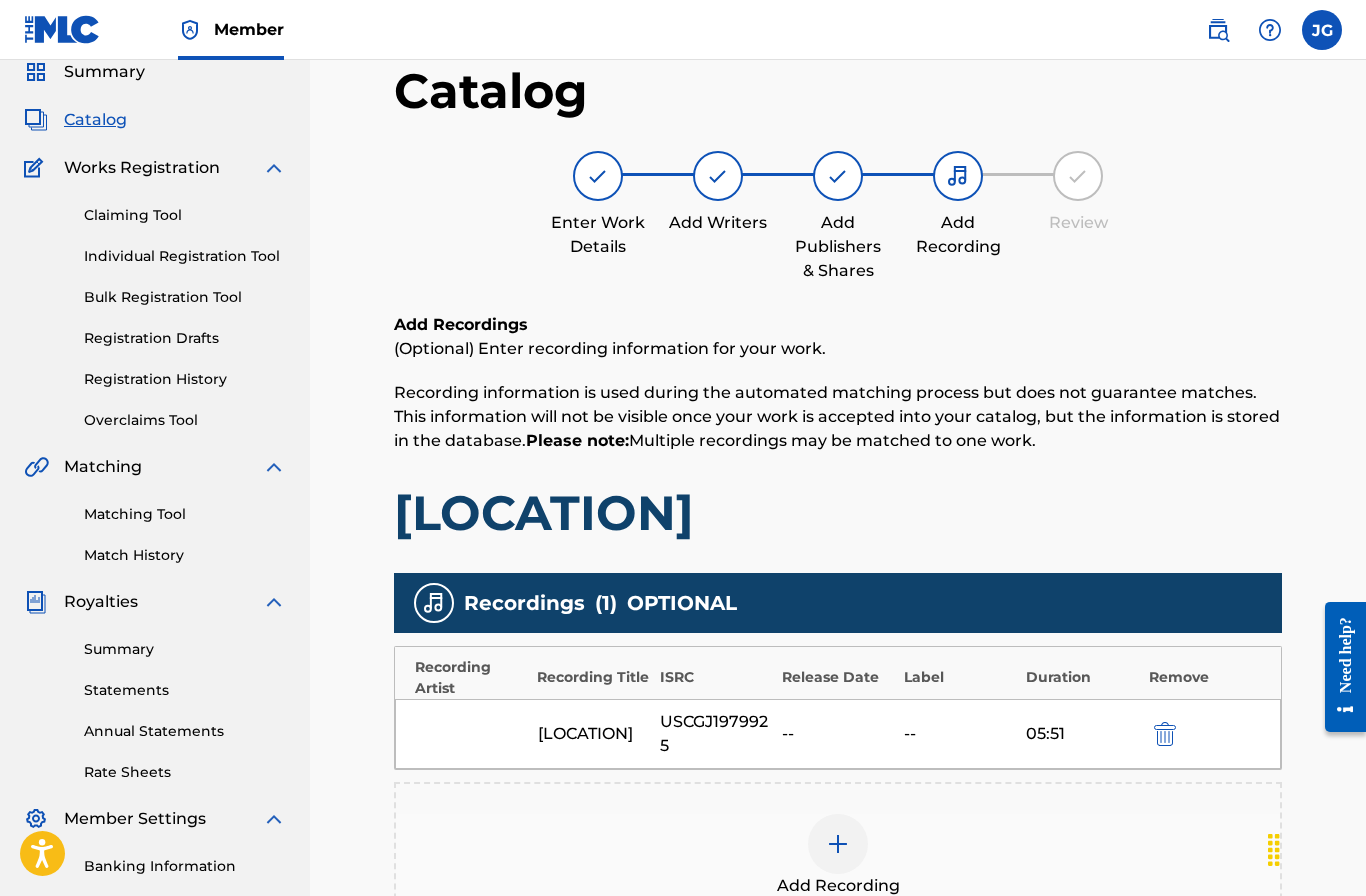 click at bounding box center [1165, 734] 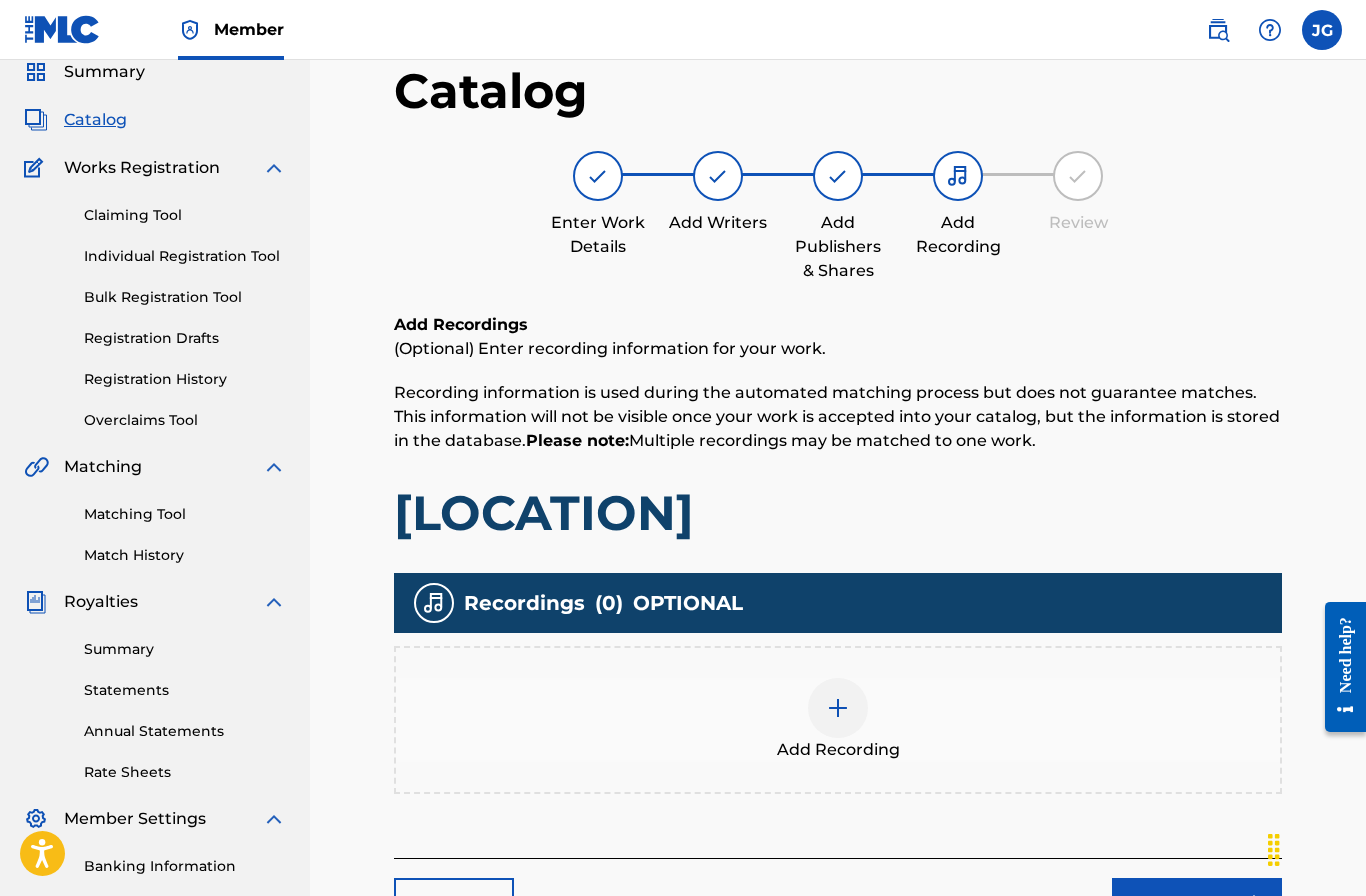 click at bounding box center (838, 708) 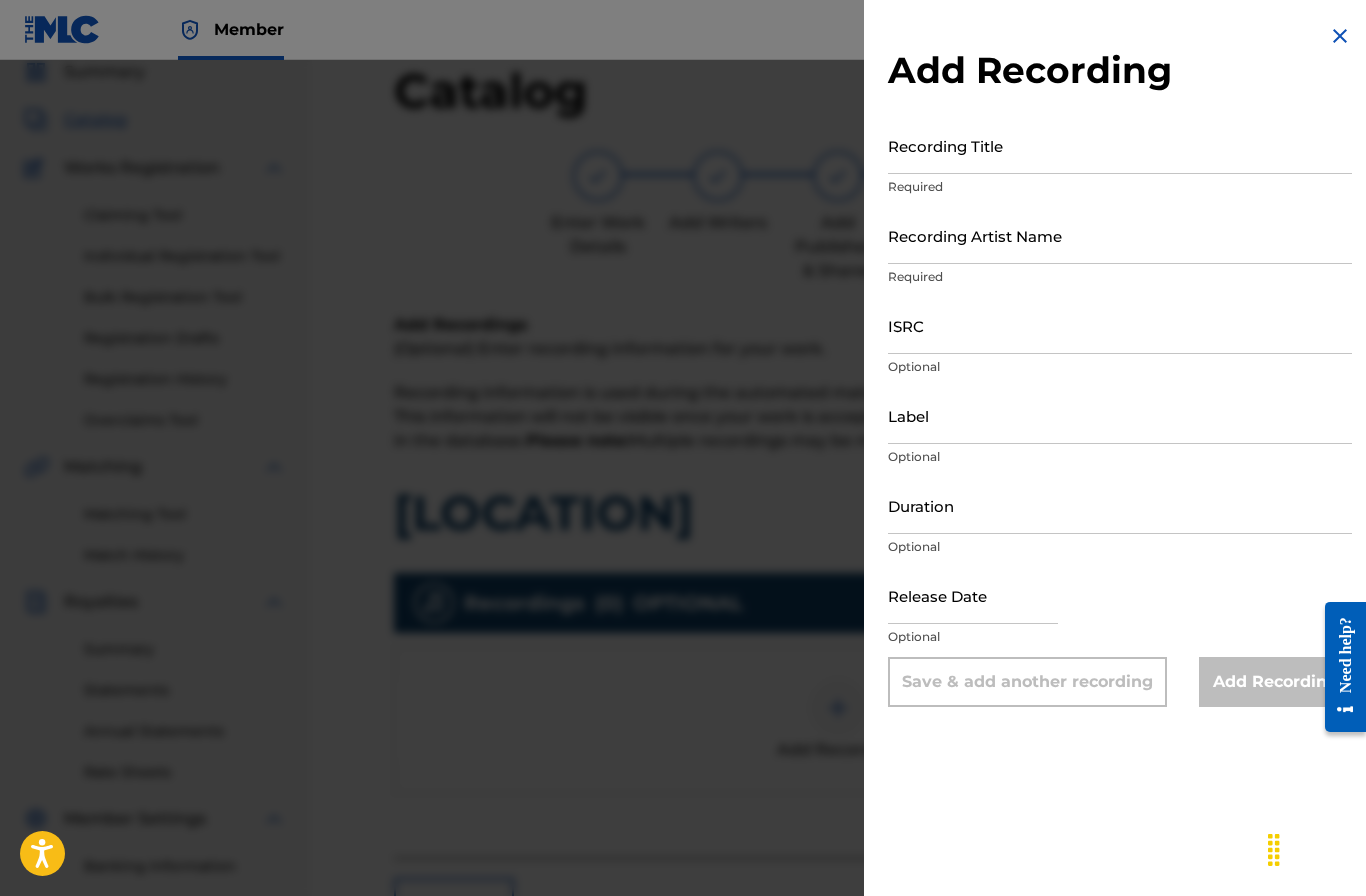 click on "Recording Title" at bounding box center (1120, 145) 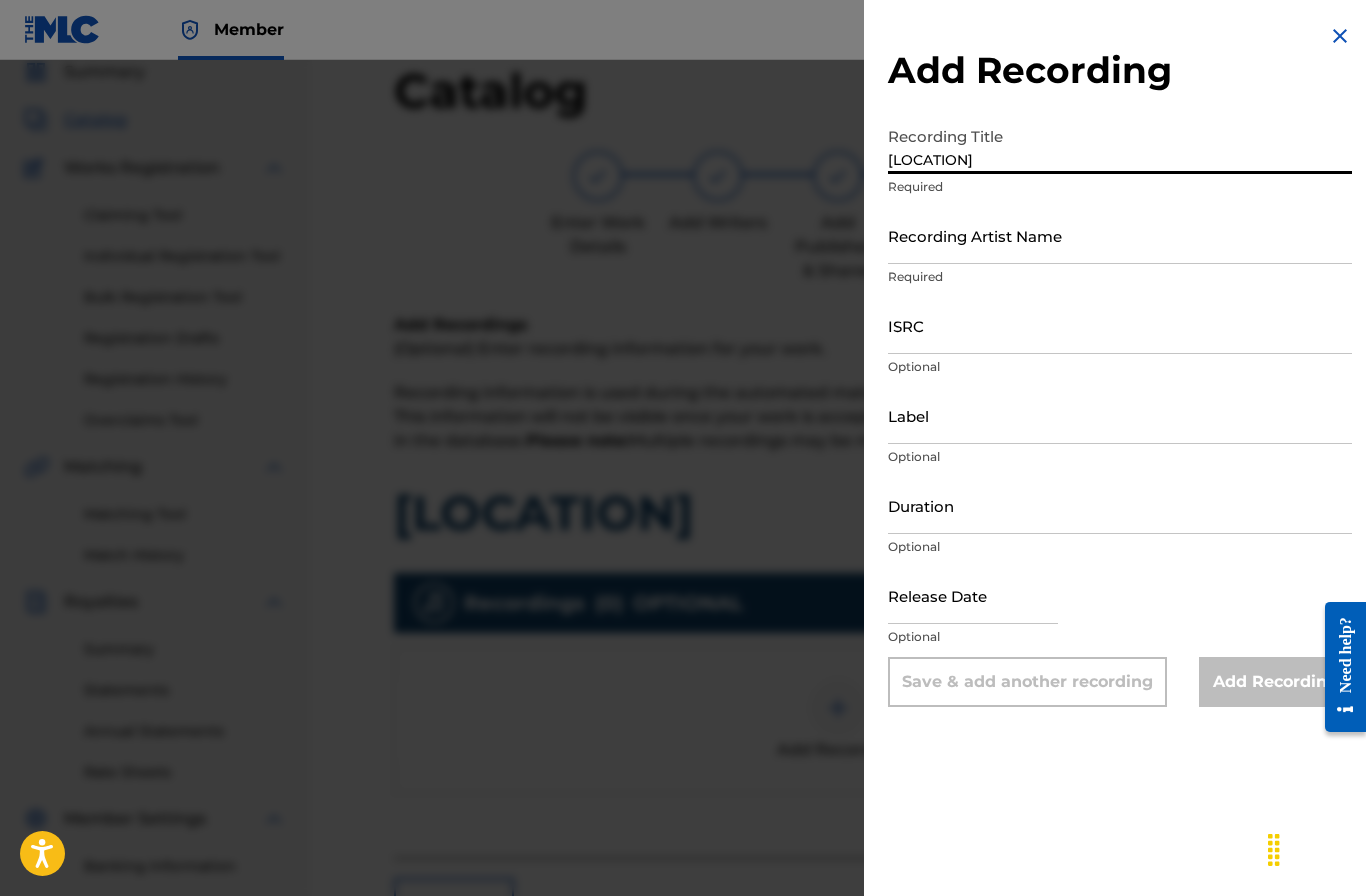 type on "[LOCATION]" 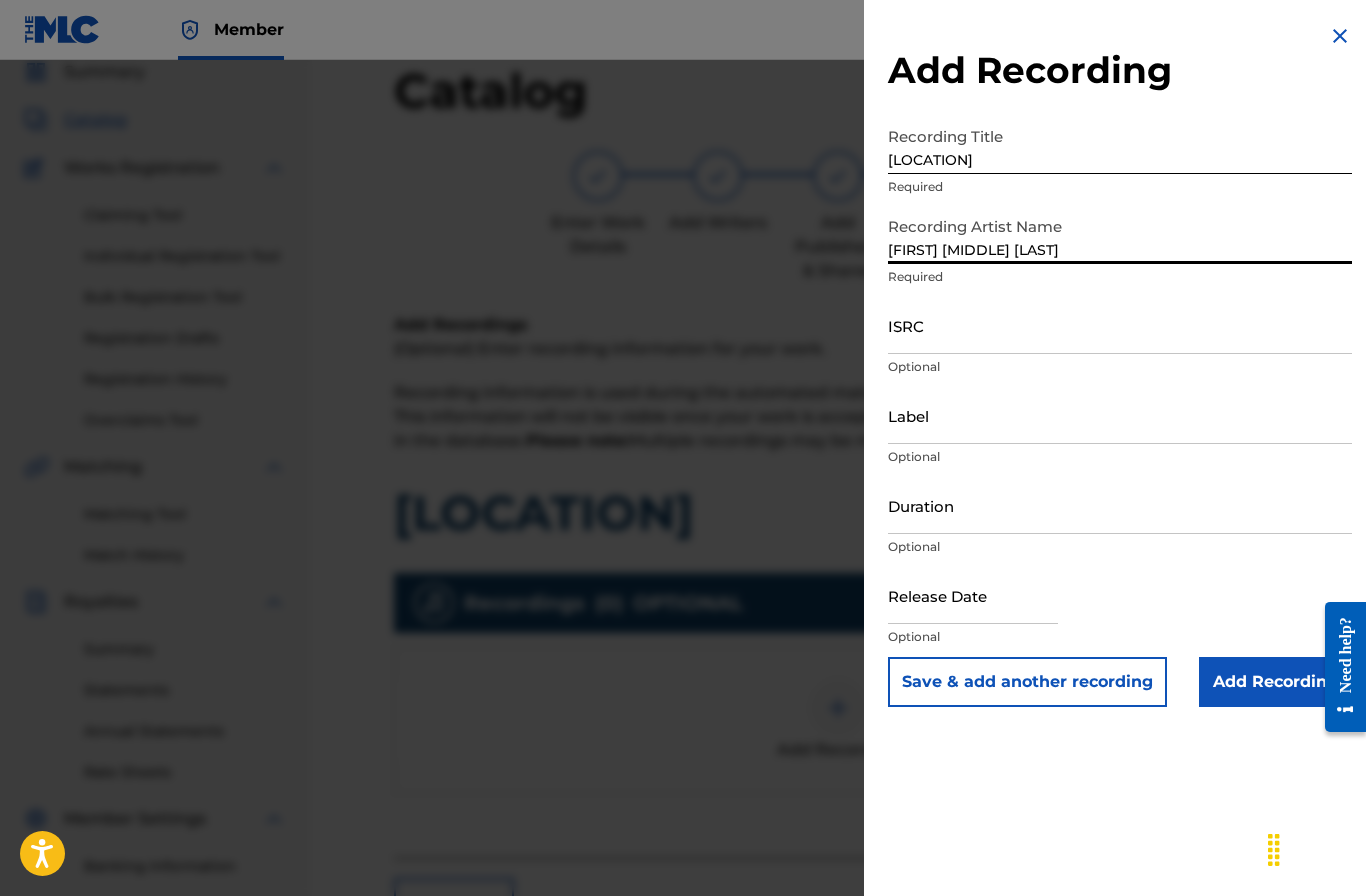 type on "[FIRST] [MIDDLE] [LAST]" 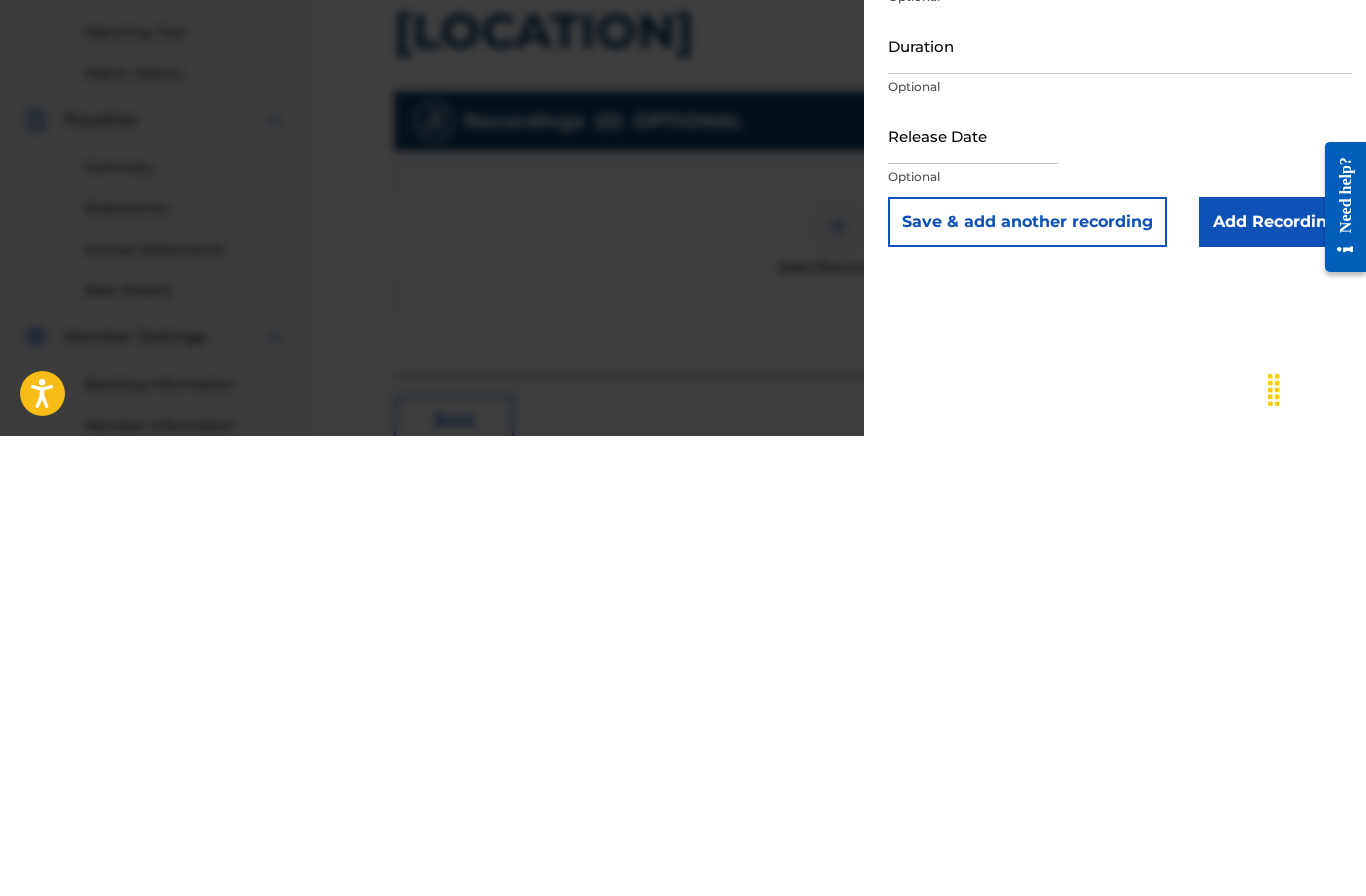 scroll, scrollTop: 120, scrollLeft: 0, axis: vertical 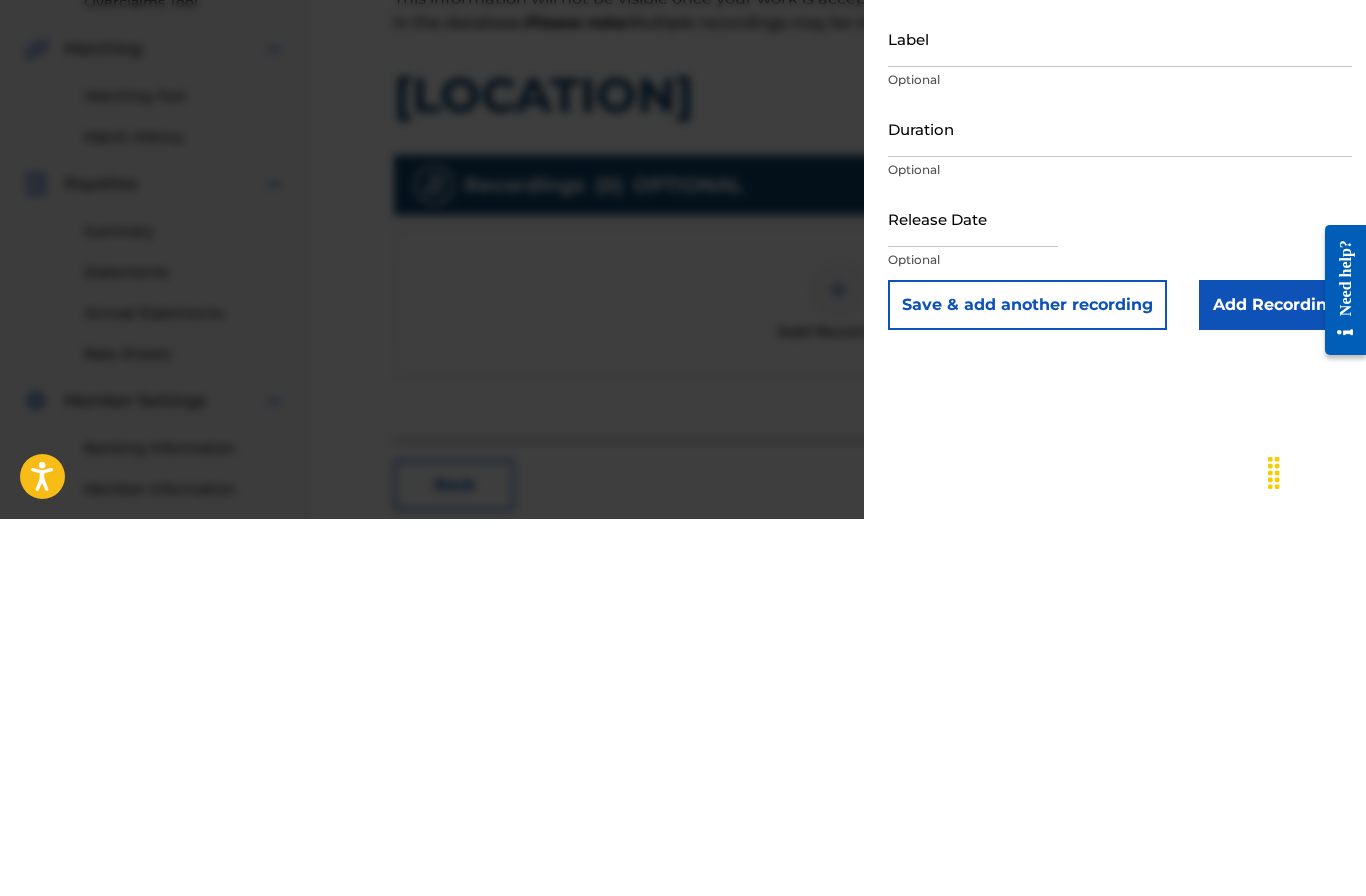 type on "USCGJ1979925" 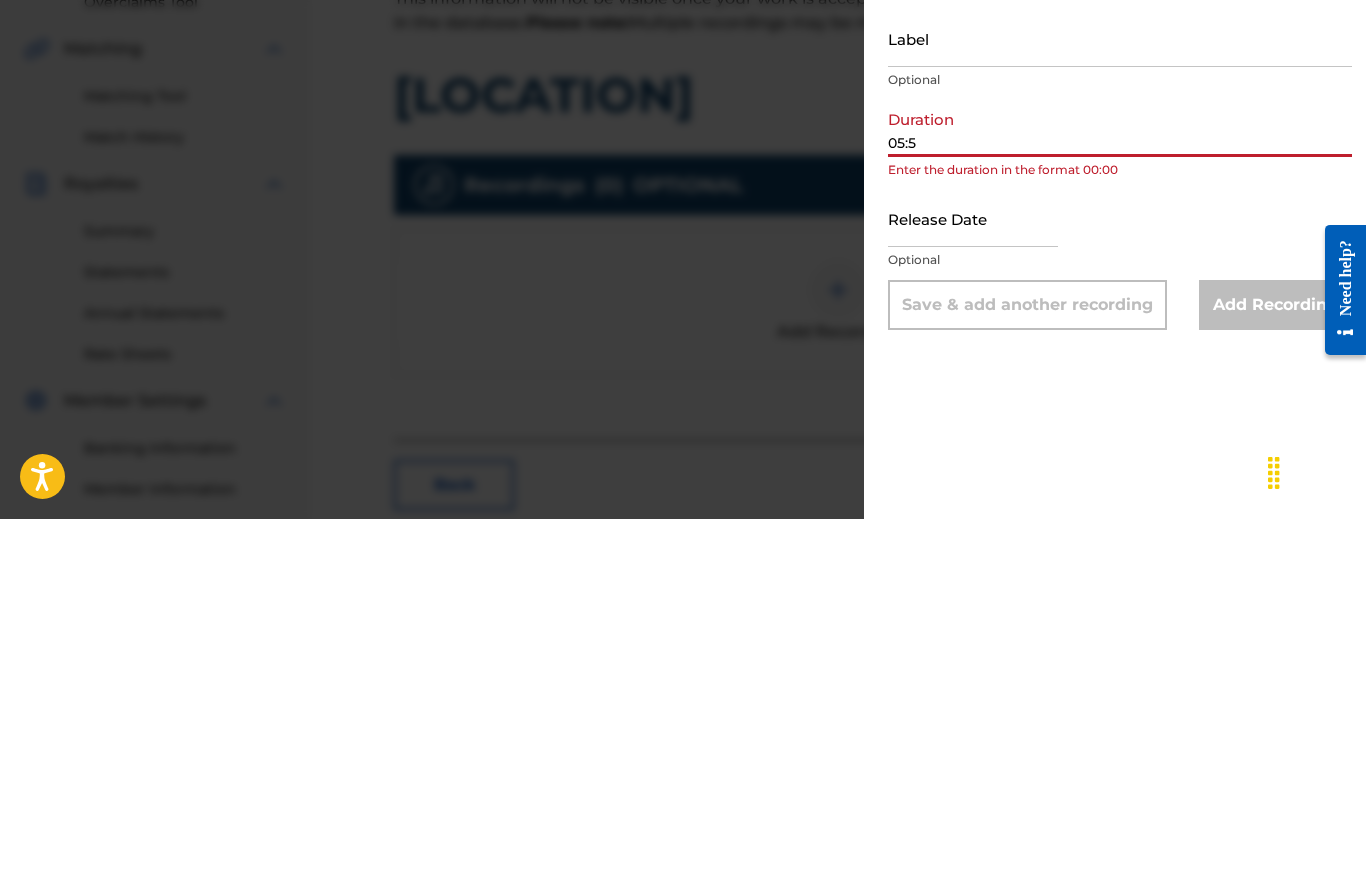 type on "05:51" 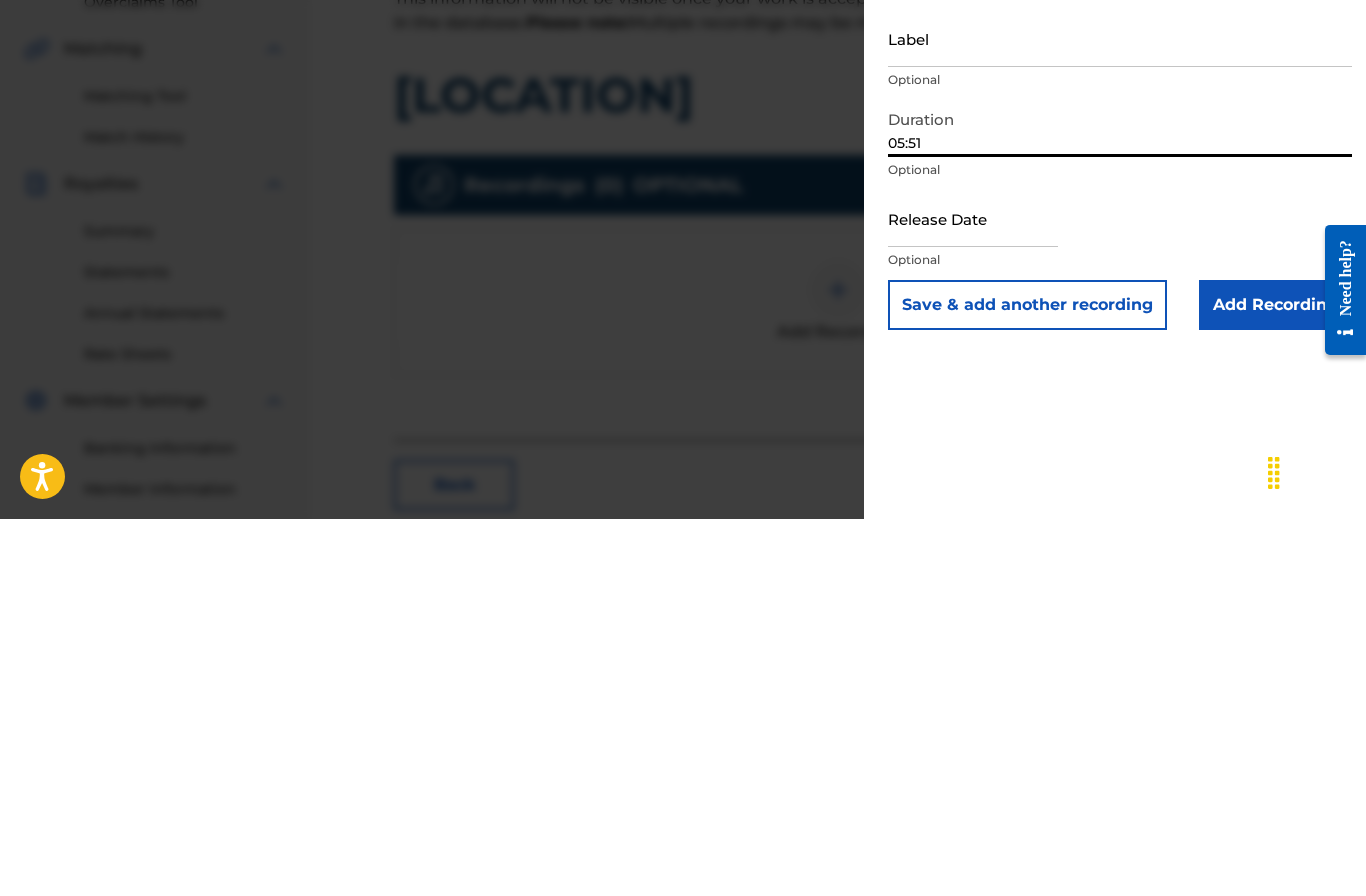 click on "Add Recording" at bounding box center (1275, 682) 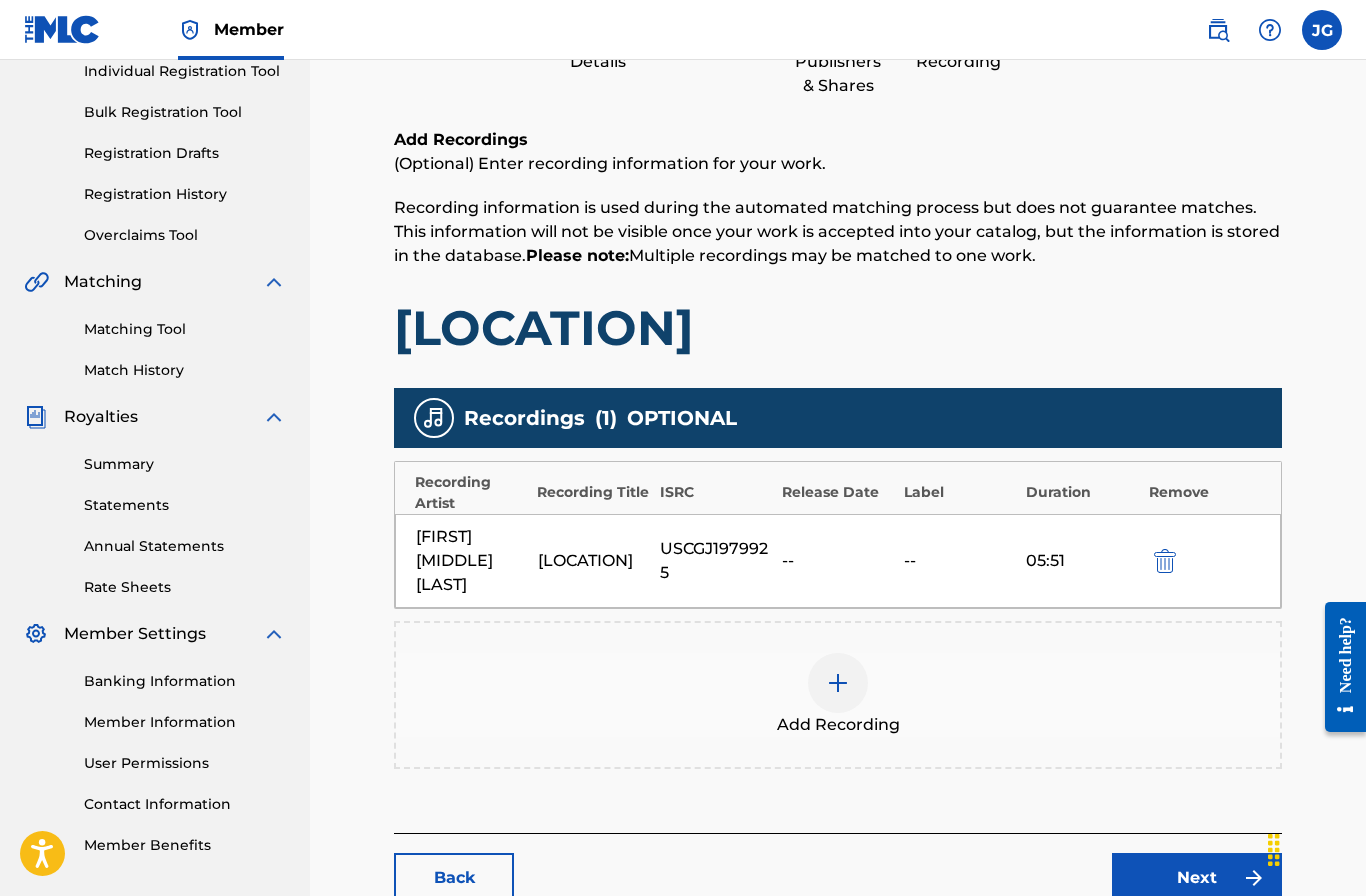 scroll, scrollTop: 291, scrollLeft: 0, axis: vertical 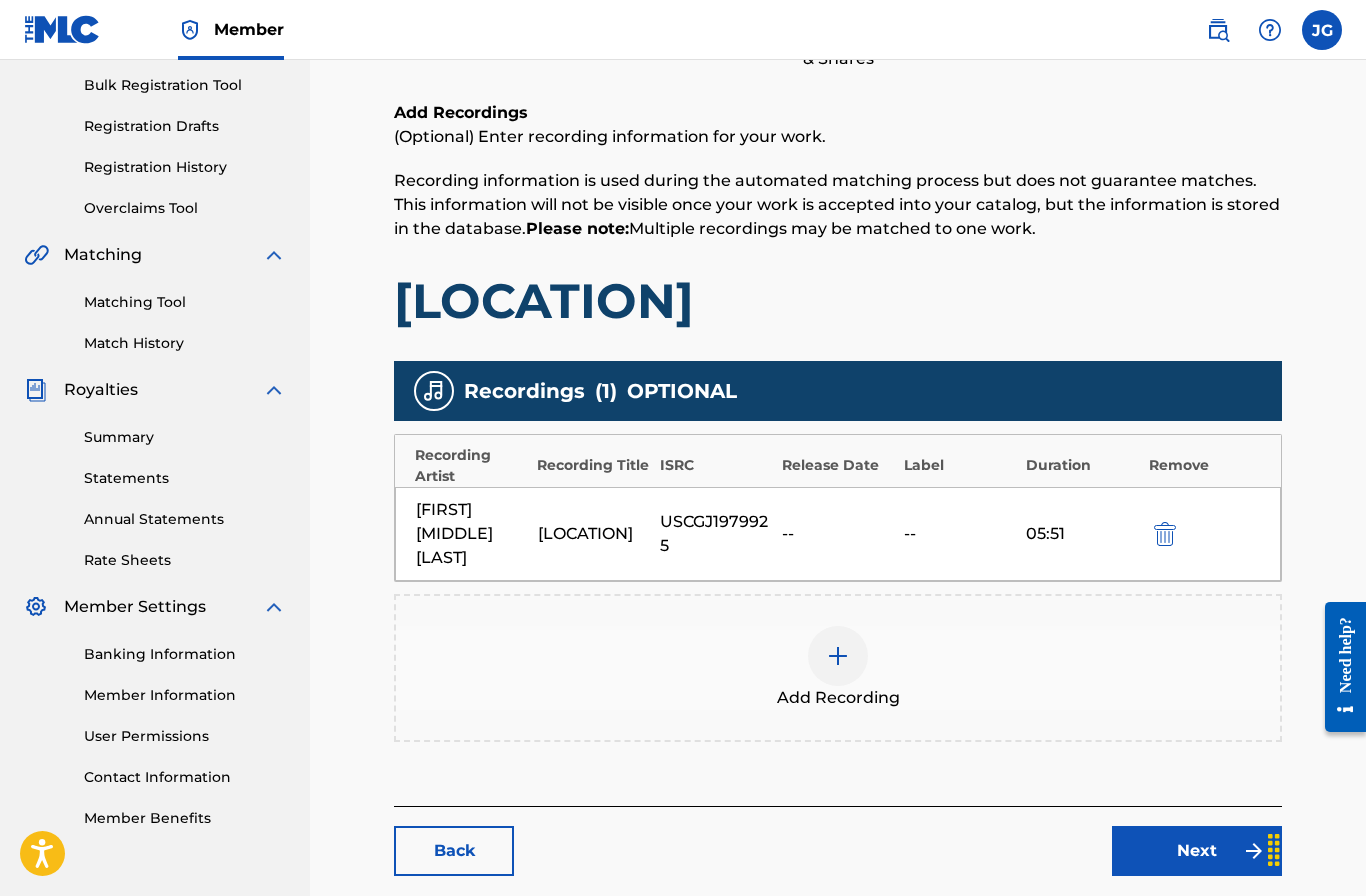 click on "Next" at bounding box center (1197, 851) 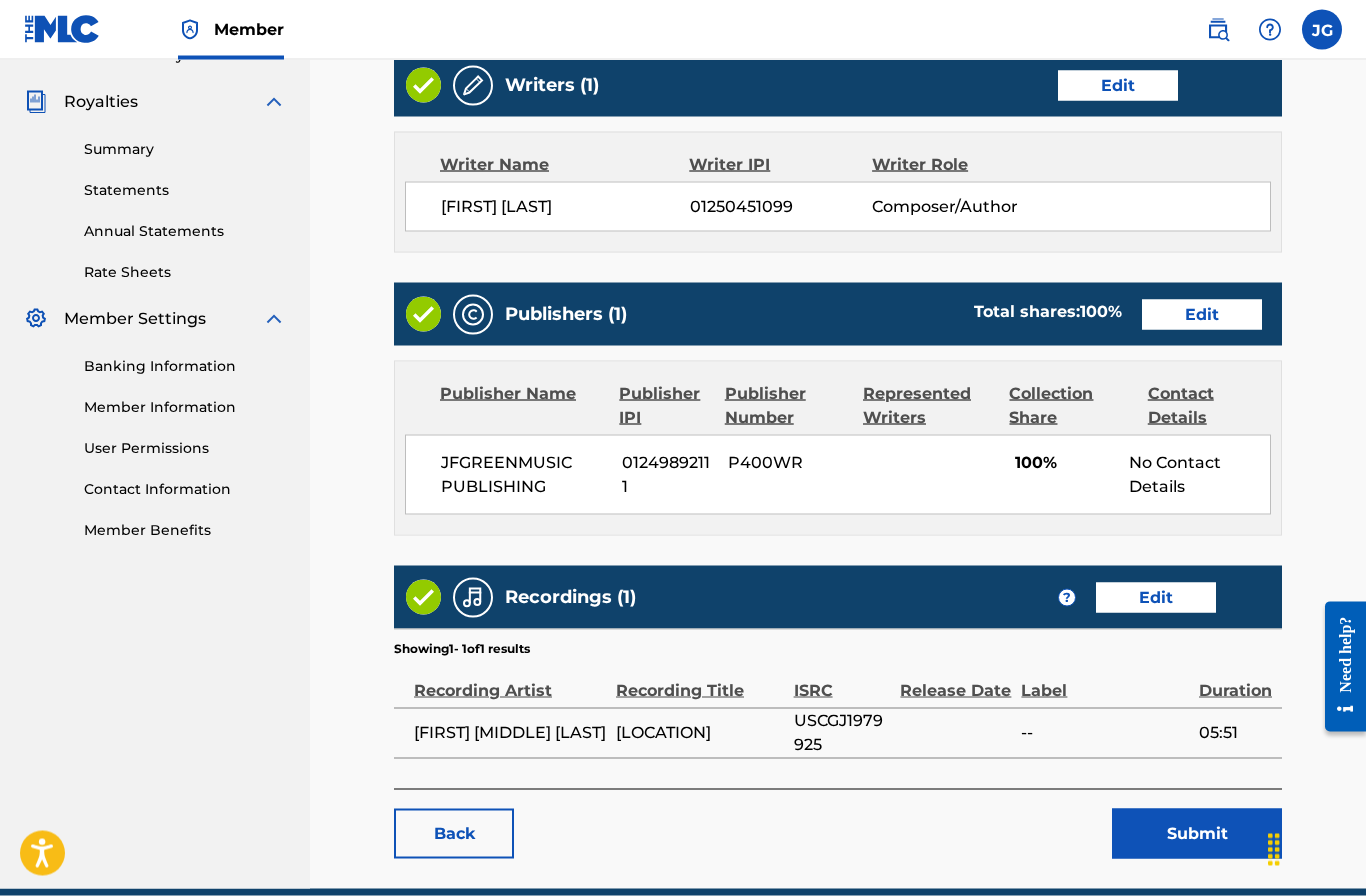 scroll, scrollTop: 581, scrollLeft: 0, axis: vertical 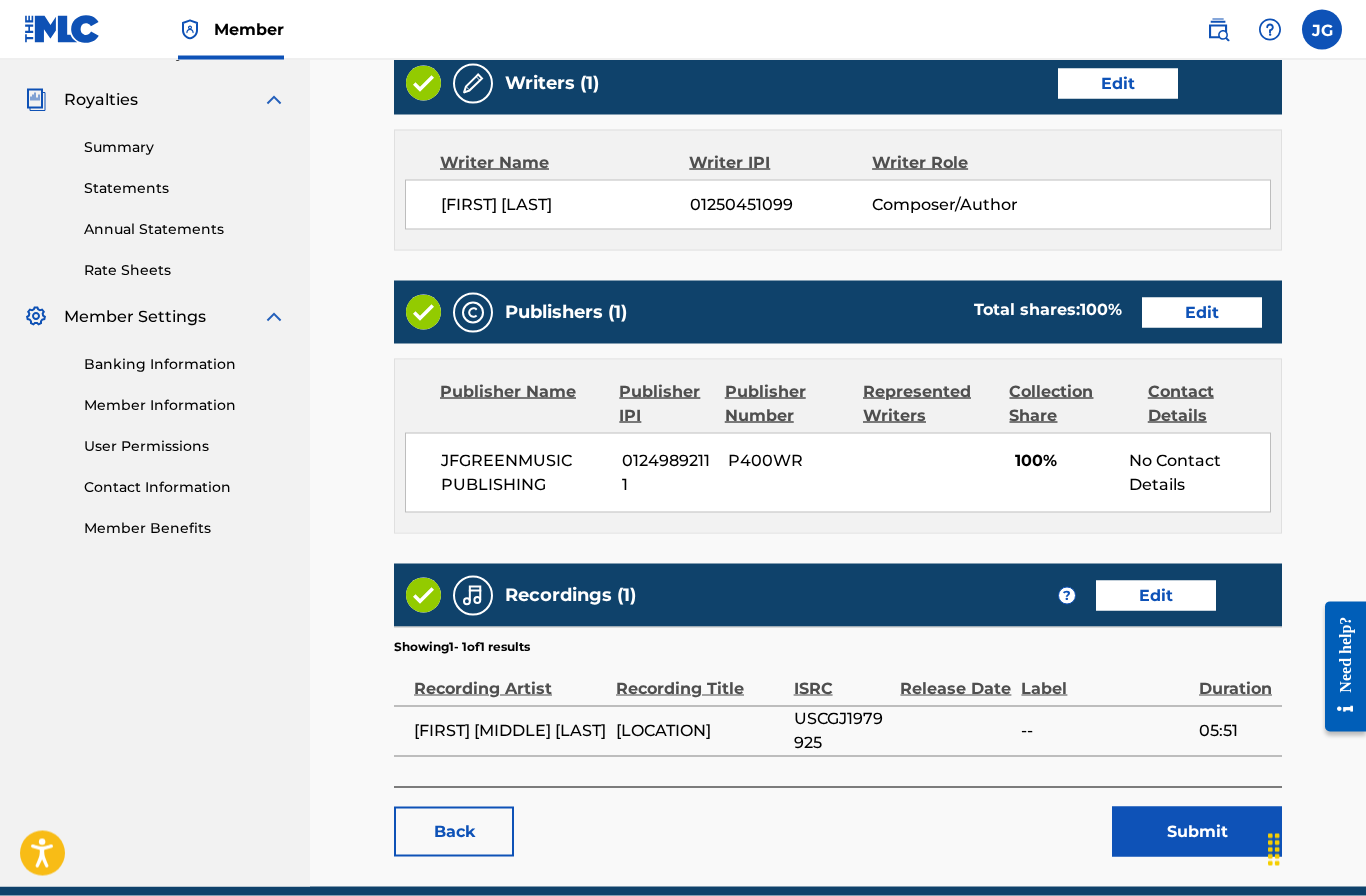 click on "Edit" at bounding box center [1156, 596] 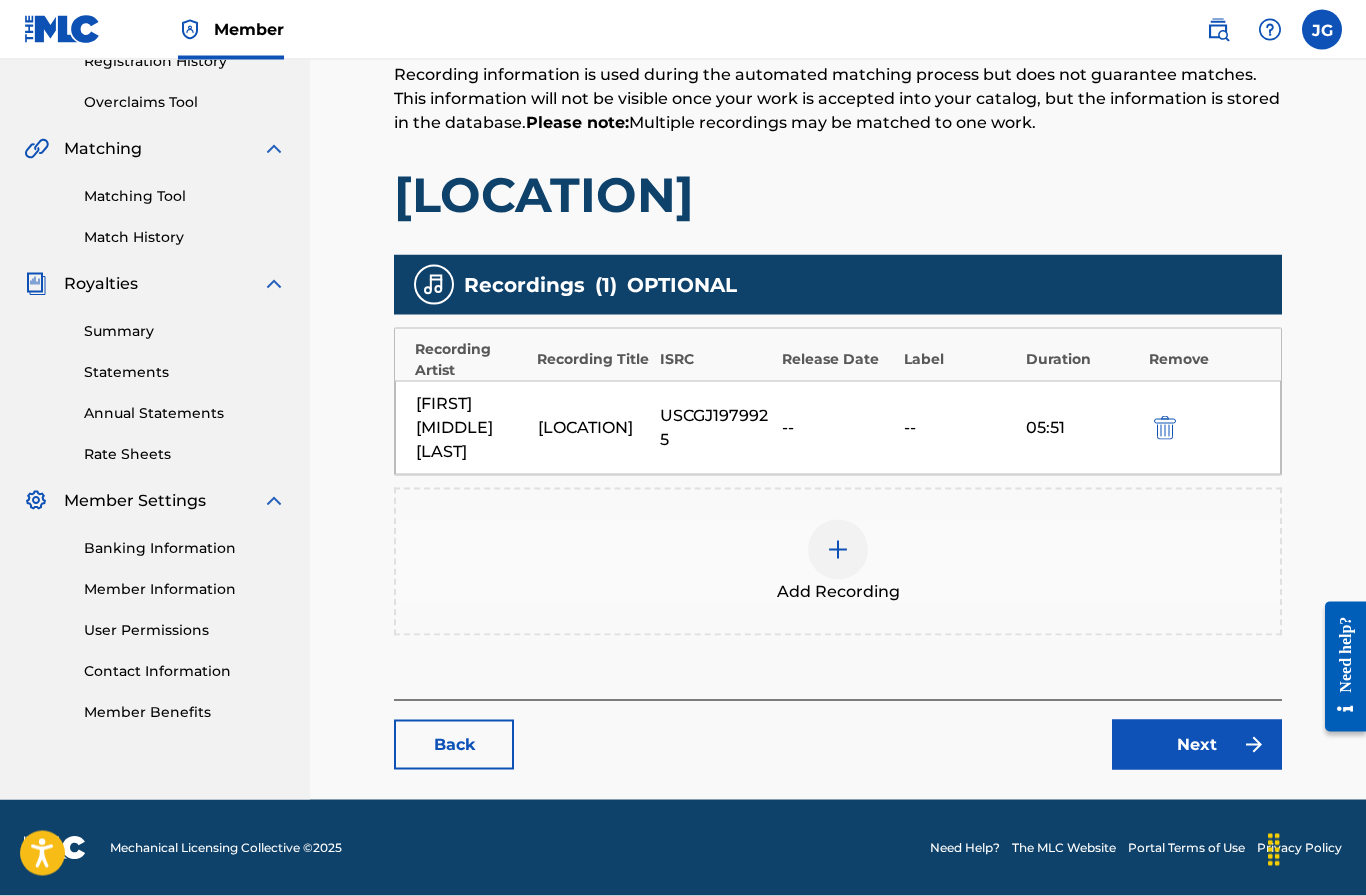 scroll, scrollTop: 373, scrollLeft: 0, axis: vertical 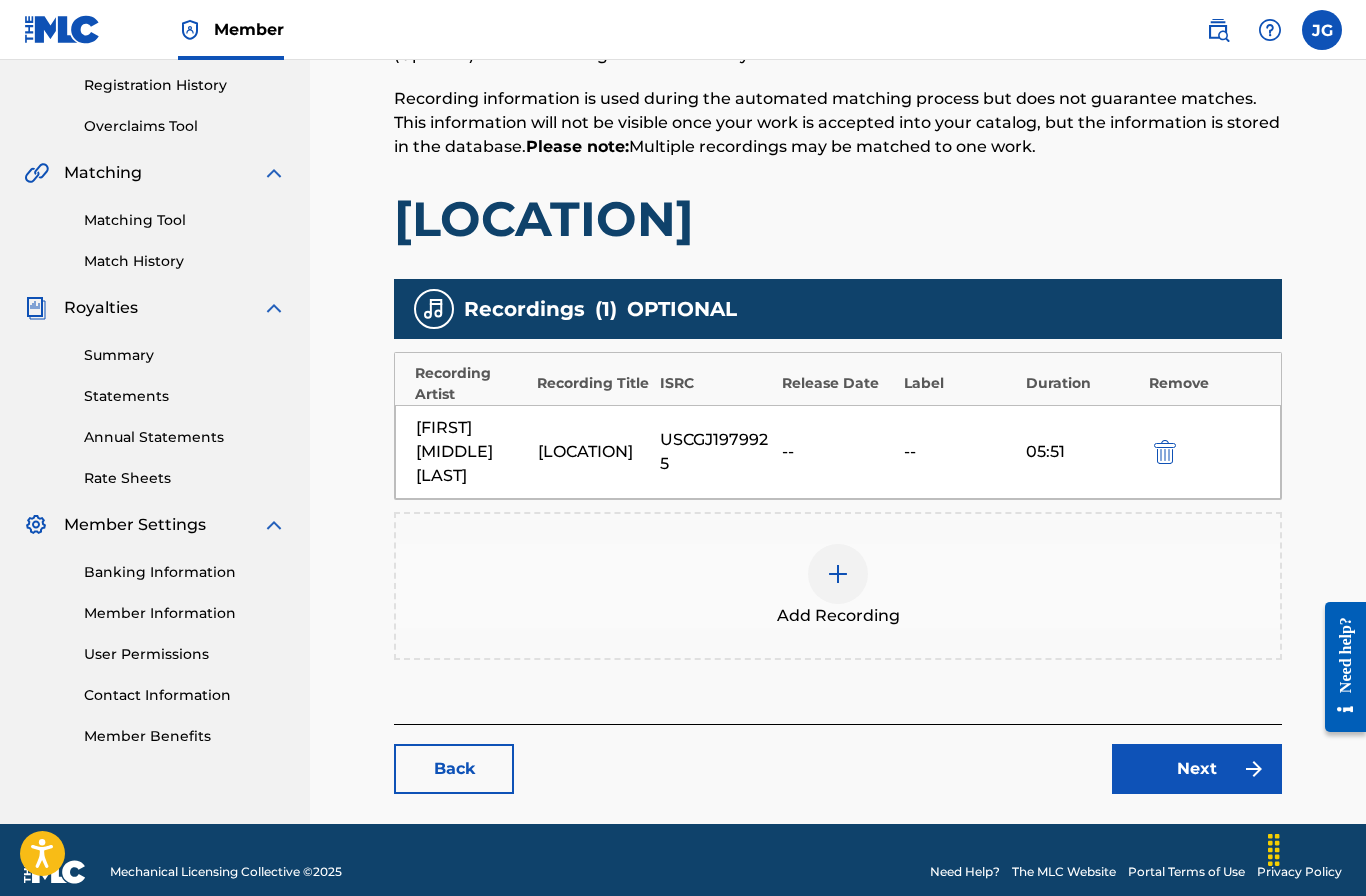 click on "--" at bounding box center (838, 452) 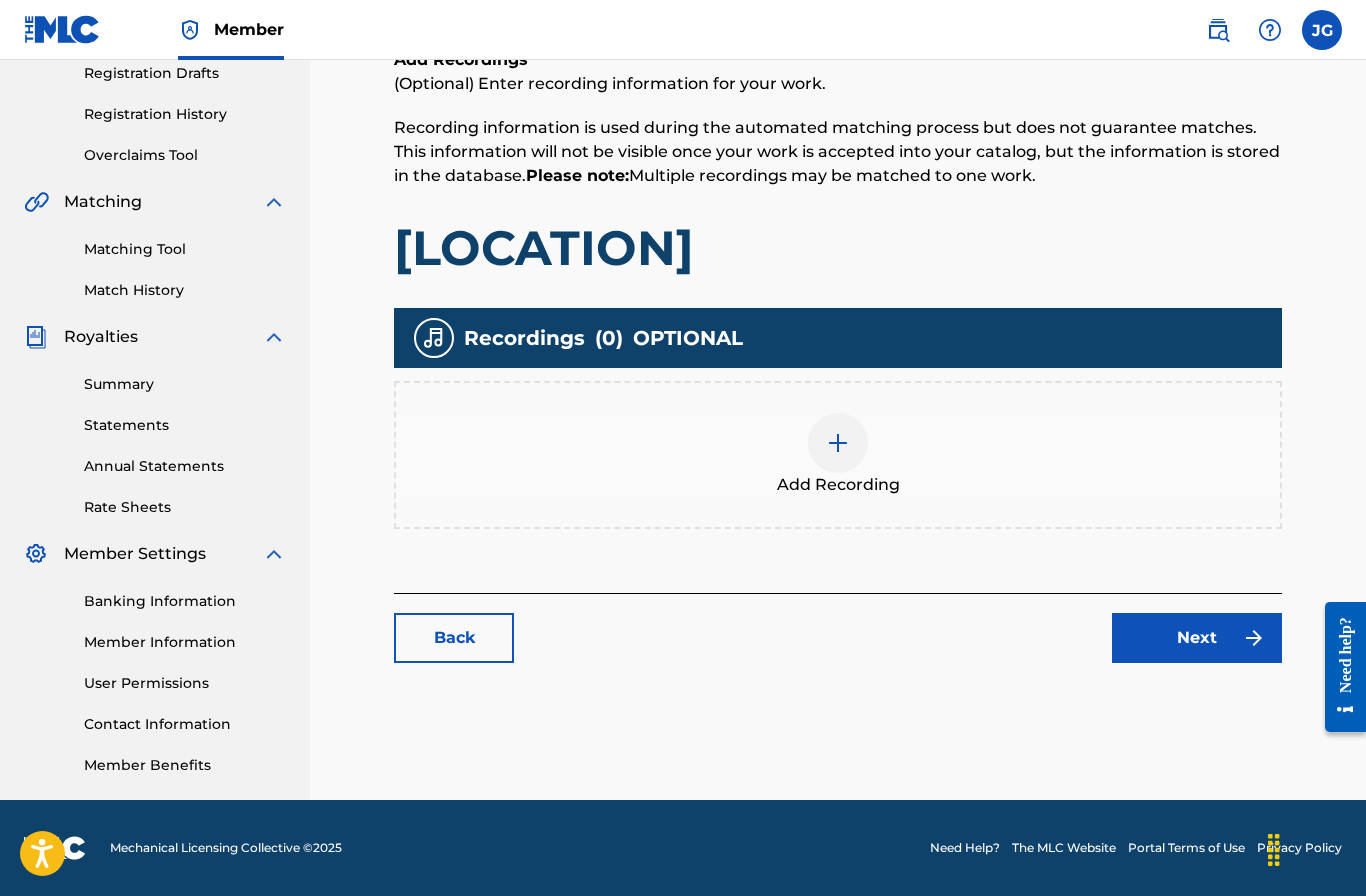 scroll, scrollTop: 344, scrollLeft: 0, axis: vertical 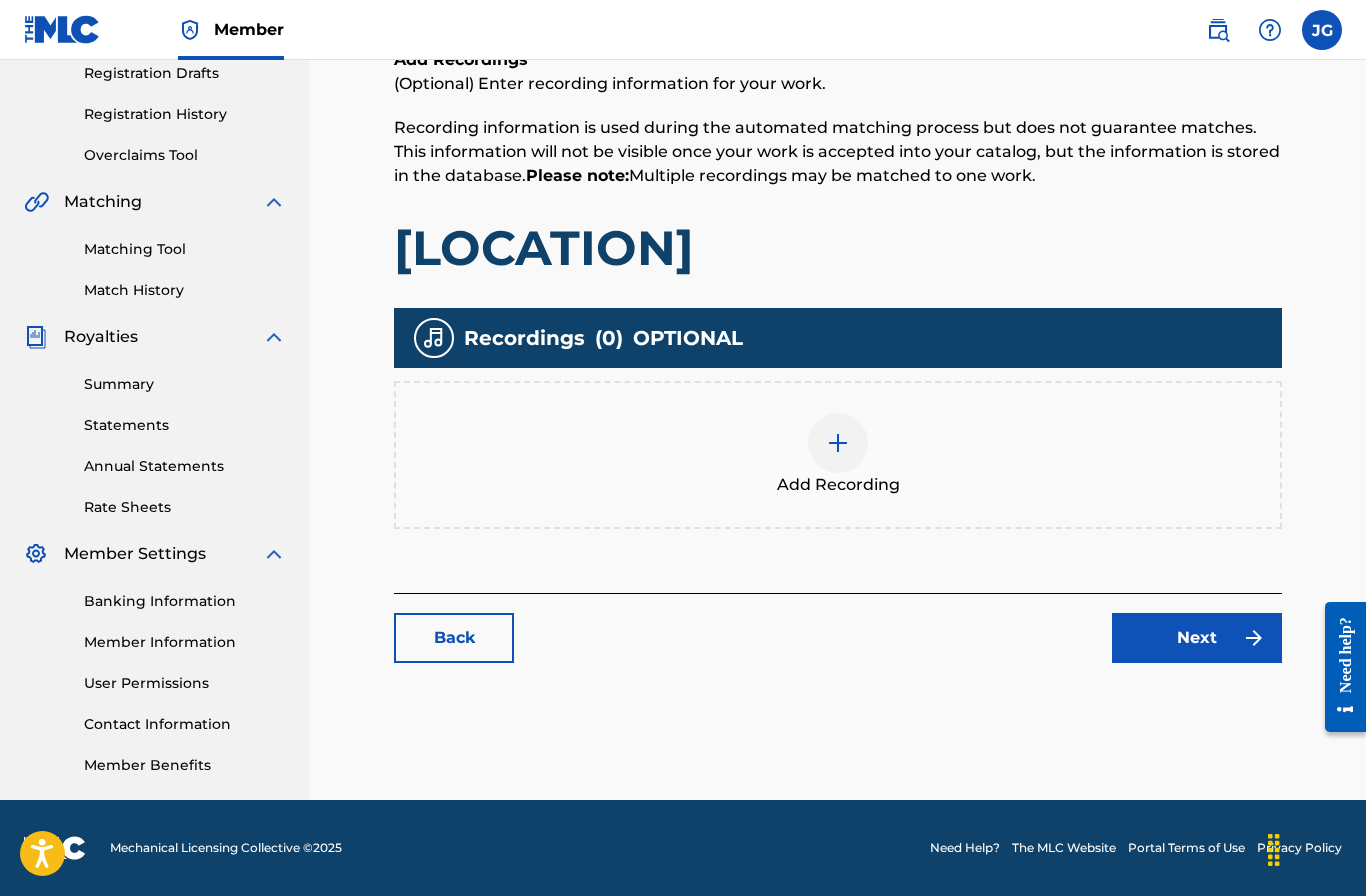 click at bounding box center [838, 443] 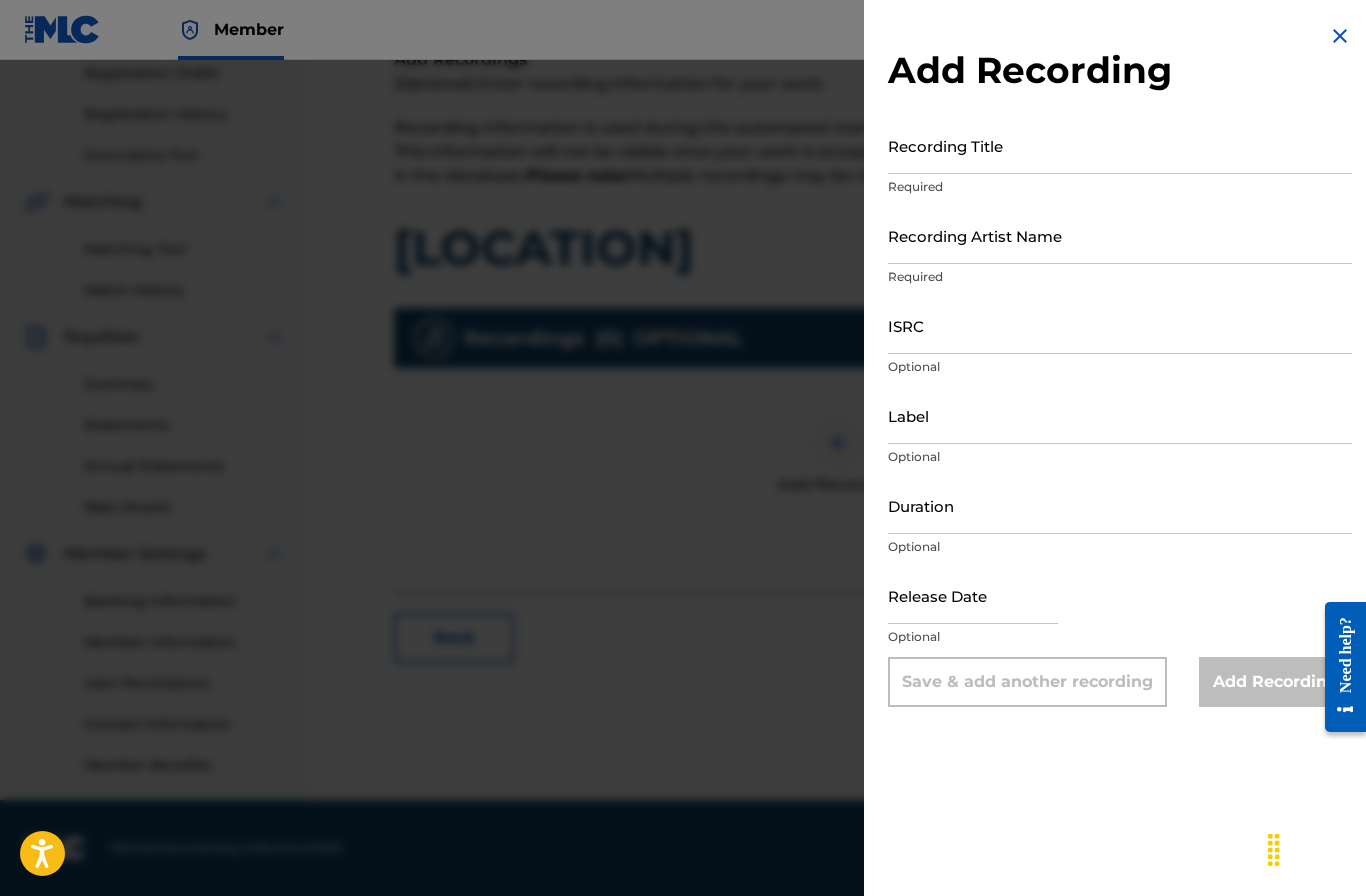 click on "Recording Title" at bounding box center (1120, 145) 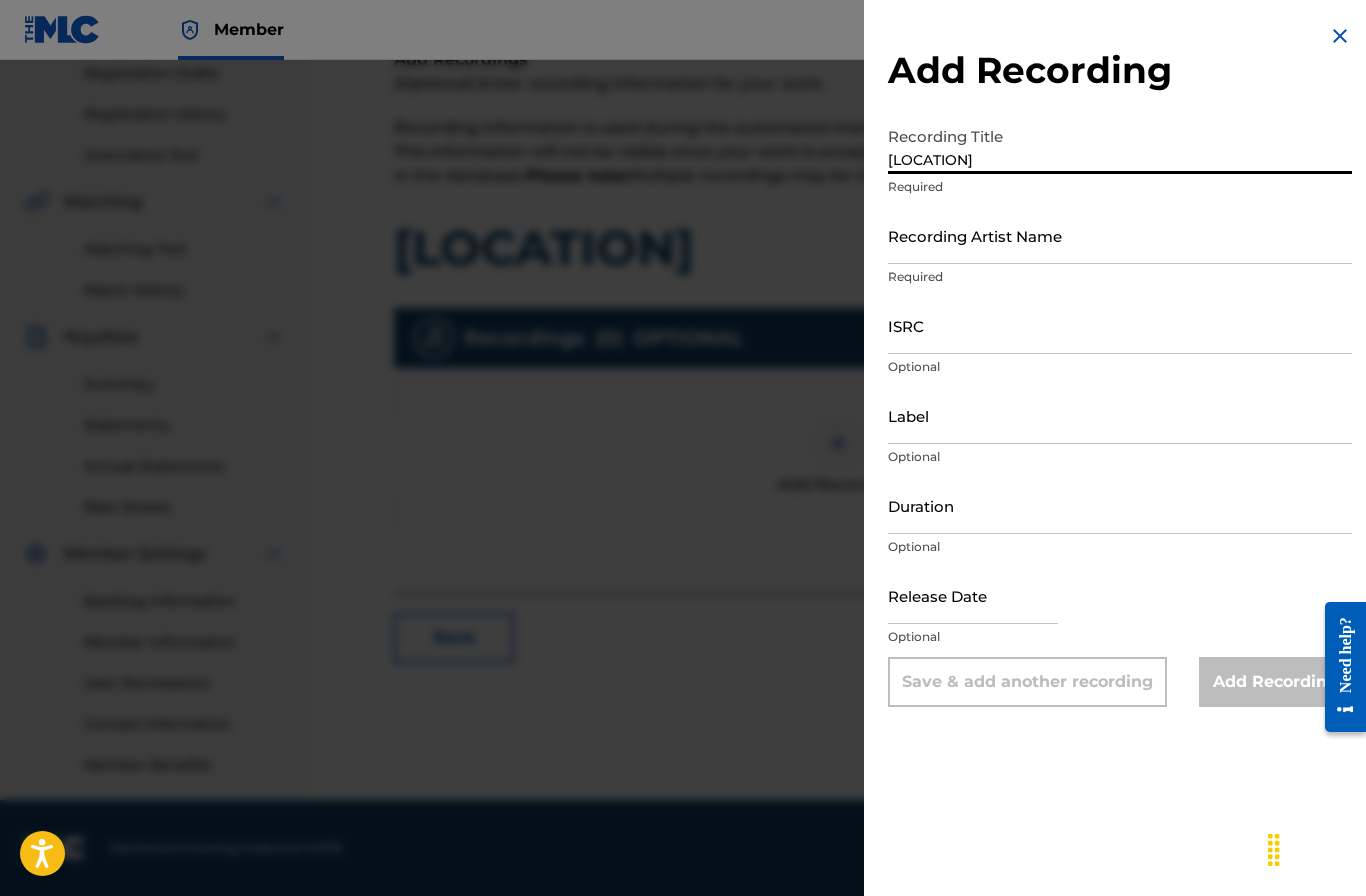 type on "[LOCATION]" 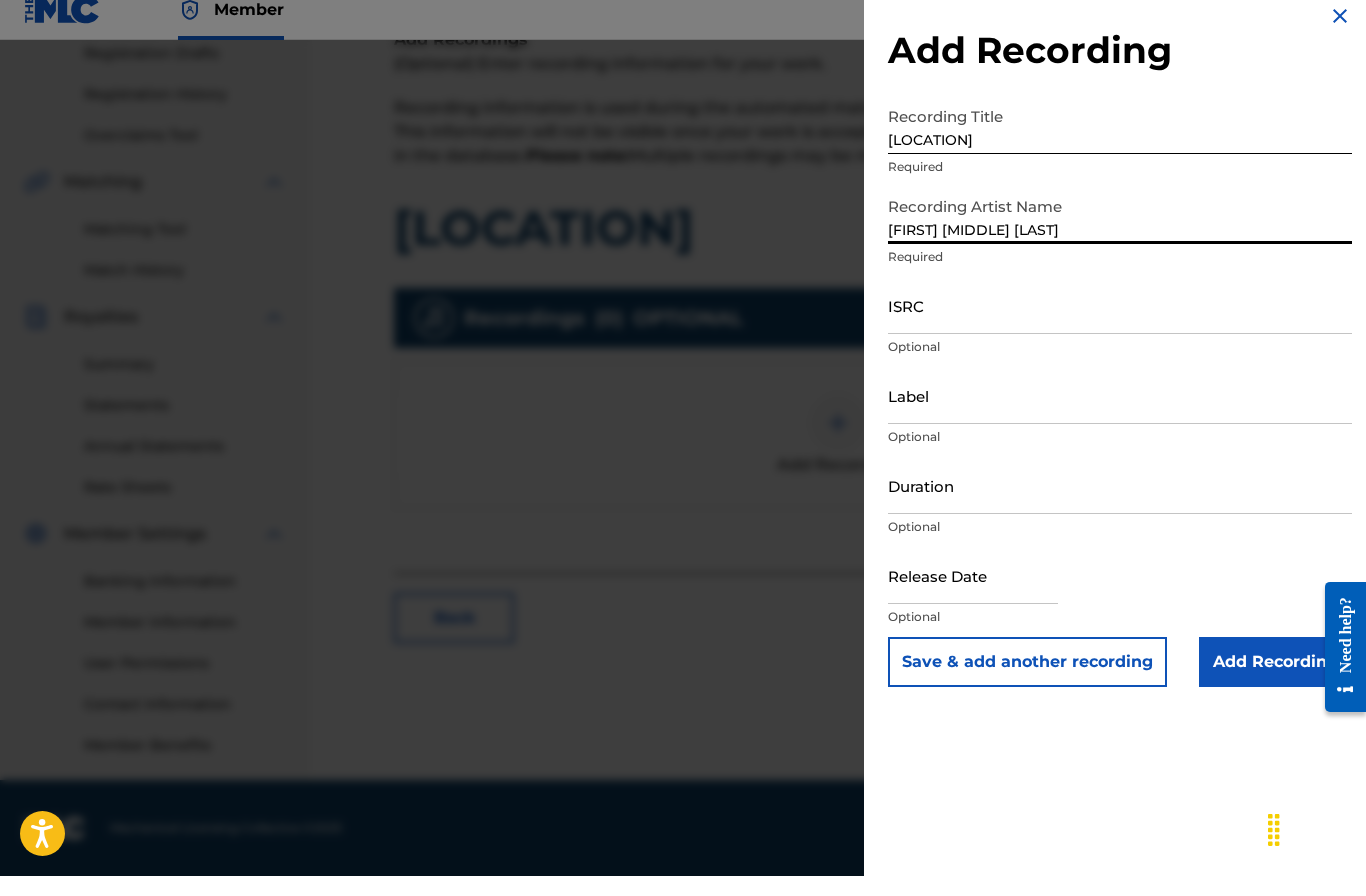 type on "[FIRST] [MIDDLE] [LAST]" 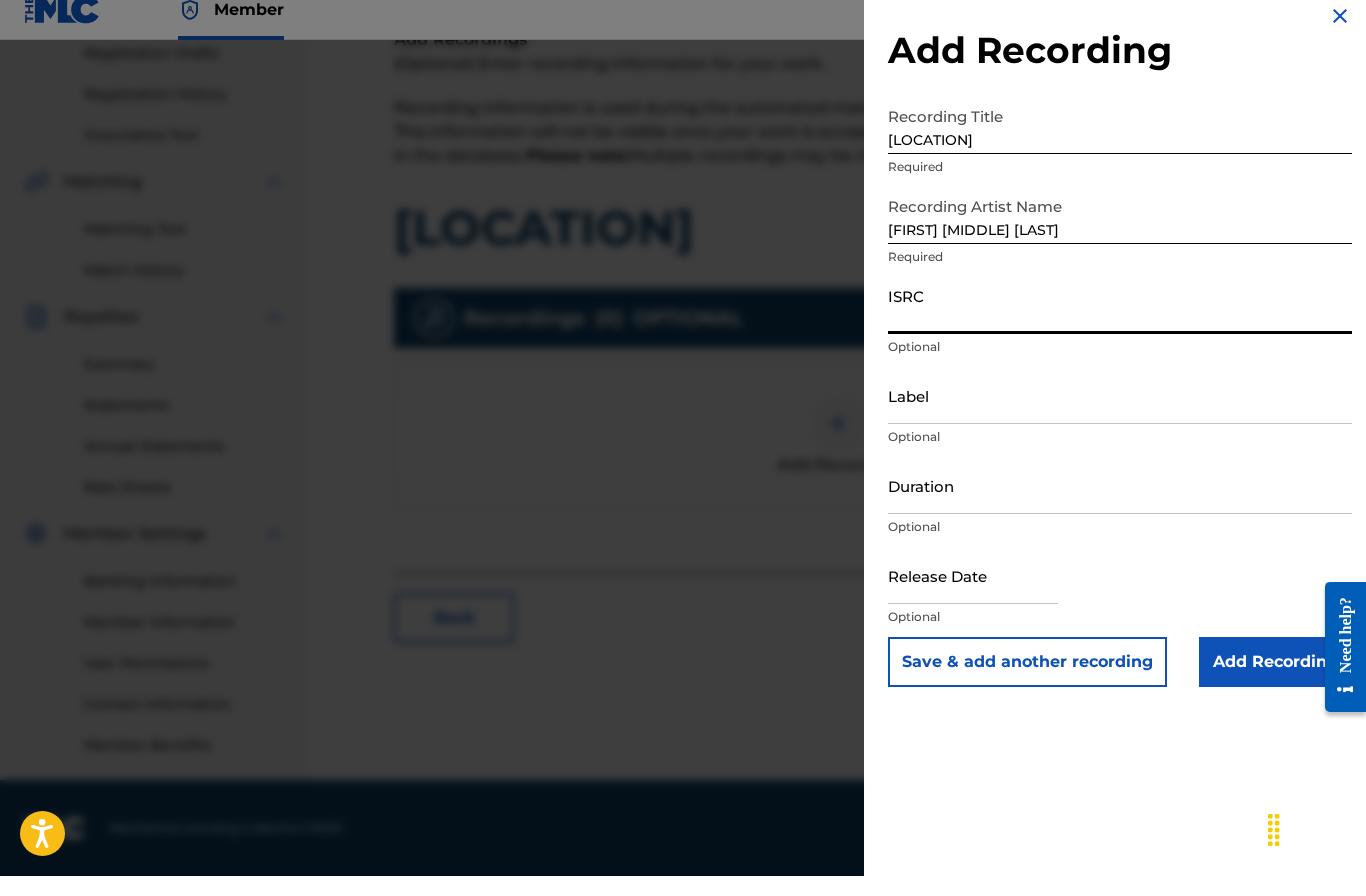 type on "U" 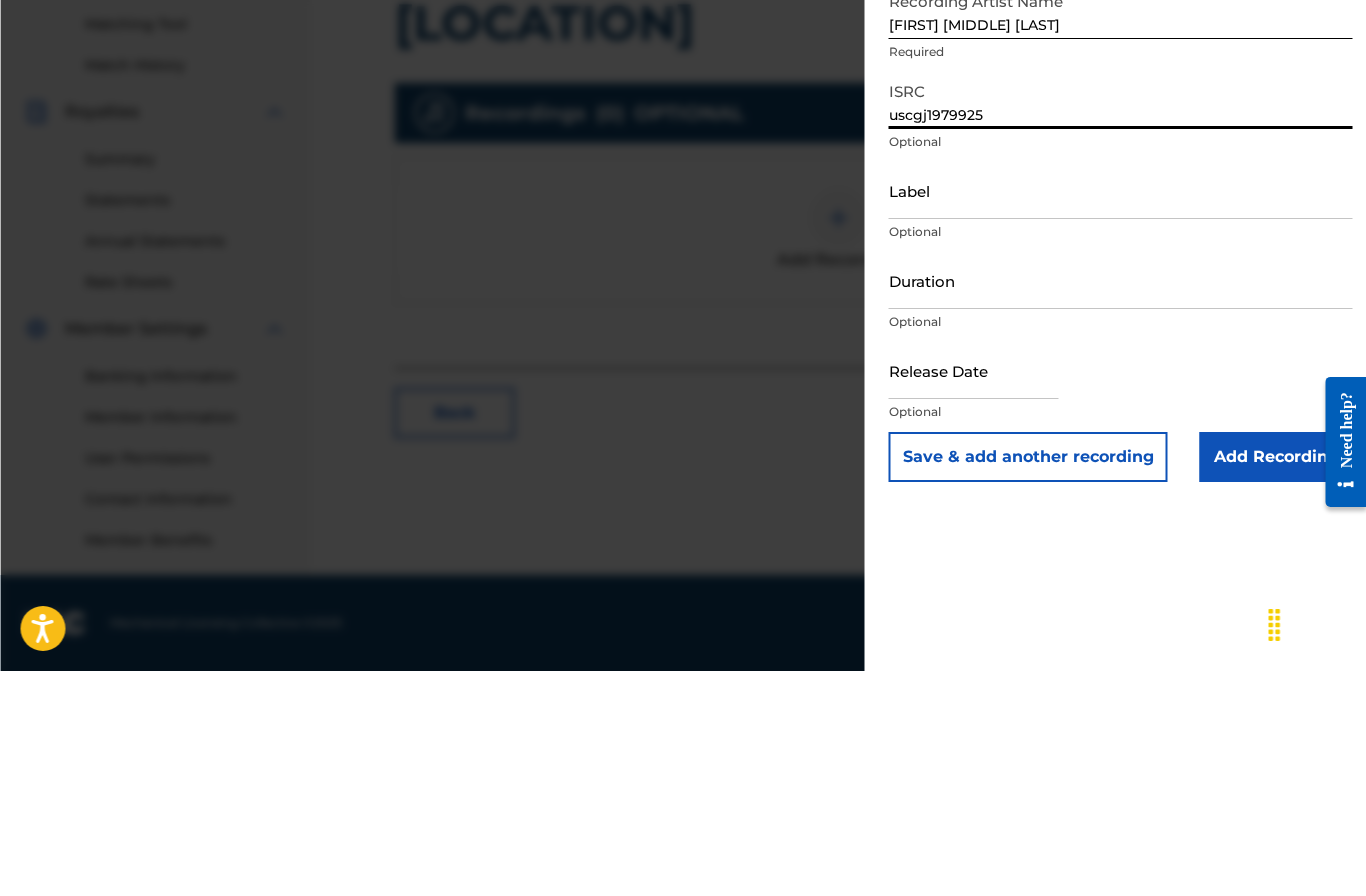 scroll, scrollTop: 344, scrollLeft: 3, axis: both 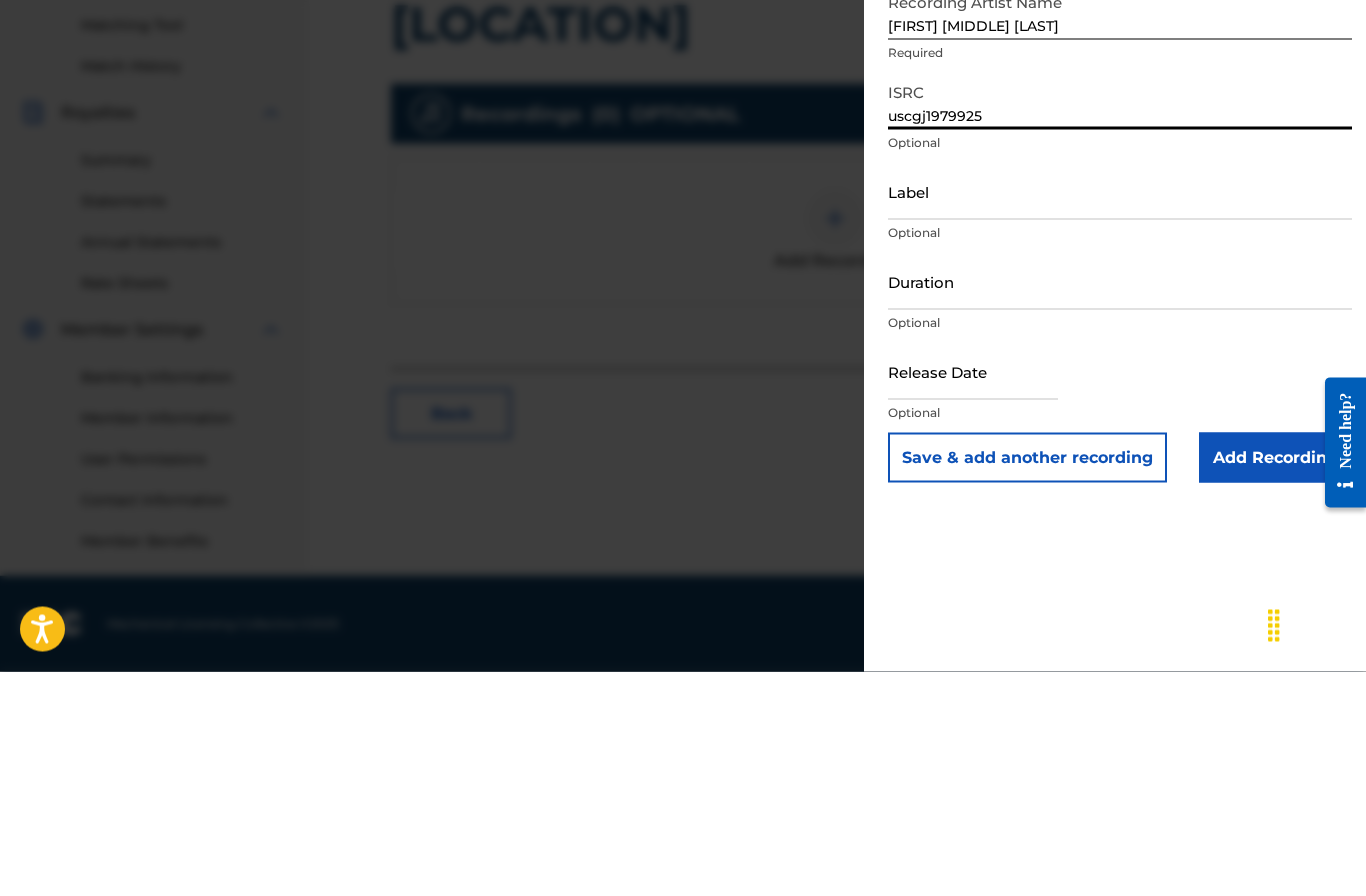 type on "uscgj1979925" 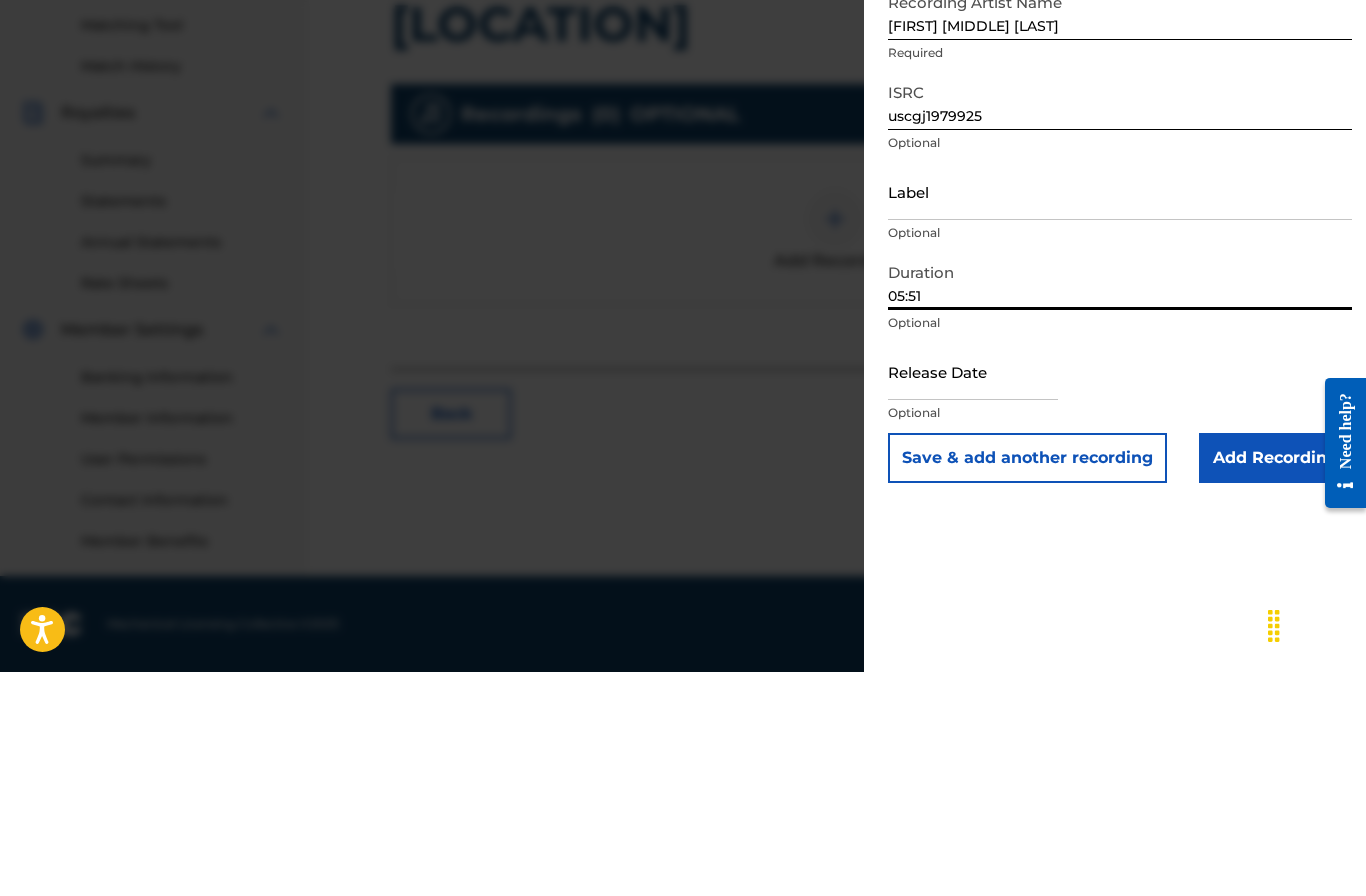 type on "05:51" 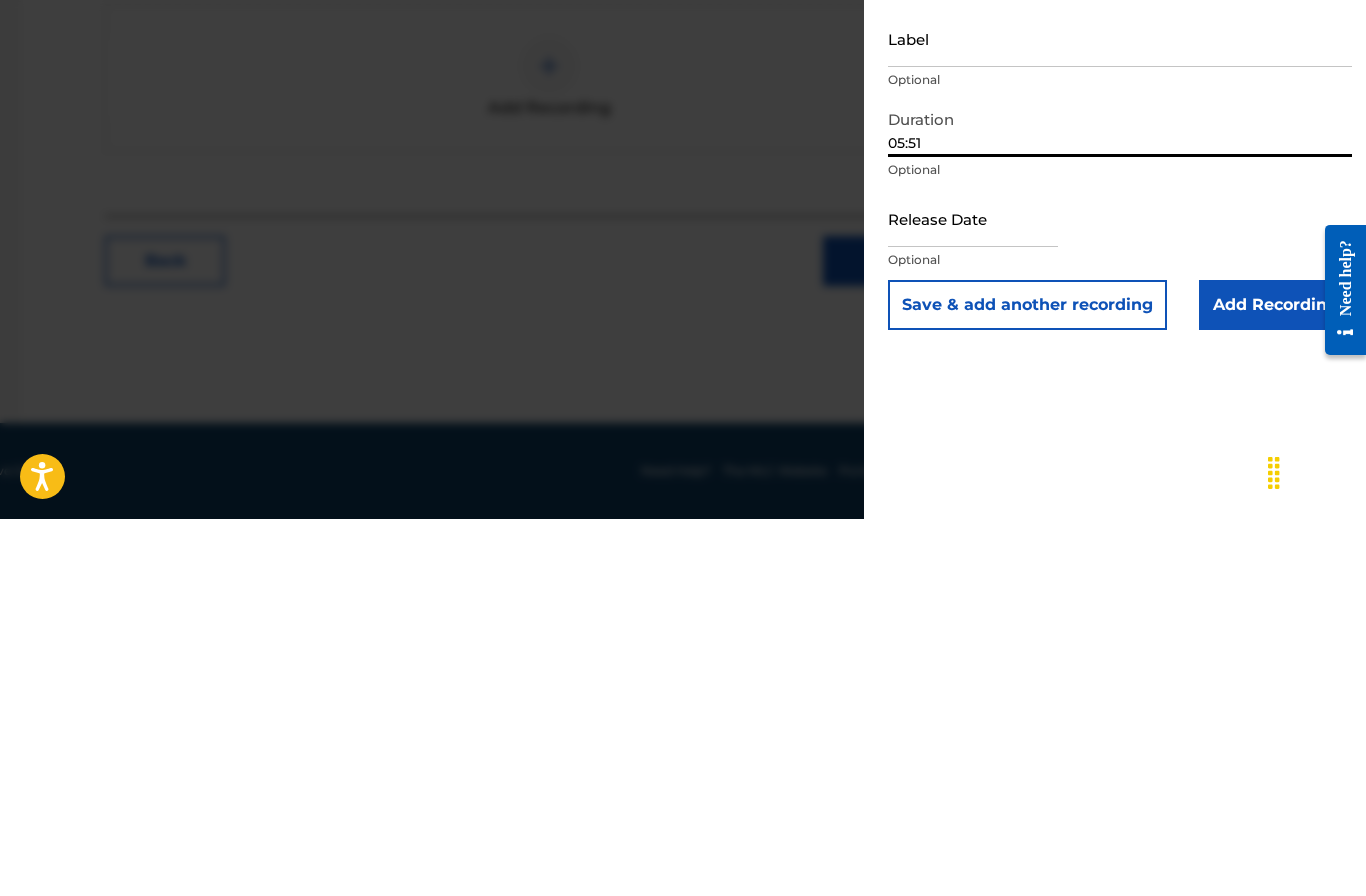 select on "7" 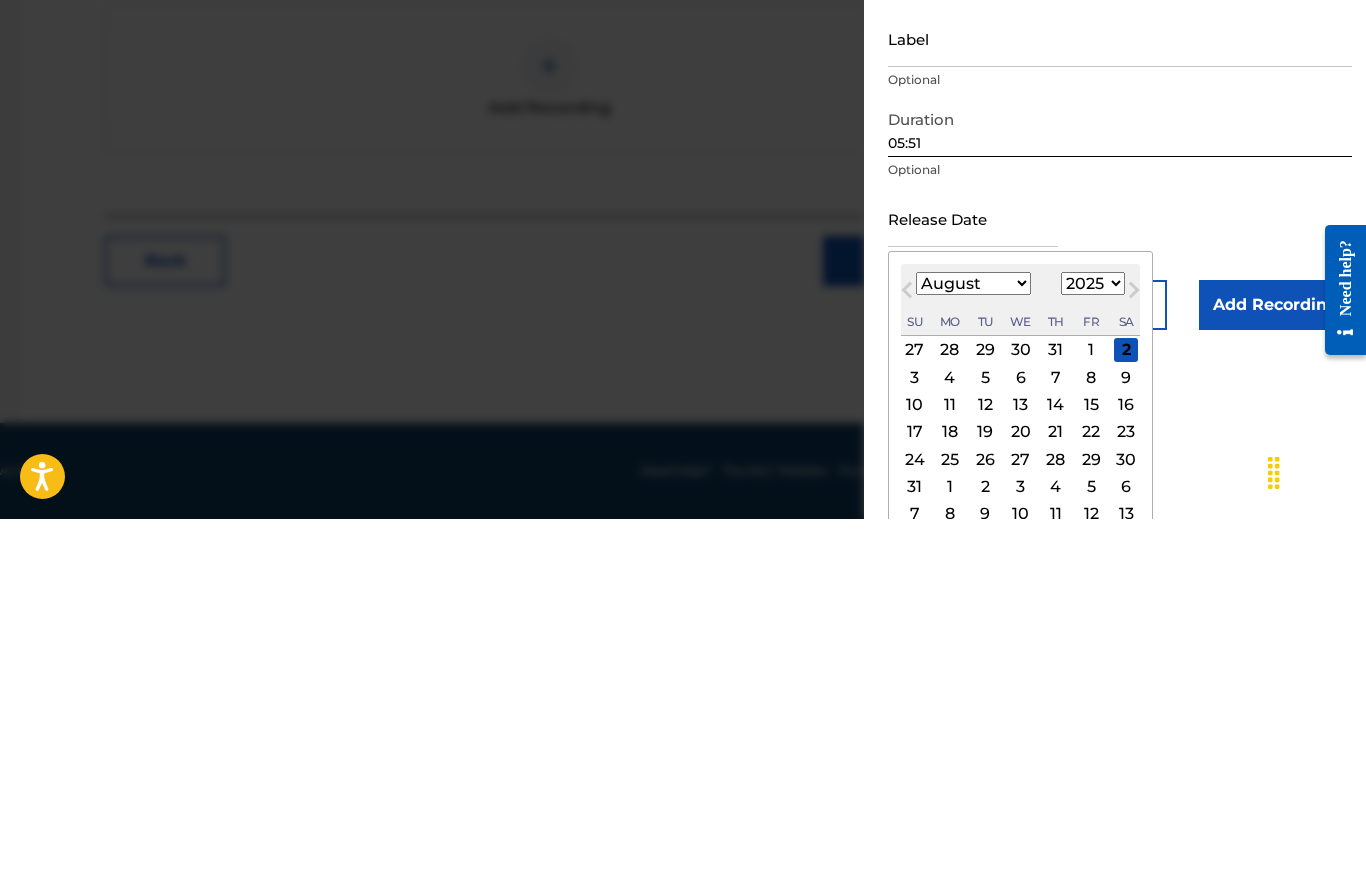 click on "Next Month" at bounding box center [1134, 671] 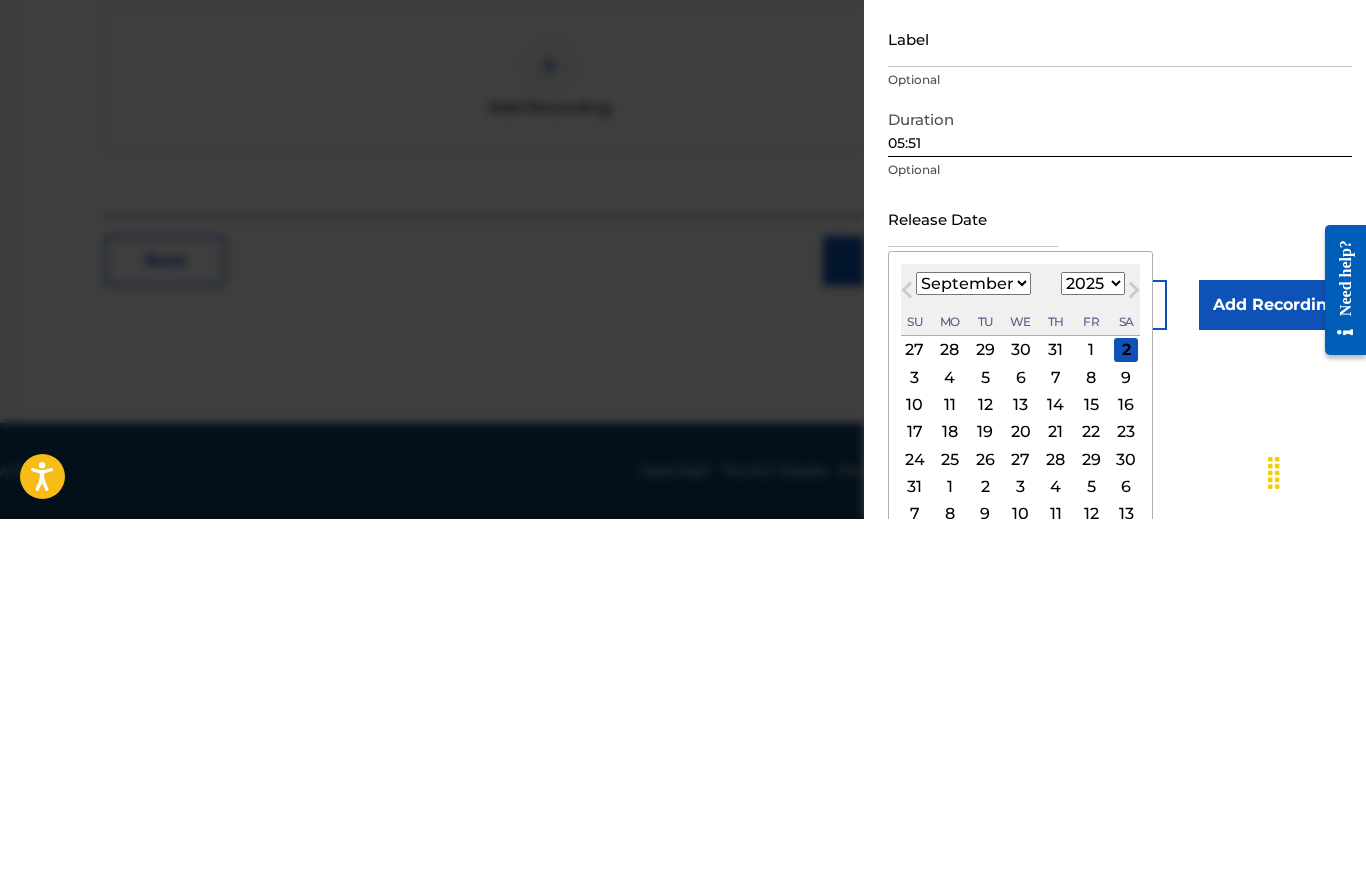 scroll, scrollTop: 262, scrollLeft: 289, axis: both 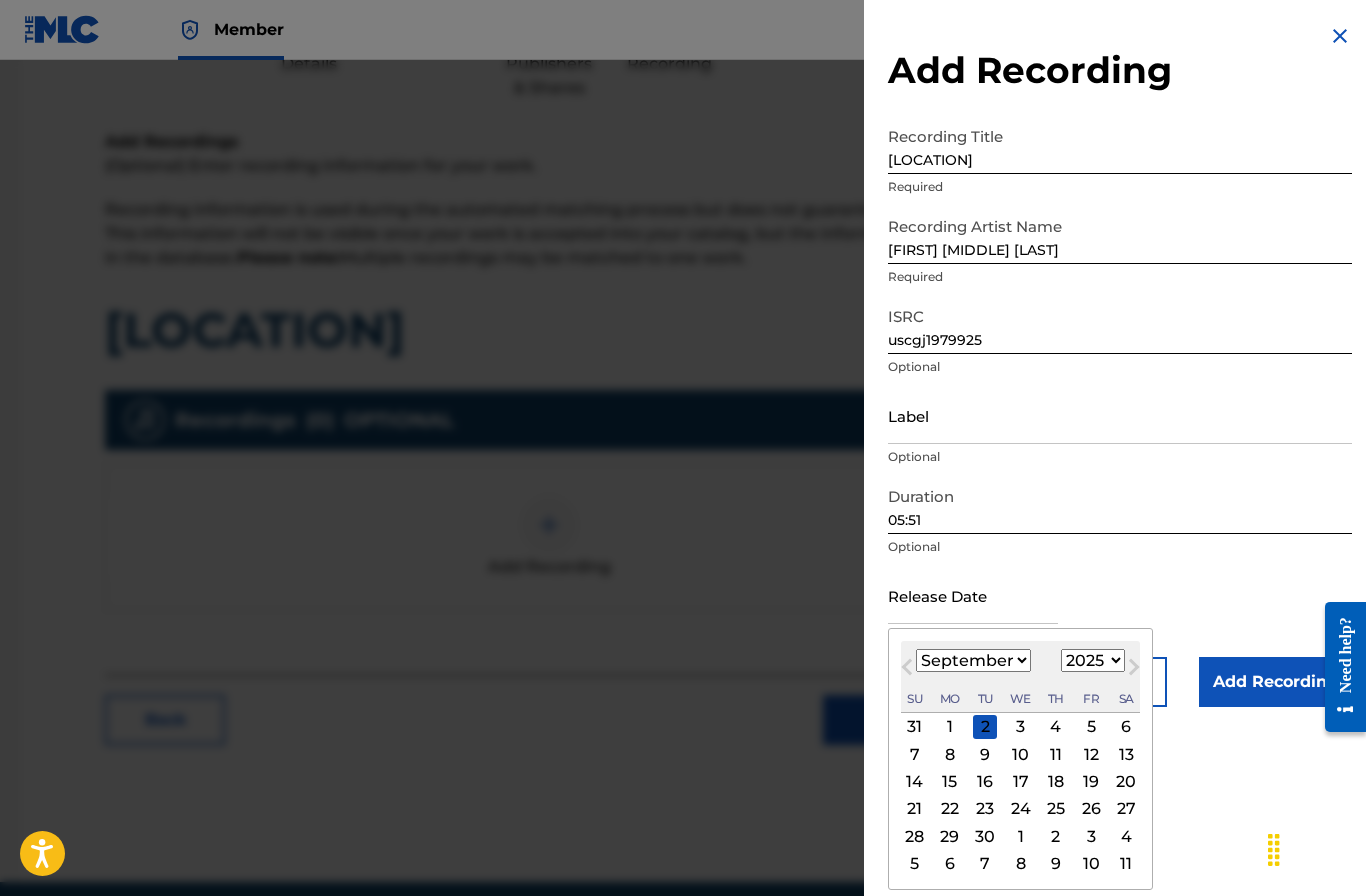 click on "1899 1900 1901 1902 1903 1904 1905 1906 1907 1908 1909 1910 1911 1912 1913 1914 1915 1916 1917 1918 1919 1920 1921 1922 1923 1924 1925 1926 1927 1928 1929 1930 1931 1932 1933 1934 1935 1936 1937 1938 1939 1940 1941 1942 1943 1944 1945 1946 1947 1948 1949 1950 1951 1952 1953 1954 1955 1956 1957 1958 1959 1960 1961 1962 1963 1964 1965 1966 1967 1968 1969 1970 1971 1972 1973 1974 1975 1976 1977 1978 1979 1980 1981 1982 1983 1984 1985 1986 1987 1988 1989 1990 1991 1992 1993 1994 1995 1996 1997 1998 1999 2000 2001 2002 2003 2004 2005 2006 2007 2008 2009 2010 2011 2012 2013 2014 2015 2016 2017 2018 2019 2020 2021 2022 2023 2024 2025 2026 2027 2028 2029 2030 2031 2032 2033 2034 2035 2036 2037 2038 2039 2040 2041 2042 2043 2044 2045 2046 2047 2048 2049 2050 2051 2052 2053 2054 2055 2056 2057 2058 2059 2060 2061 2062 2063 2064 2065 2066 2067 2068 2069 2070 2071 2072 2073 2074 2075 2076 2077 2078 2079 2080 2081 2082 2083 2084 2085 2086 2087 2088 2089 2090 2091 2092 2093 2094 2095 2096 2097 2098 2099 2100" at bounding box center (1093, 660) 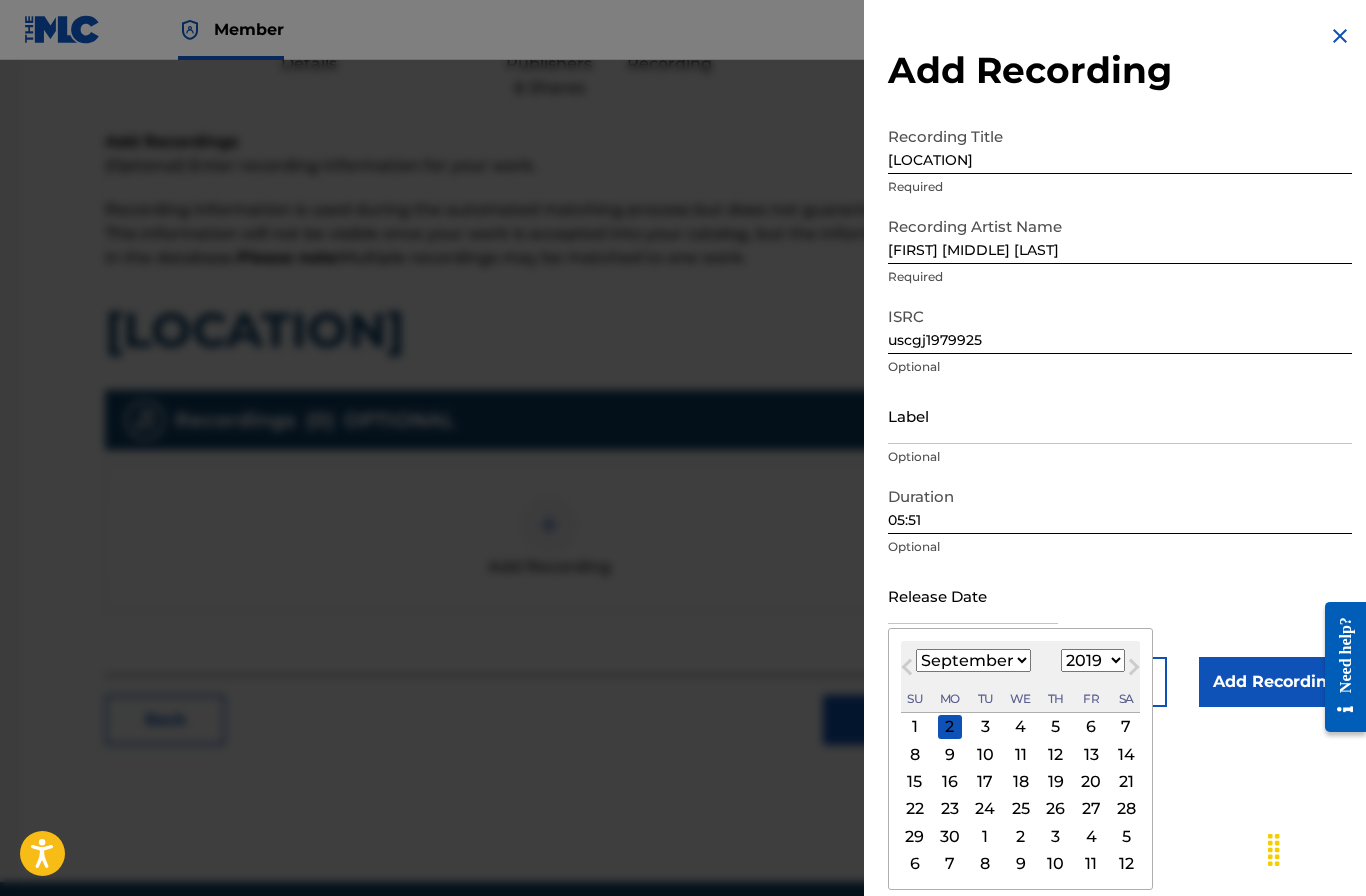 click on "January February March April May June July August September October November December" at bounding box center [973, 660] 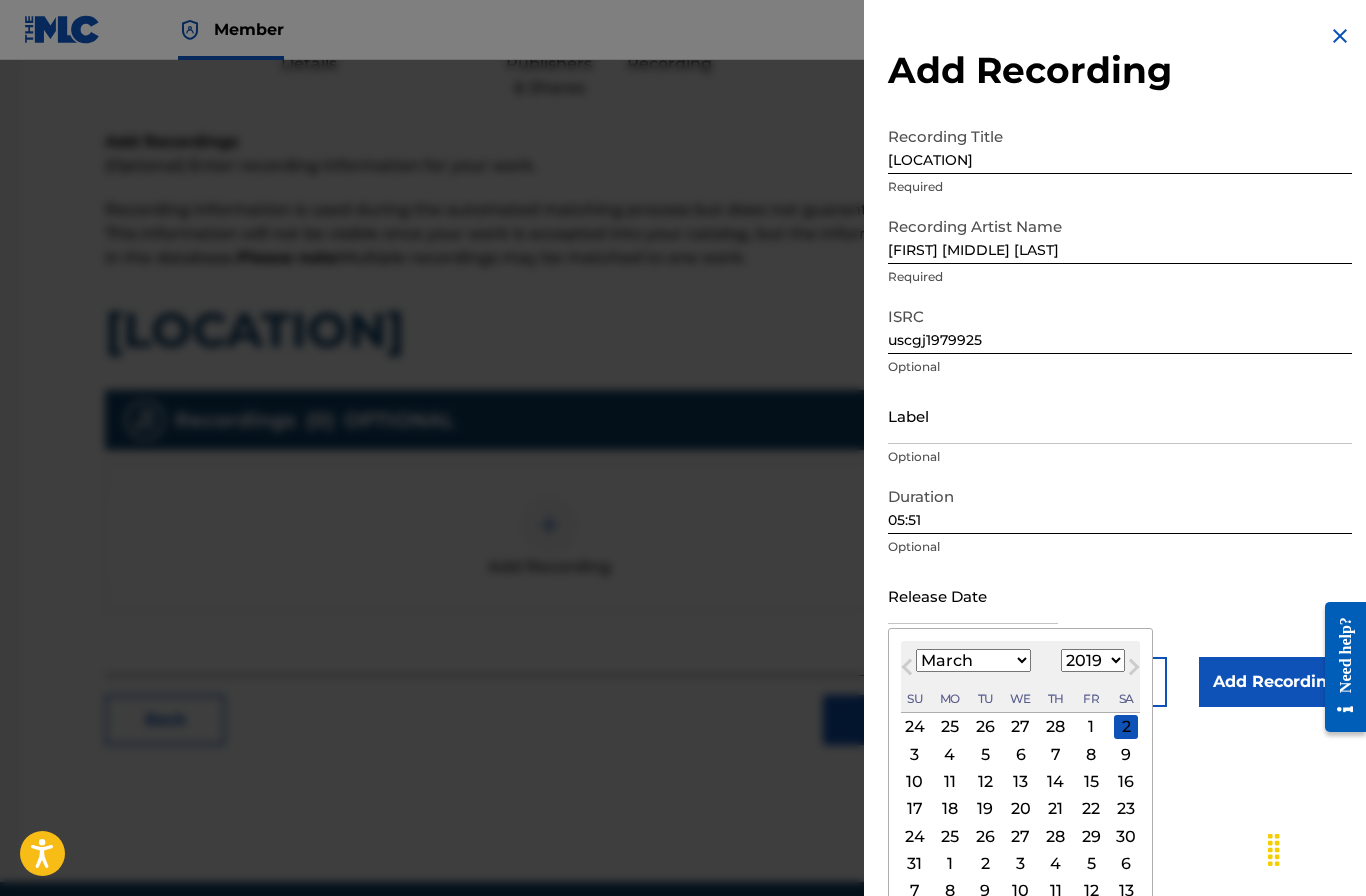 click on "21" at bounding box center [1056, 809] 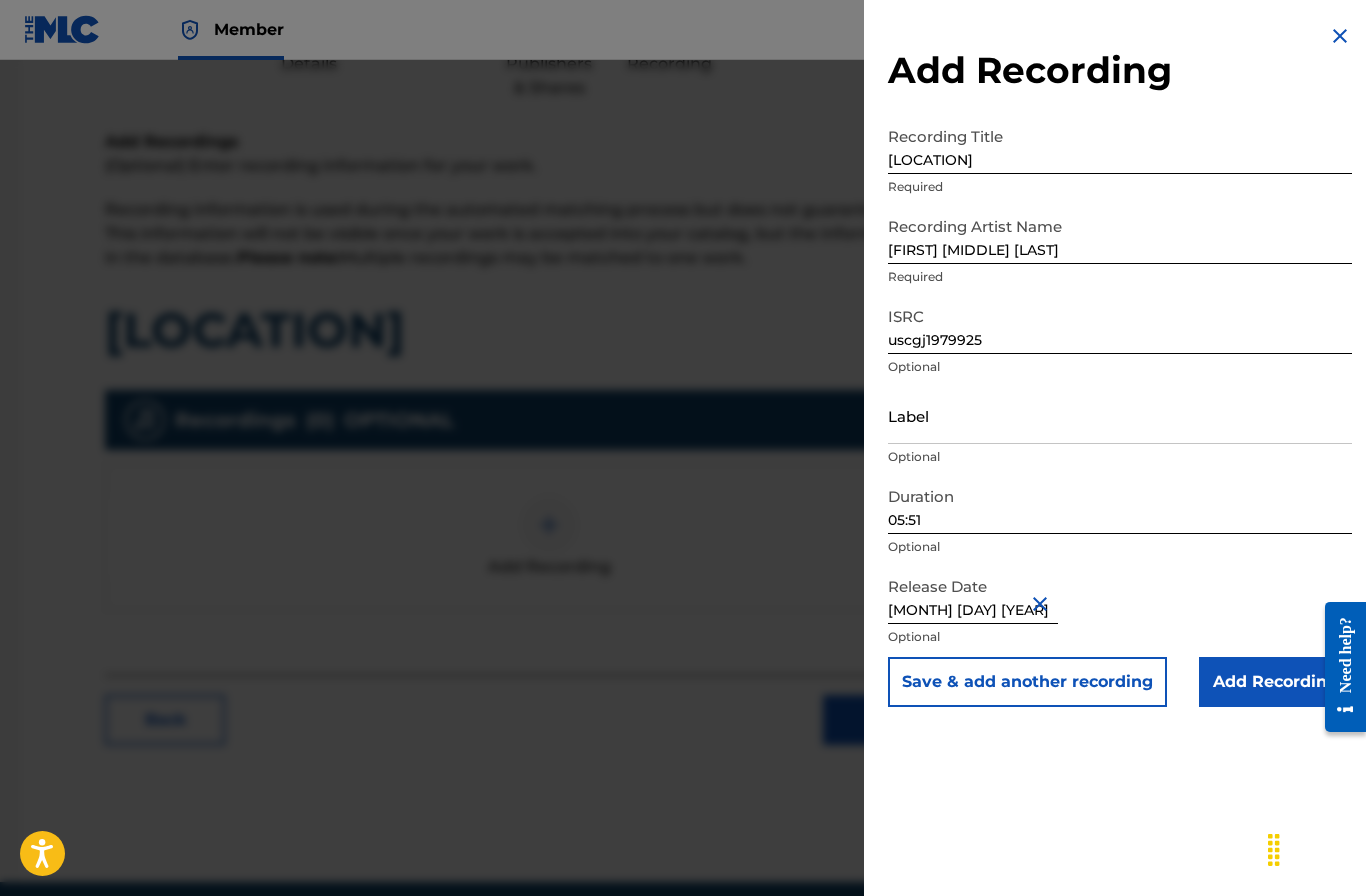 click on "Add Recording" at bounding box center [1275, 682] 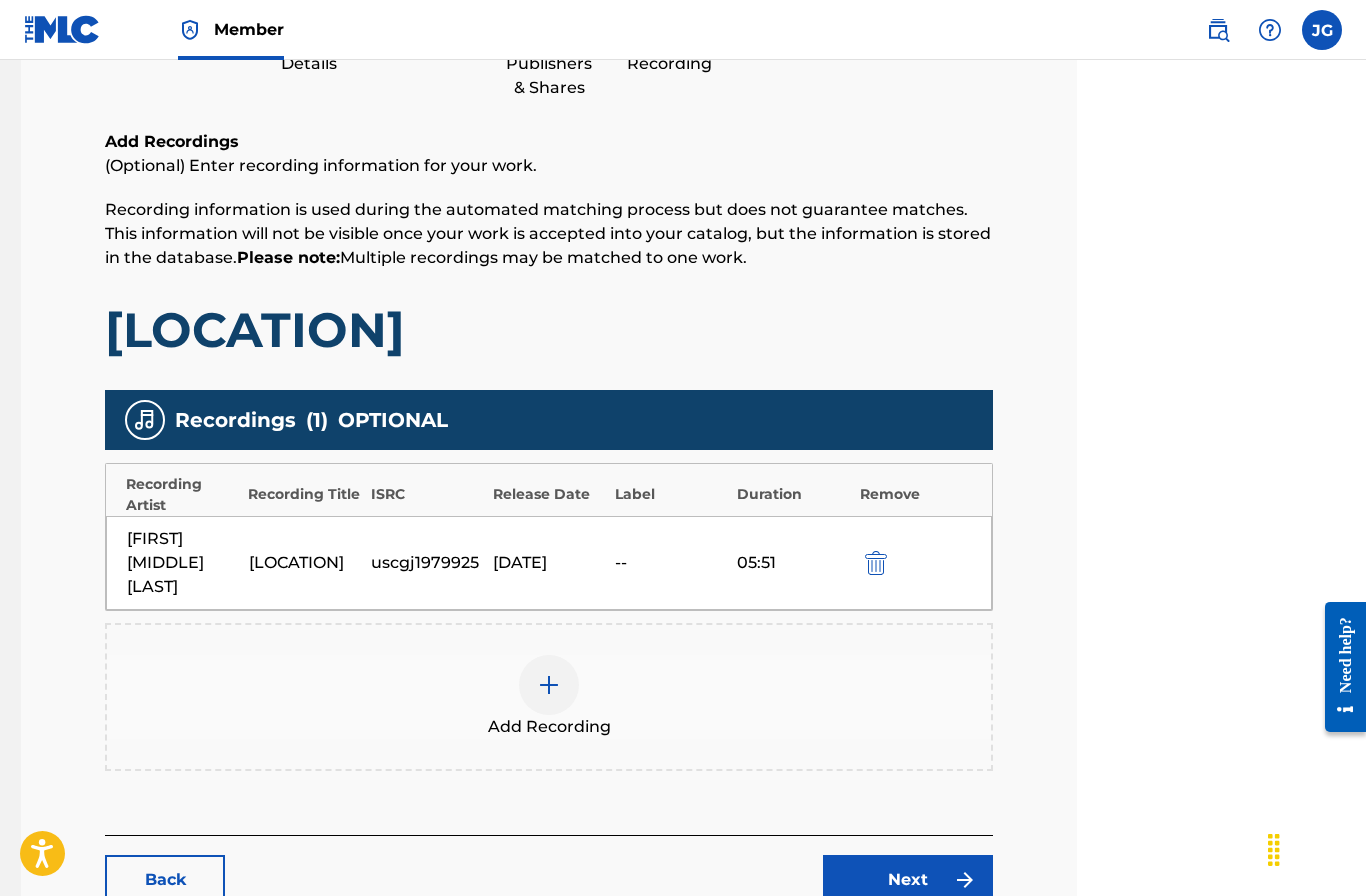 click at bounding box center (965, 880) 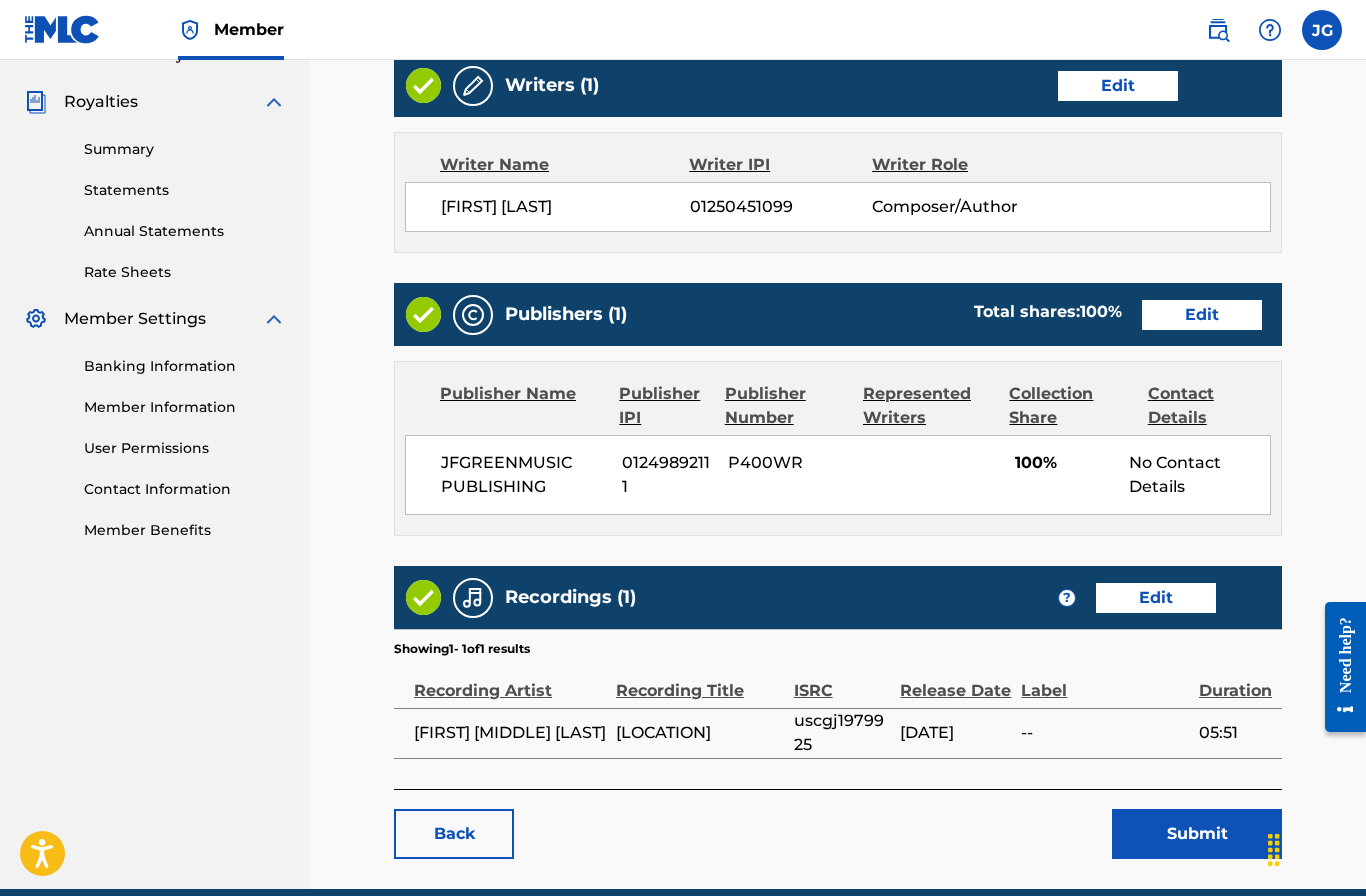 scroll, scrollTop: 585, scrollLeft: 0, axis: vertical 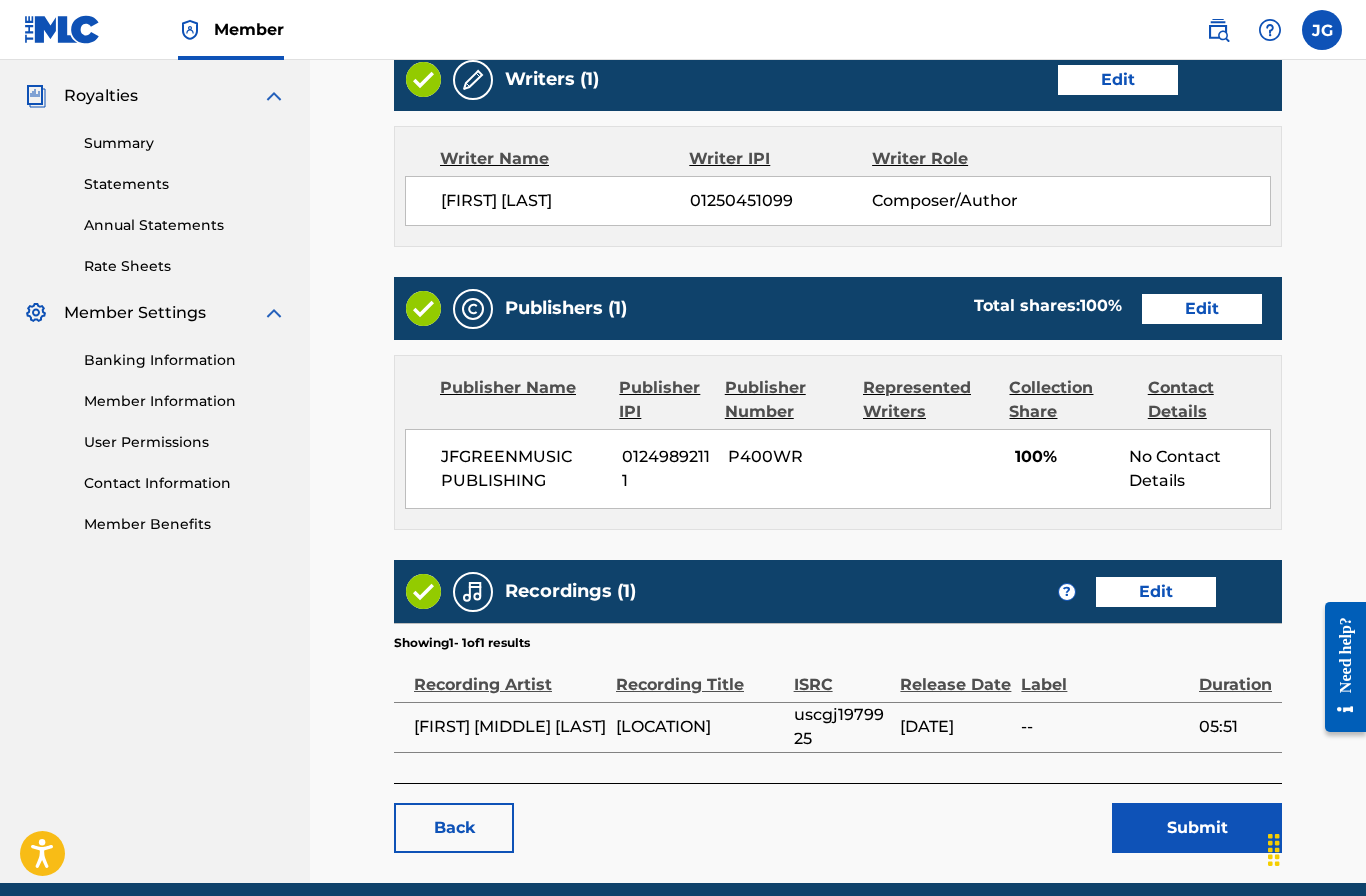click on "Submit" at bounding box center (1197, 828) 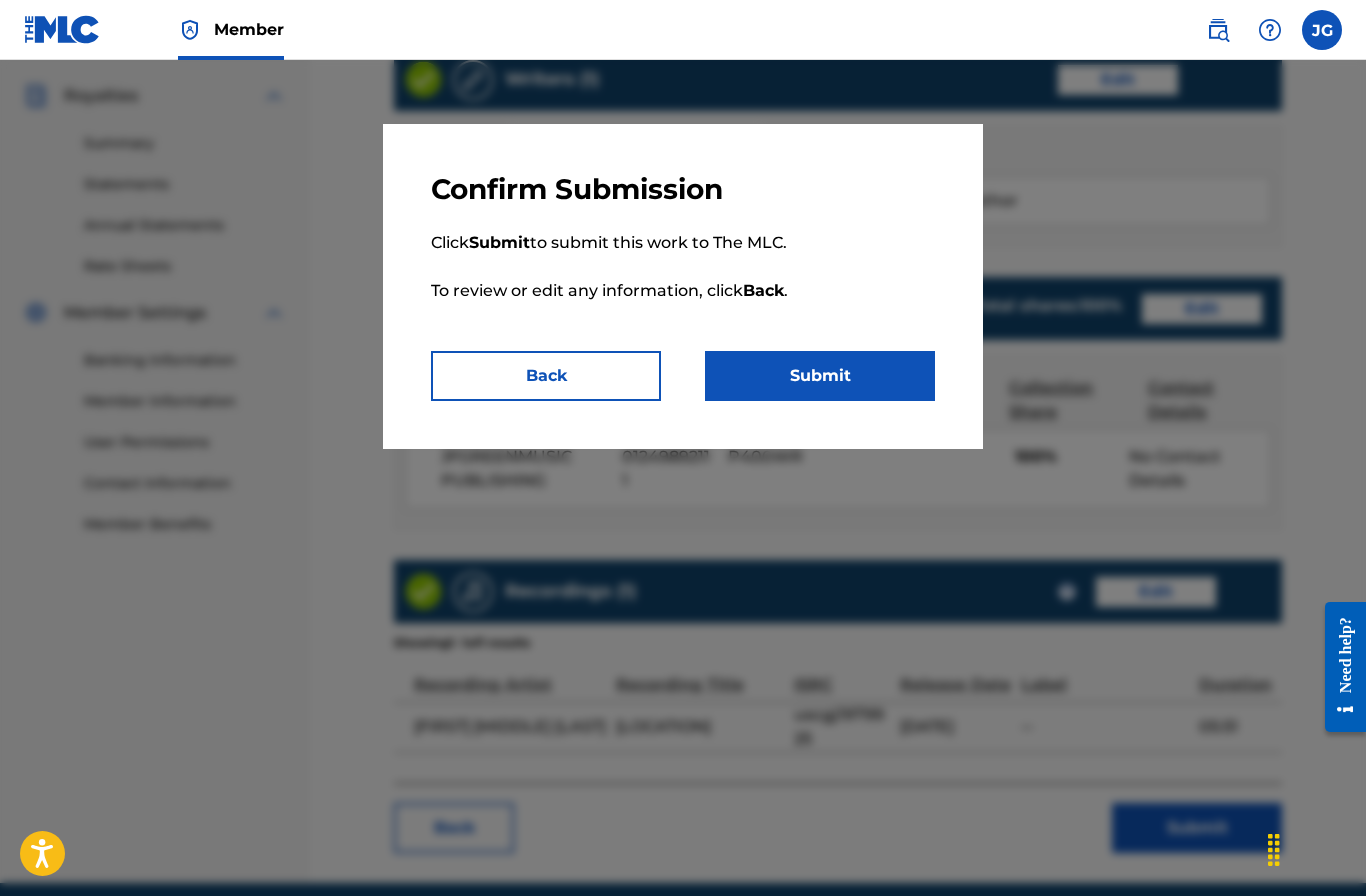 click on "Submit" at bounding box center [820, 376] 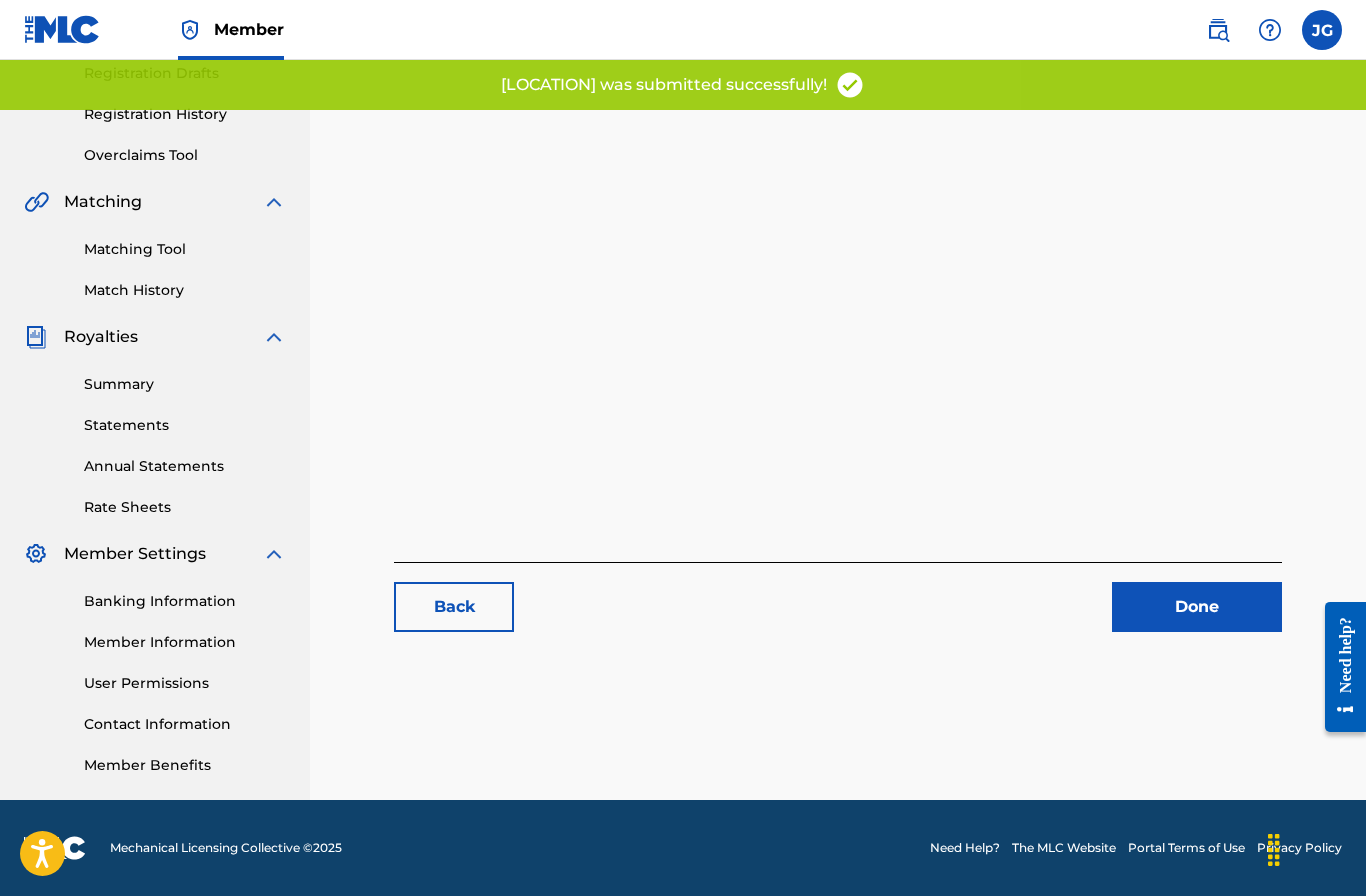 scroll, scrollTop: 0, scrollLeft: 0, axis: both 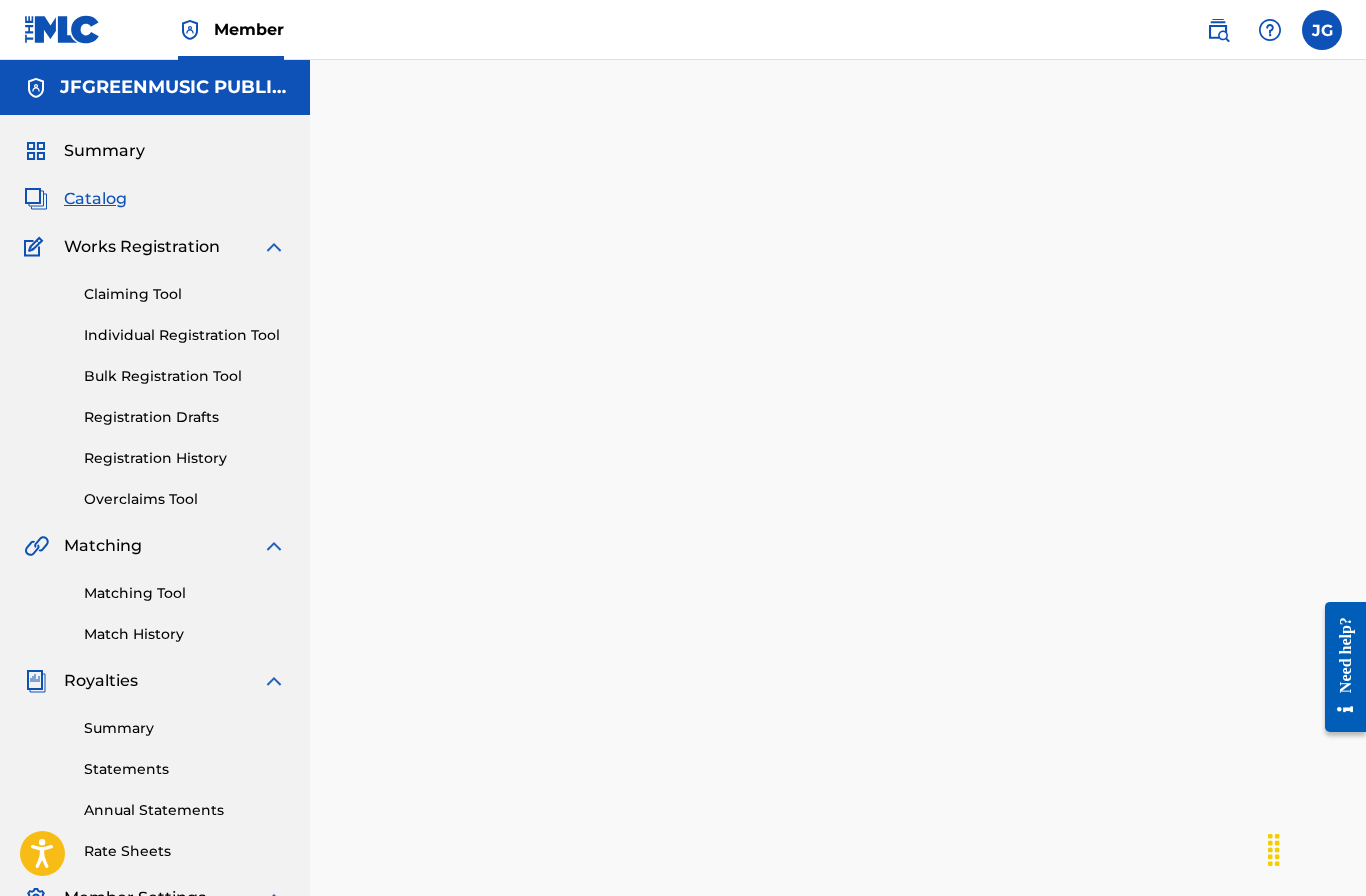 click on "Catalog" at bounding box center (95, 199) 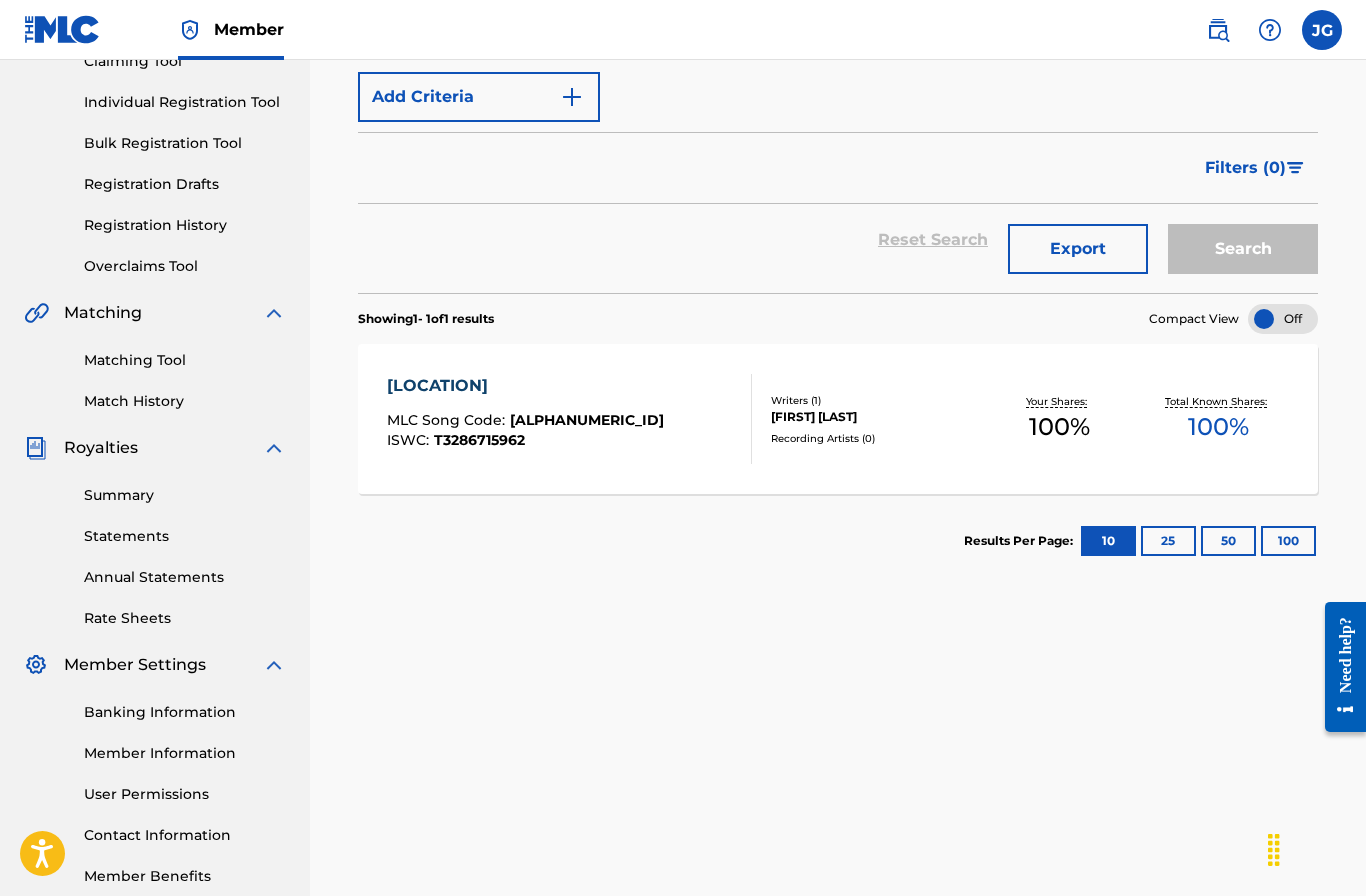 scroll, scrollTop: 262, scrollLeft: 0, axis: vertical 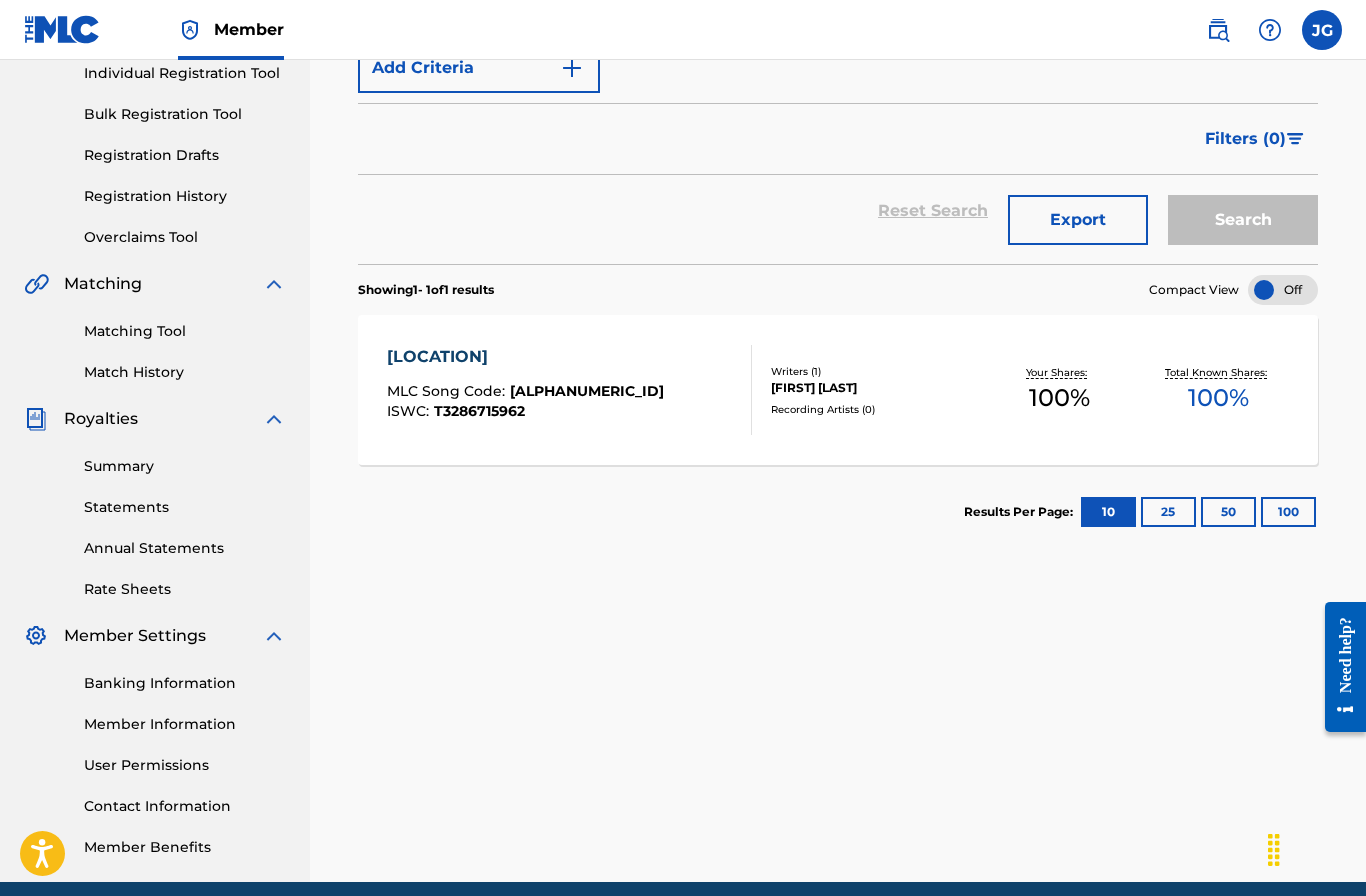 click on "Member Information" at bounding box center [185, 724] 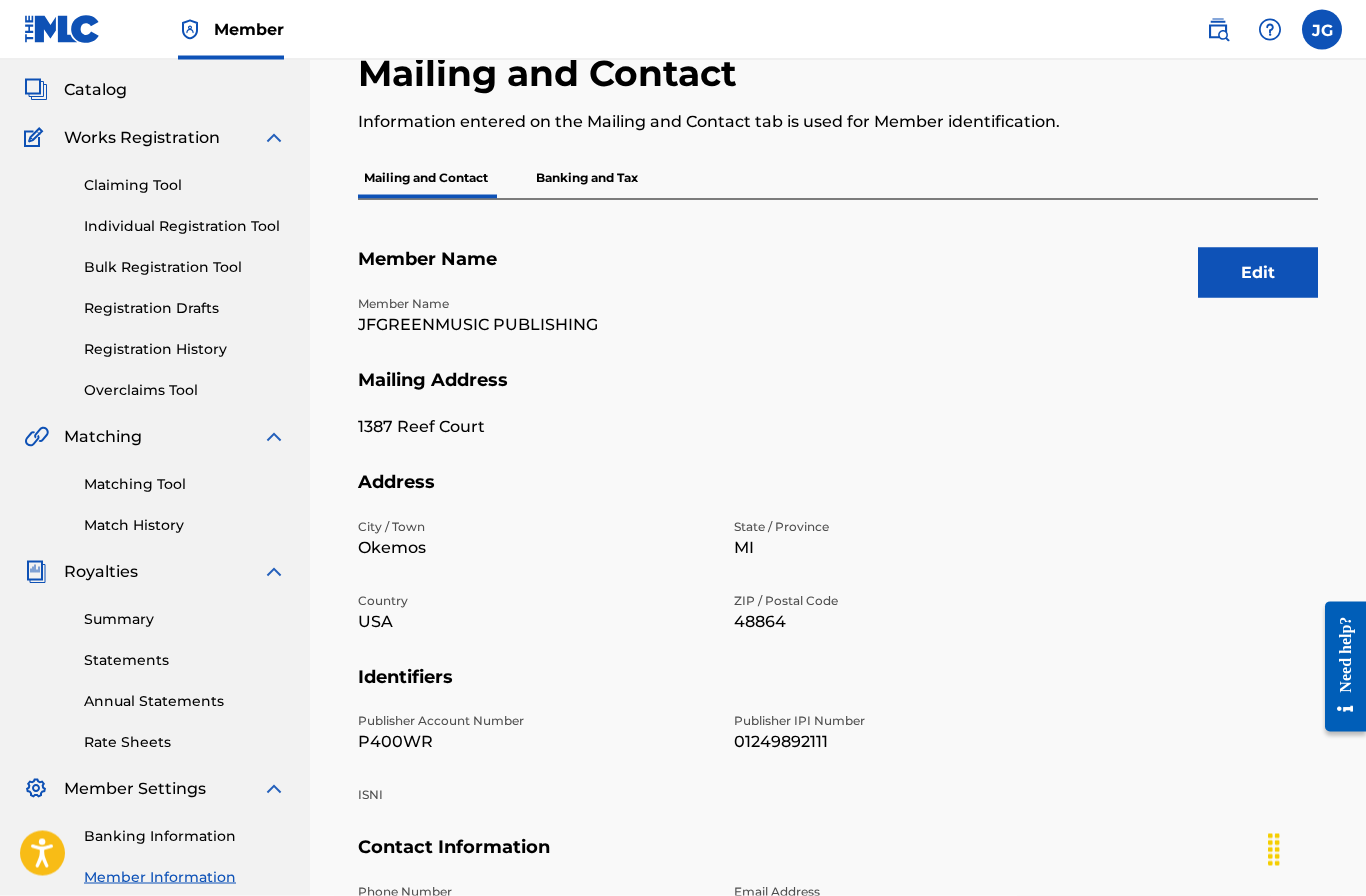scroll, scrollTop: 0, scrollLeft: 0, axis: both 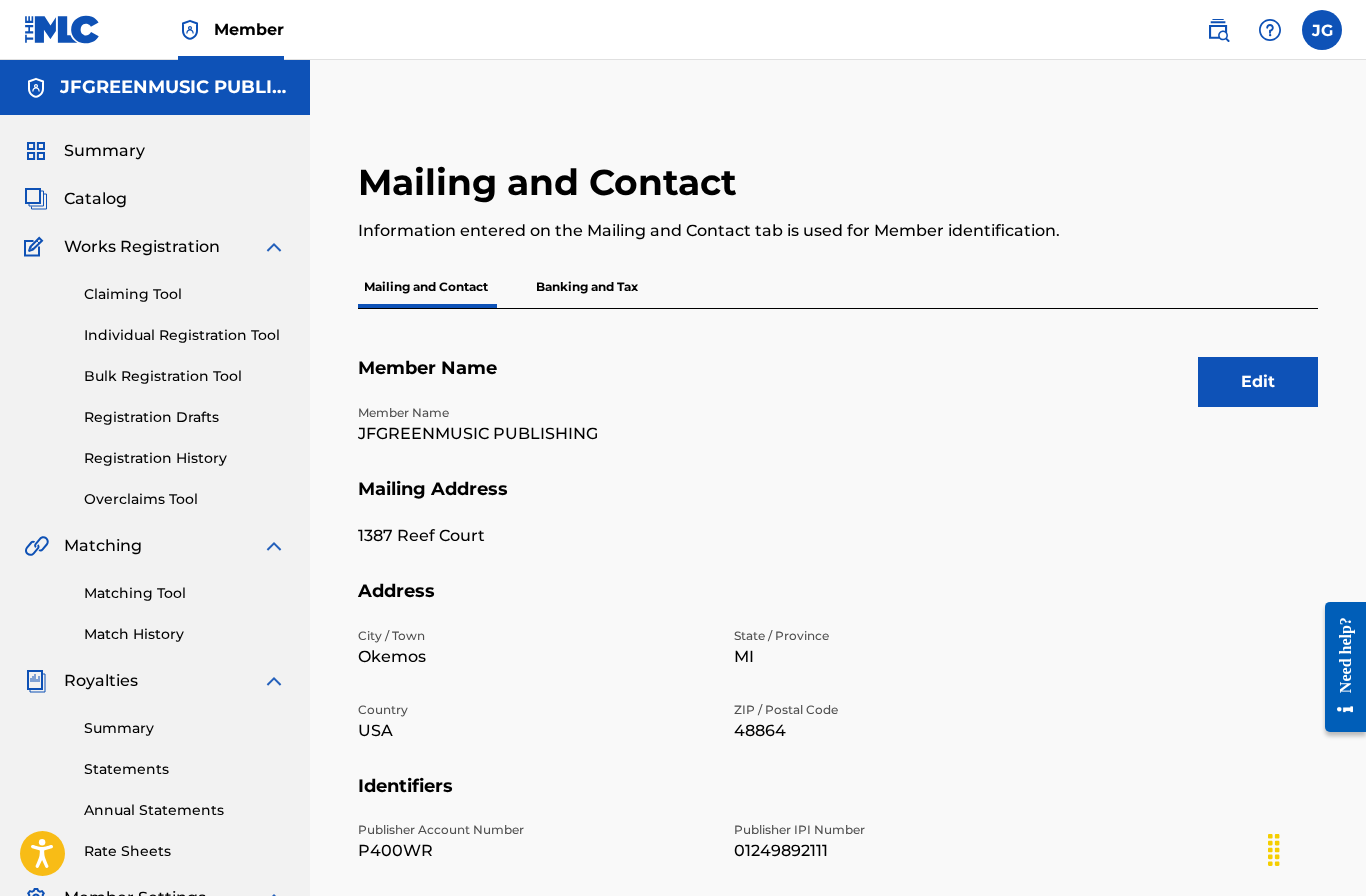 click on "Summary" at bounding box center [104, 151] 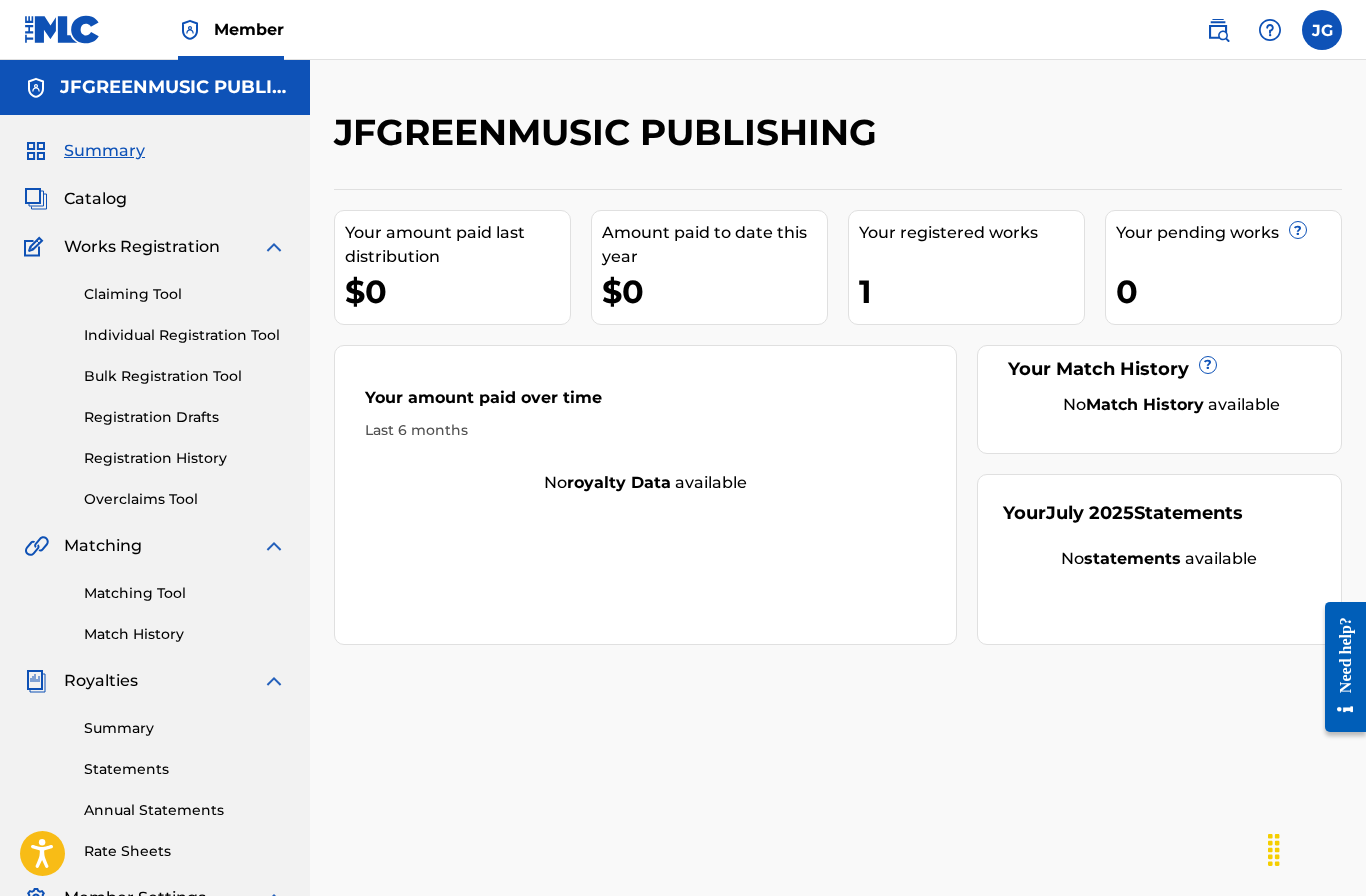click at bounding box center [1322, 30] 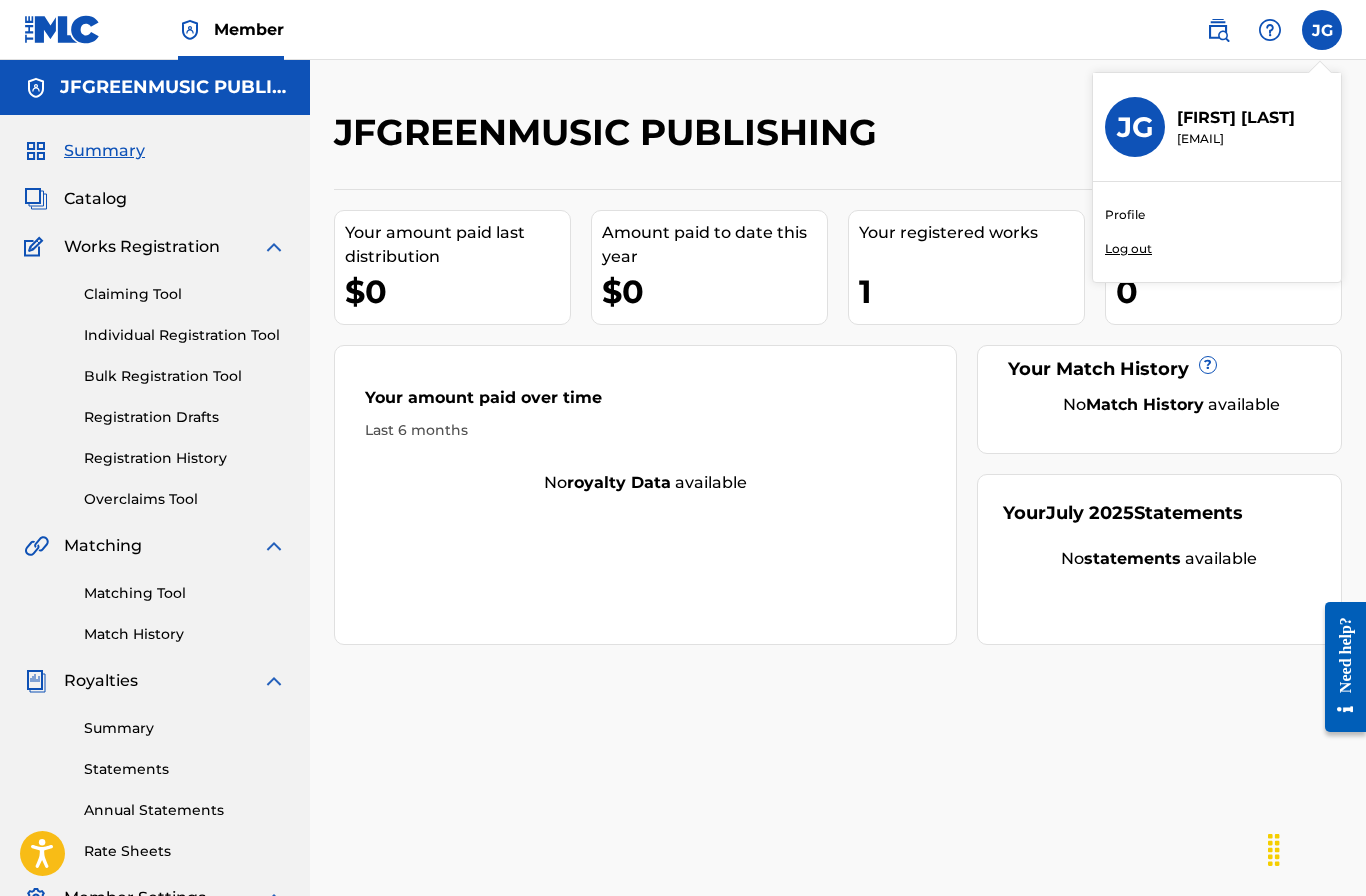 click on "[FIRST] [LAST]" at bounding box center [1236, 118] 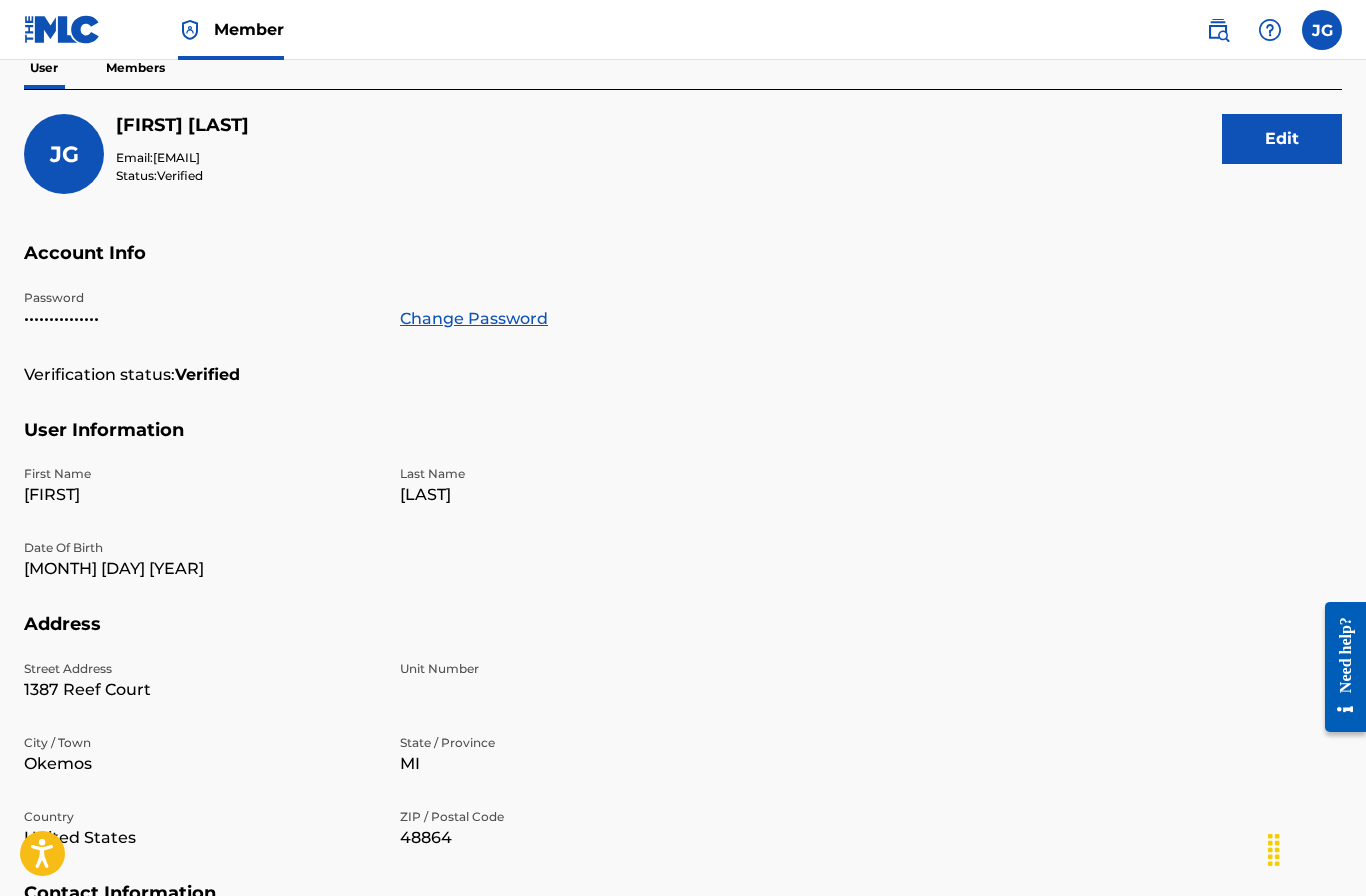 scroll, scrollTop: 195, scrollLeft: 0, axis: vertical 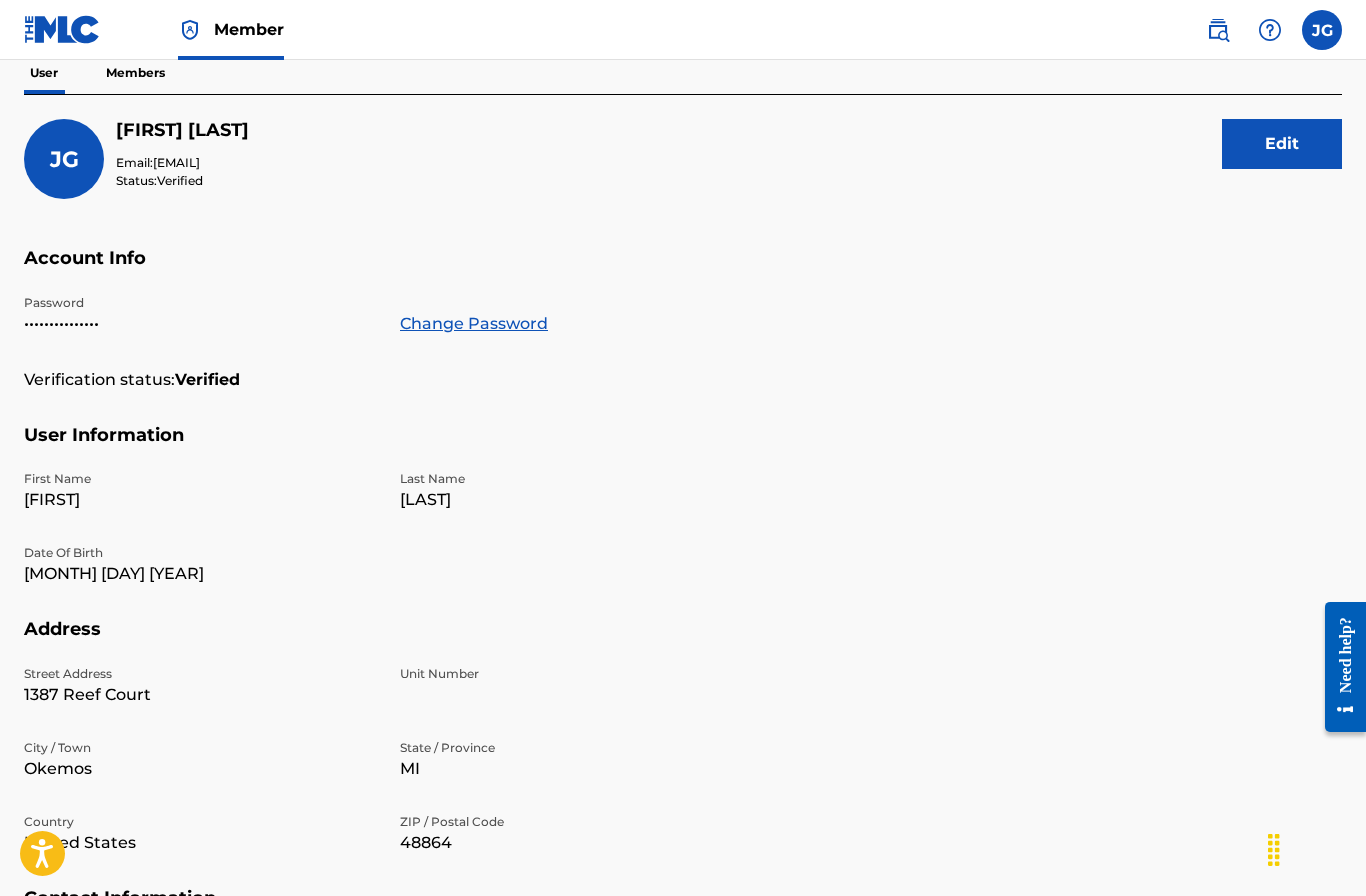 click on "Edit" at bounding box center [1282, 144] 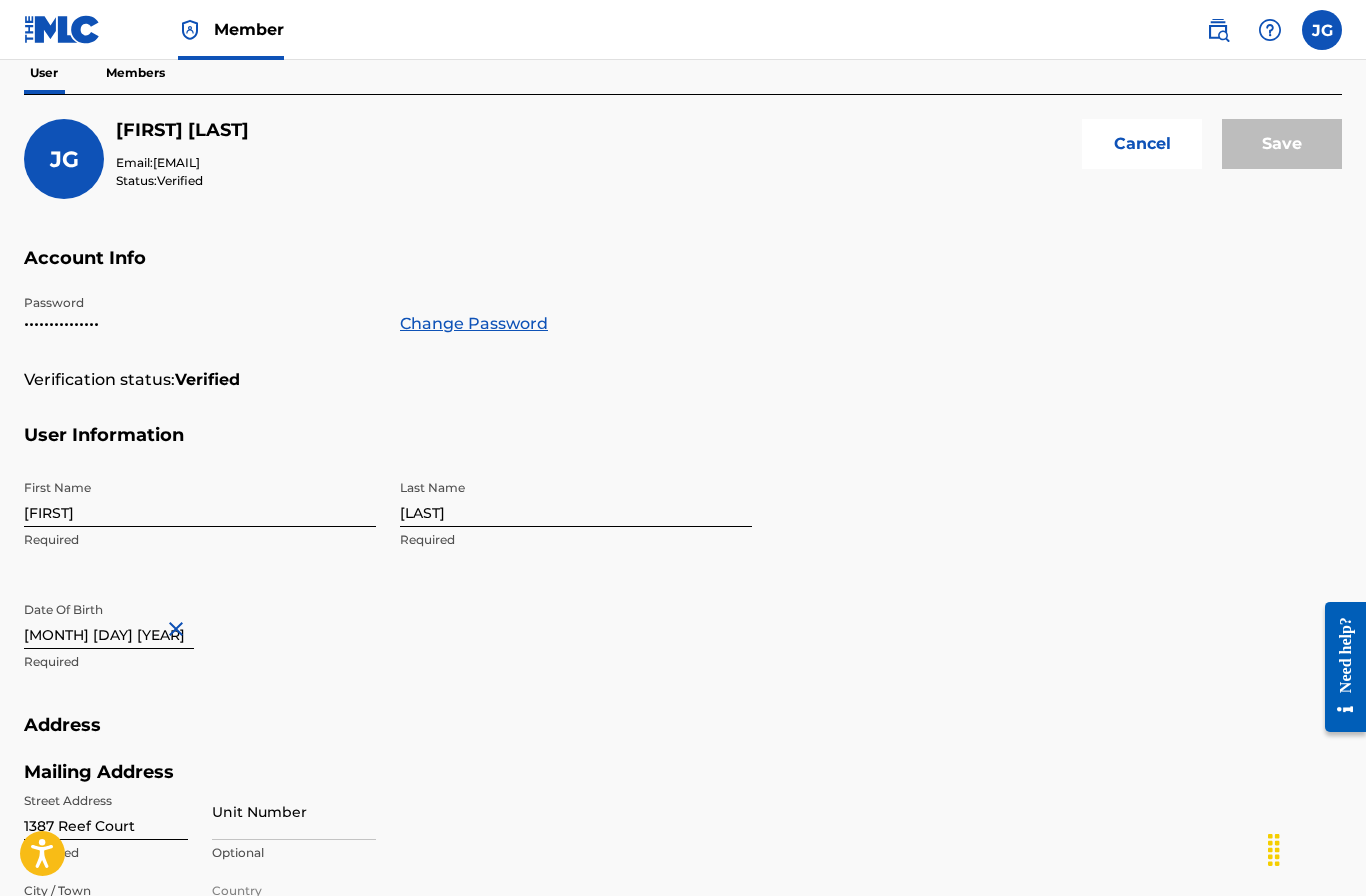 click on "[FIRST]" at bounding box center [200, 498] 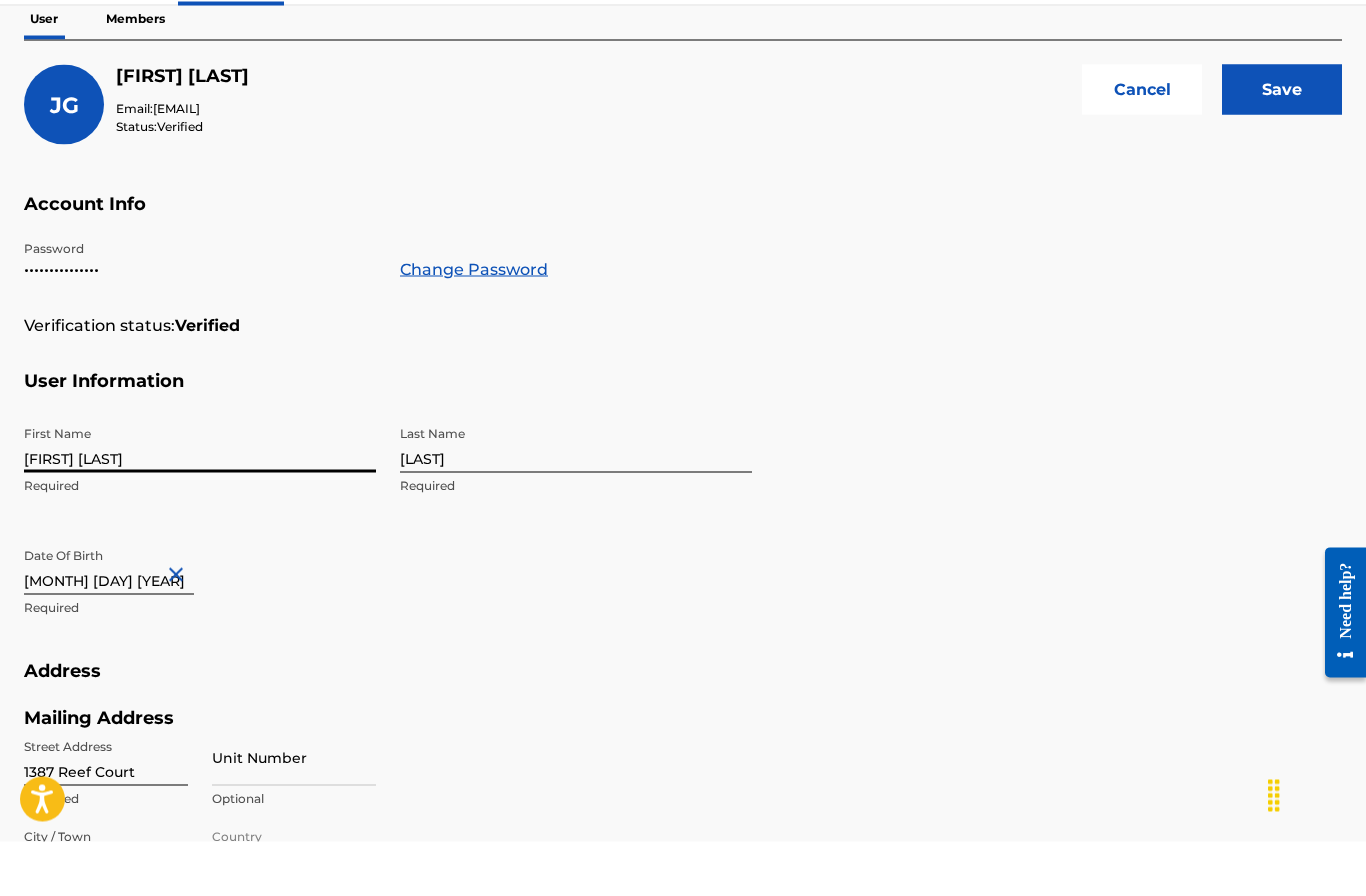 type on "[FIRST] [LAST]" 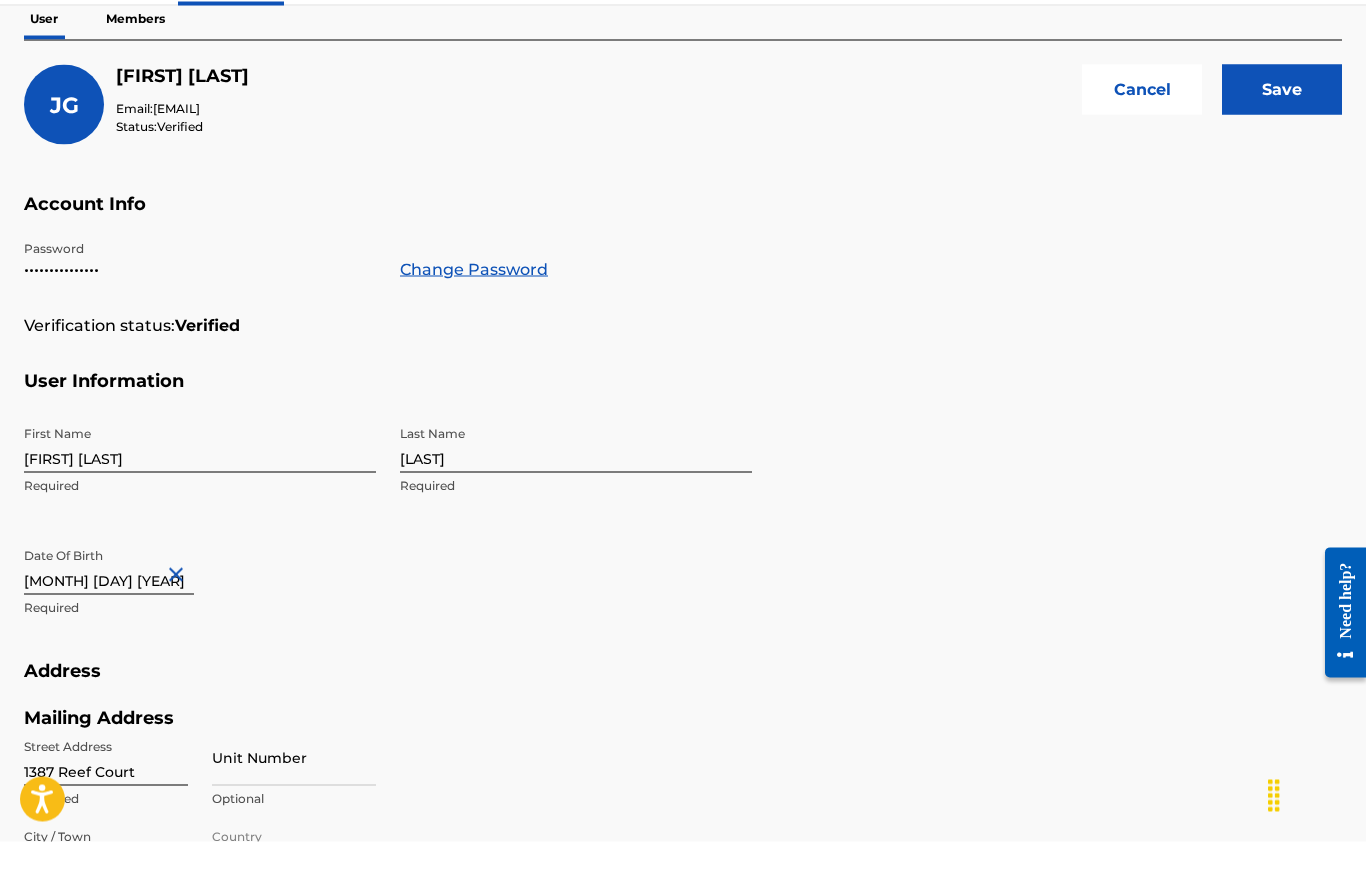 scroll, scrollTop: 465, scrollLeft: 0, axis: vertical 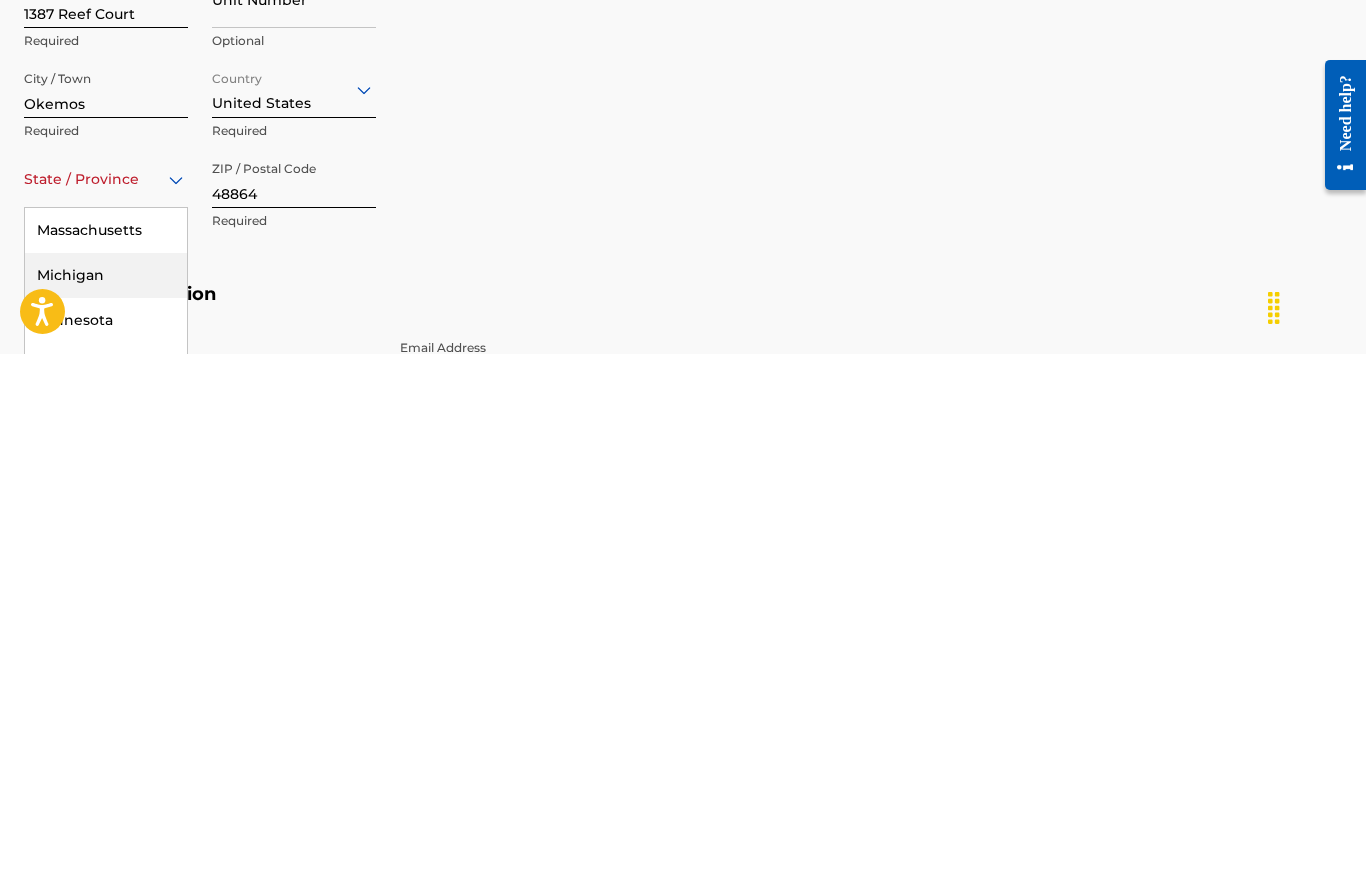 click on "Michigan" at bounding box center (106, 817) 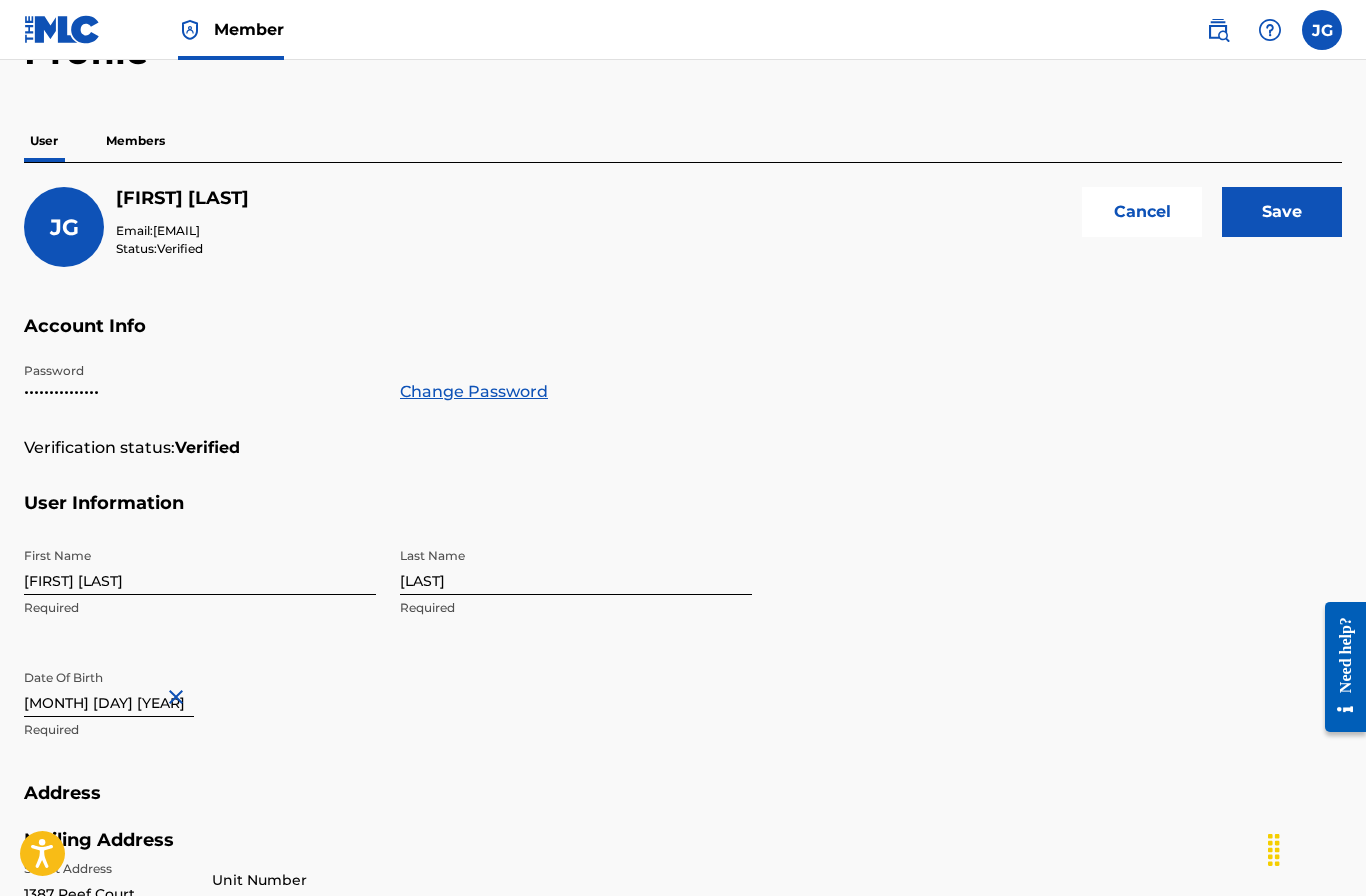 scroll, scrollTop: 0, scrollLeft: 0, axis: both 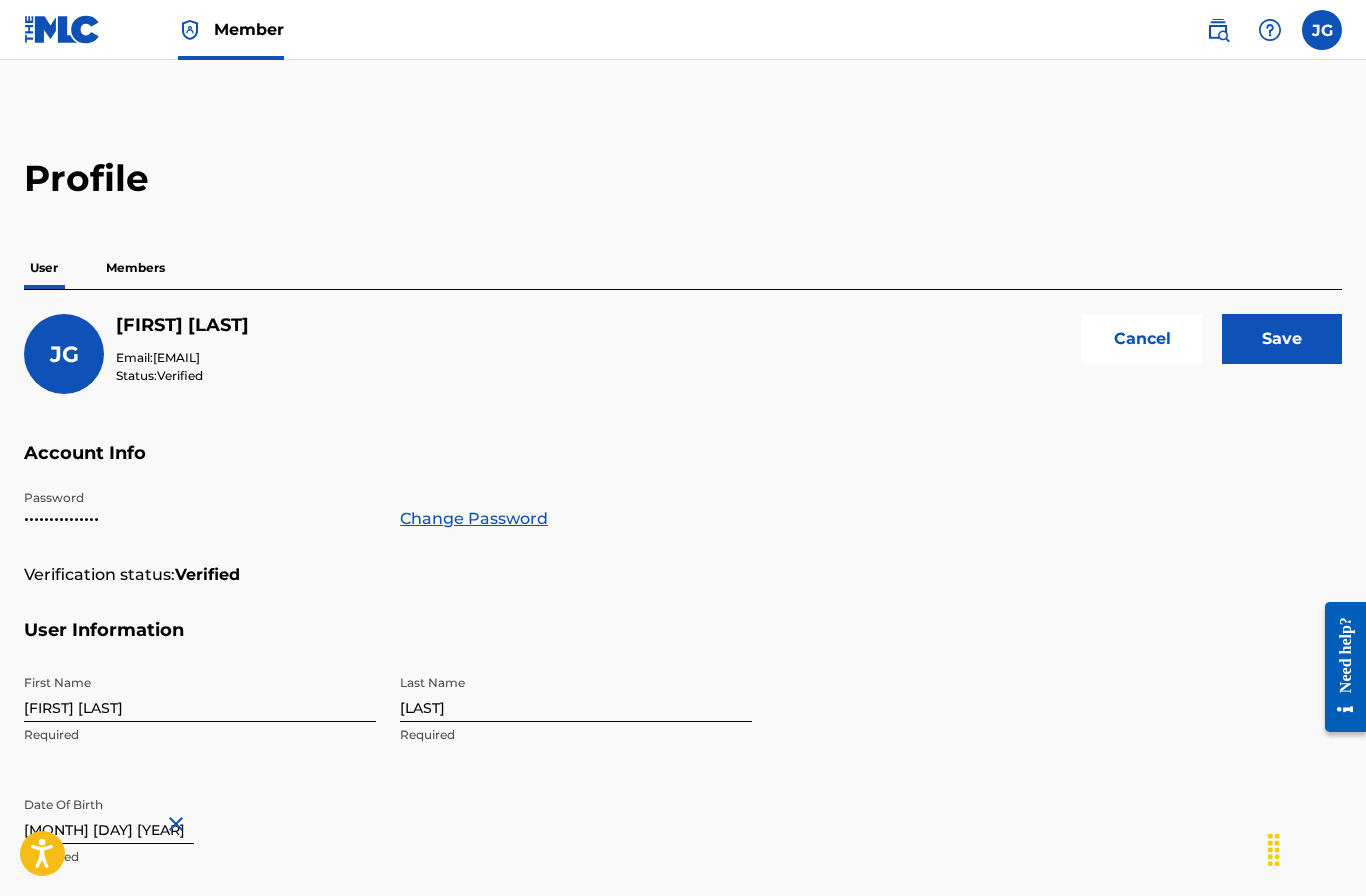 click on "Save" at bounding box center (1282, 339) 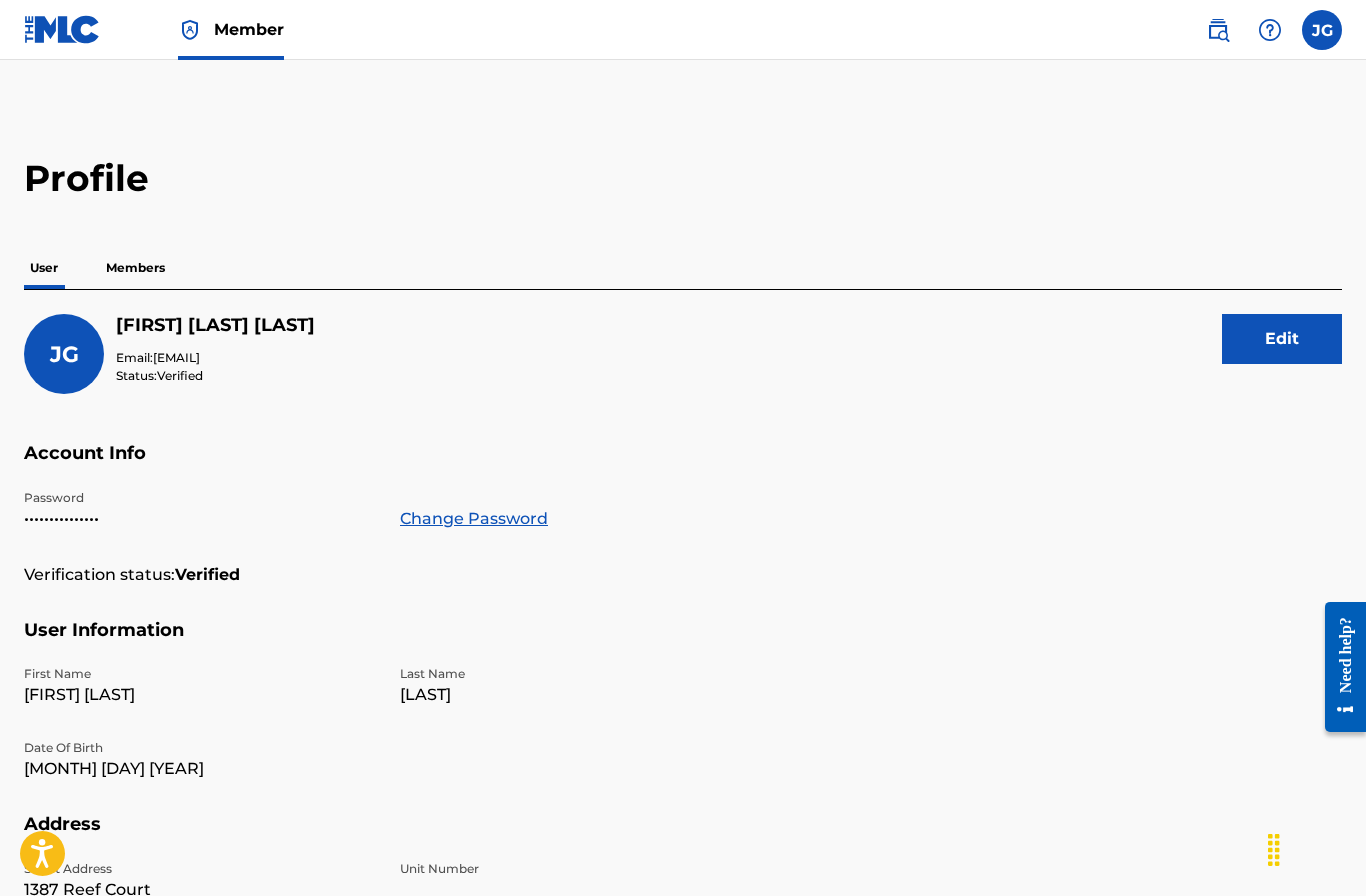 click on "Members" at bounding box center [135, 268] 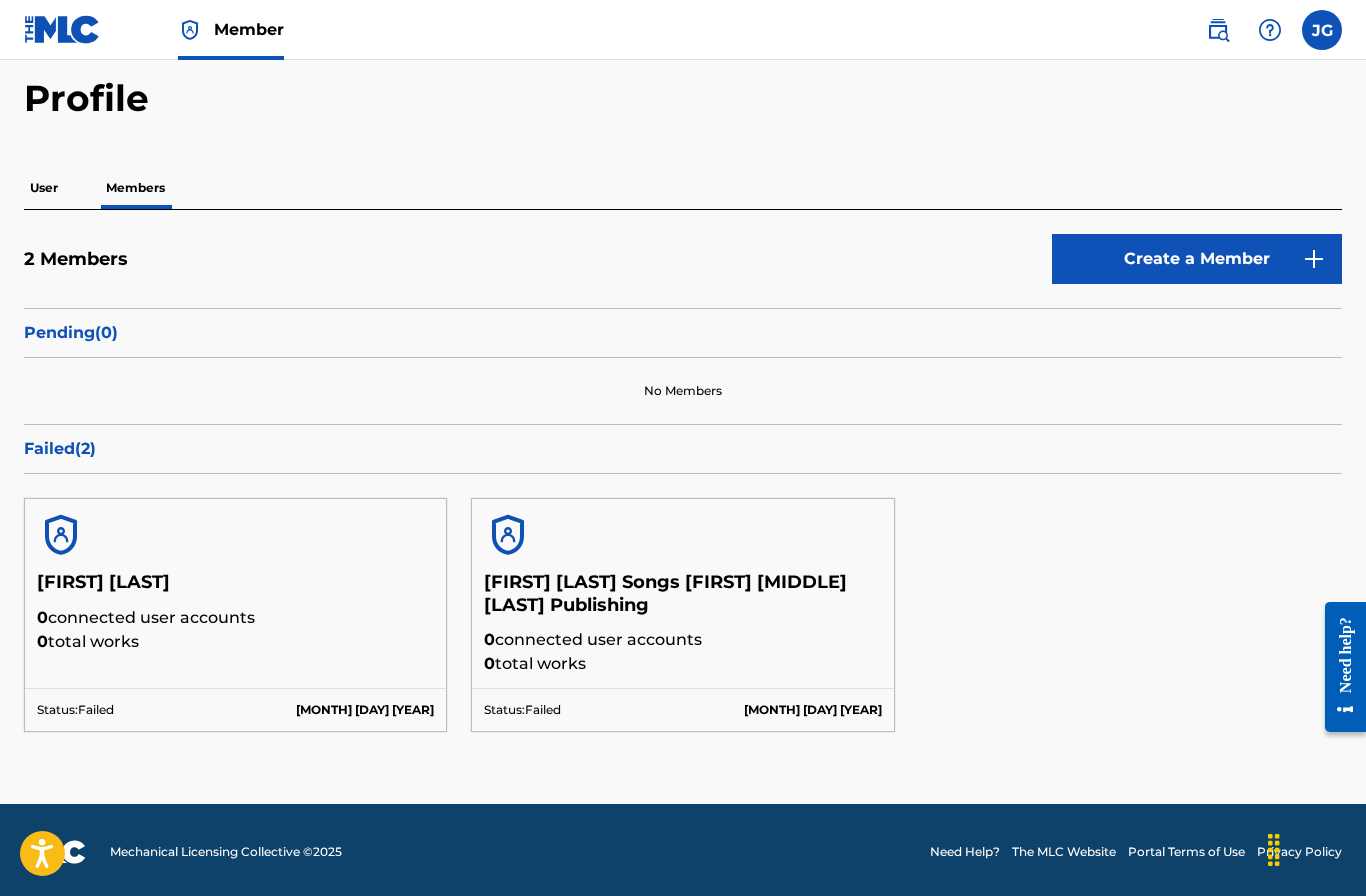 scroll, scrollTop: 0, scrollLeft: 0, axis: both 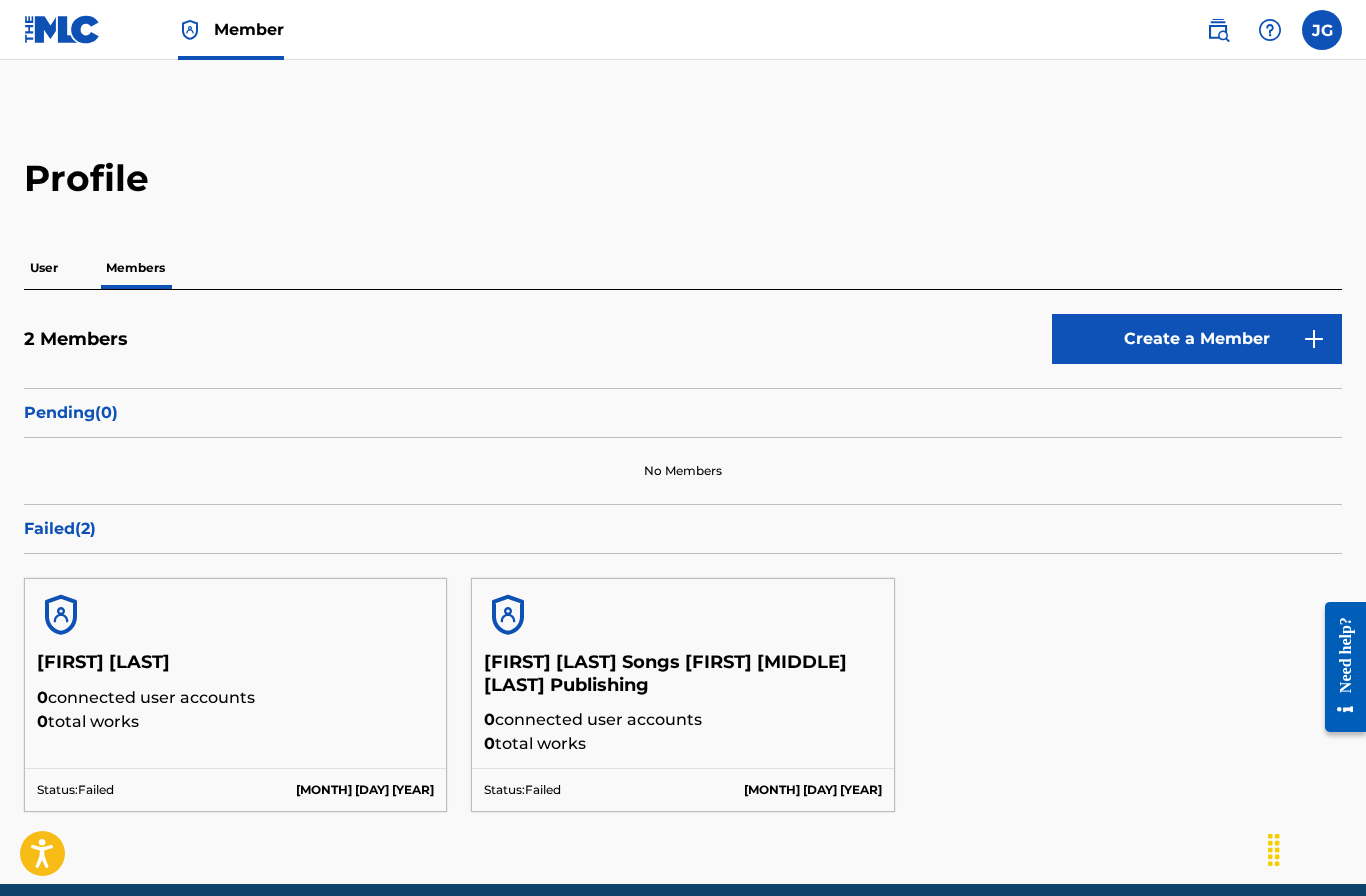 click at bounding box center (1218, 30) 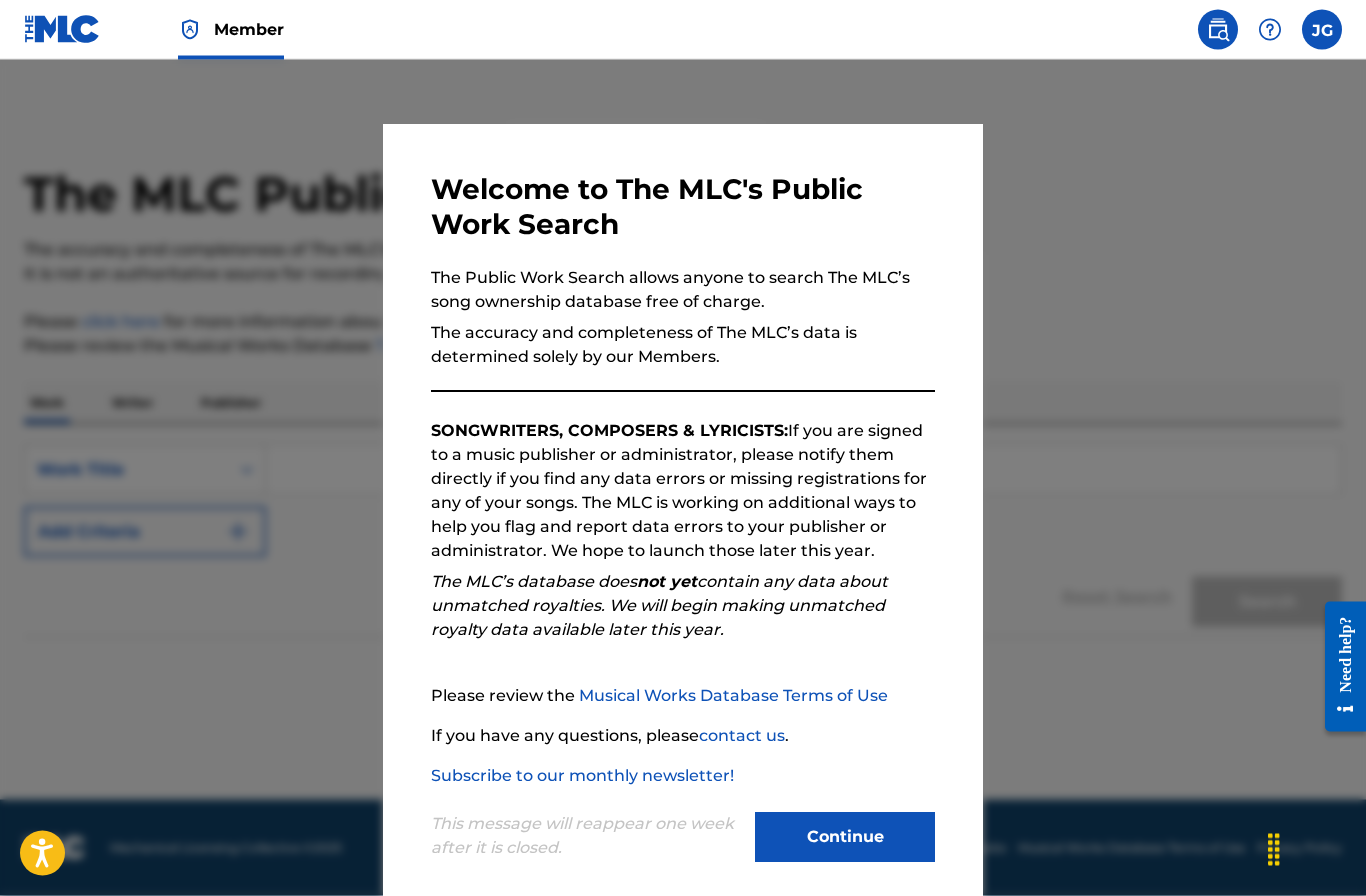 scroll, scrollTop: 82, scrollLeft: 0, axis: vertical 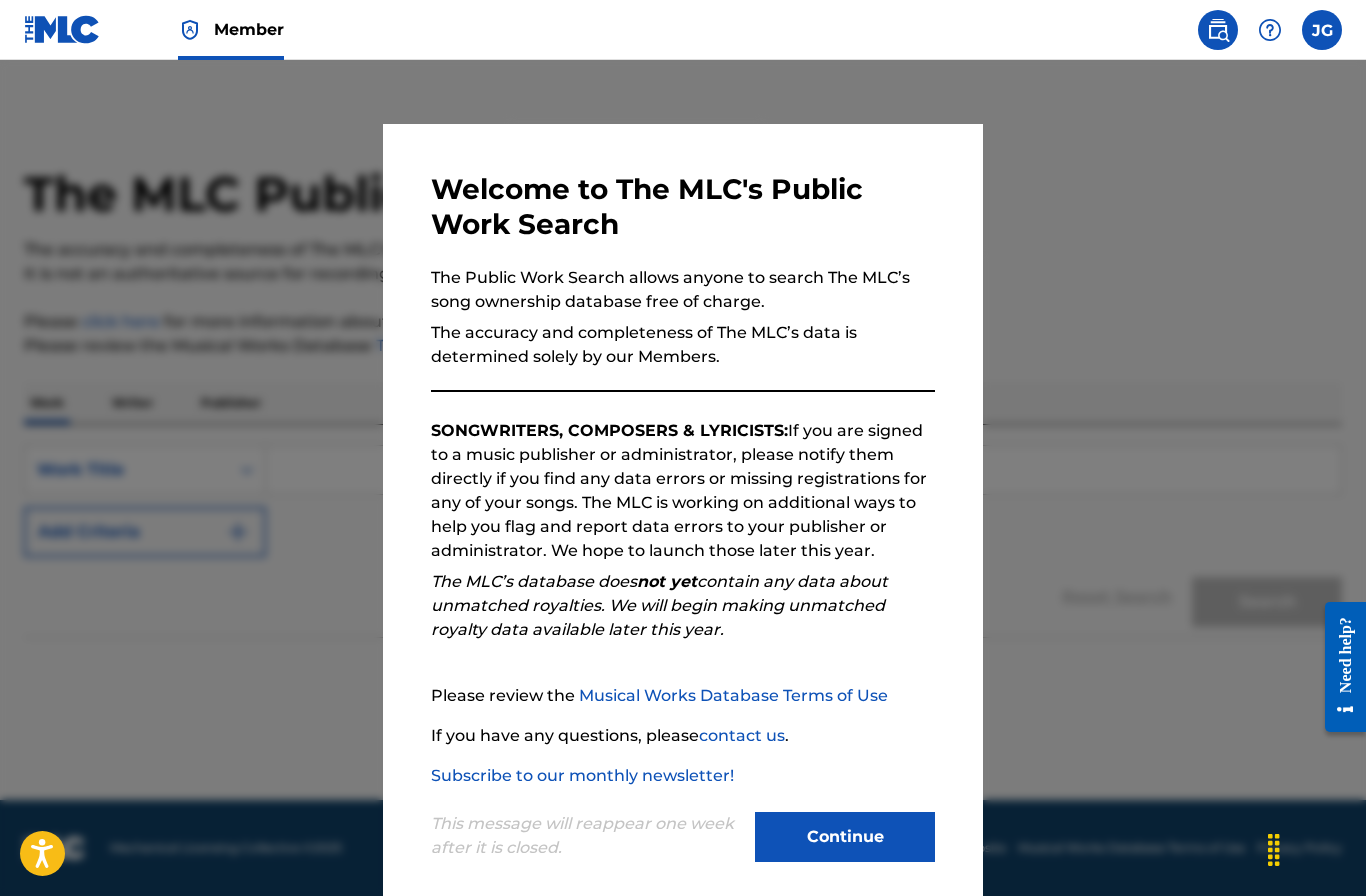 click on "Continue" at bounding box center [845, 837] 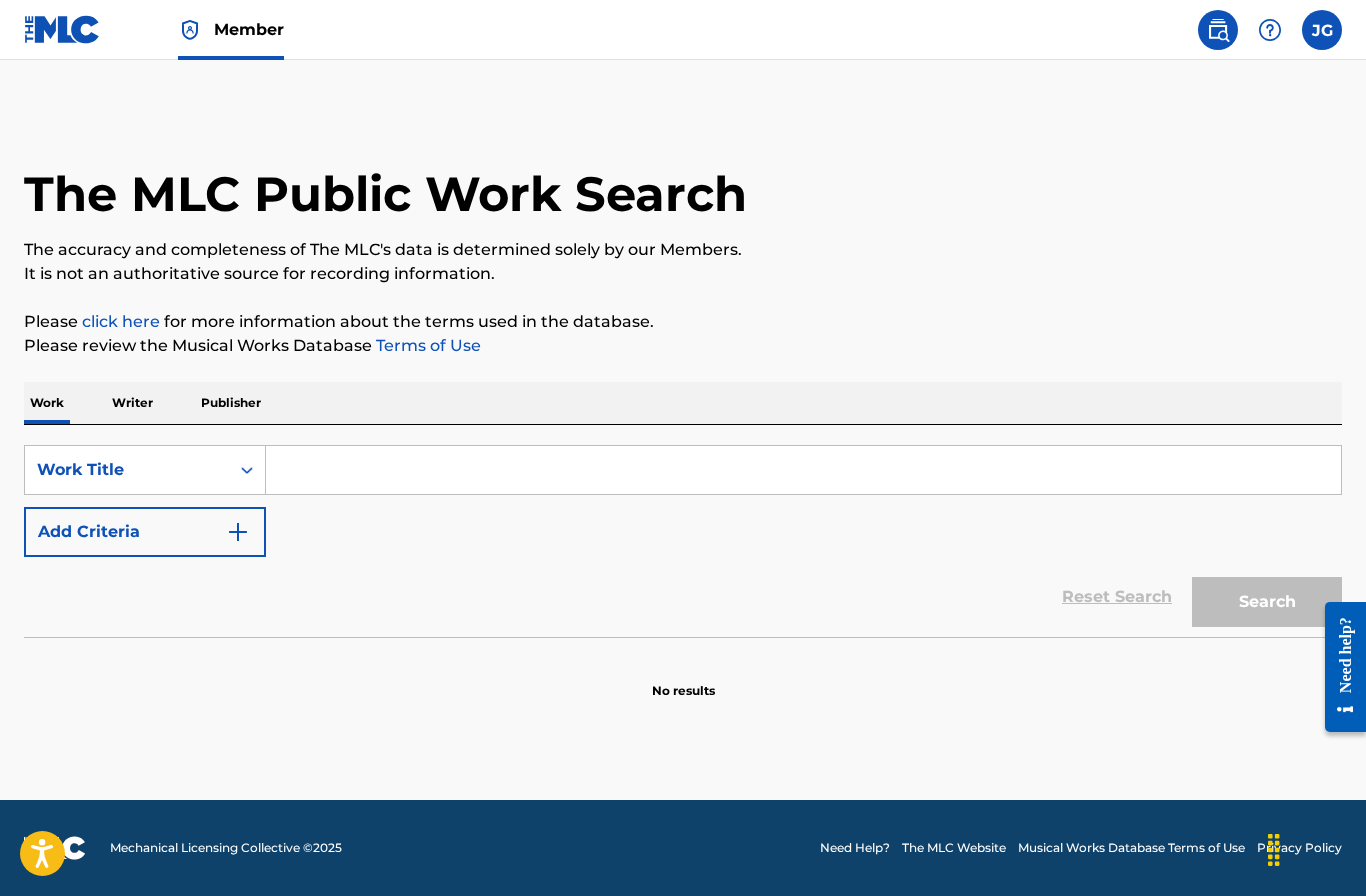 click on "Writer" at bounding box center [132, 403] 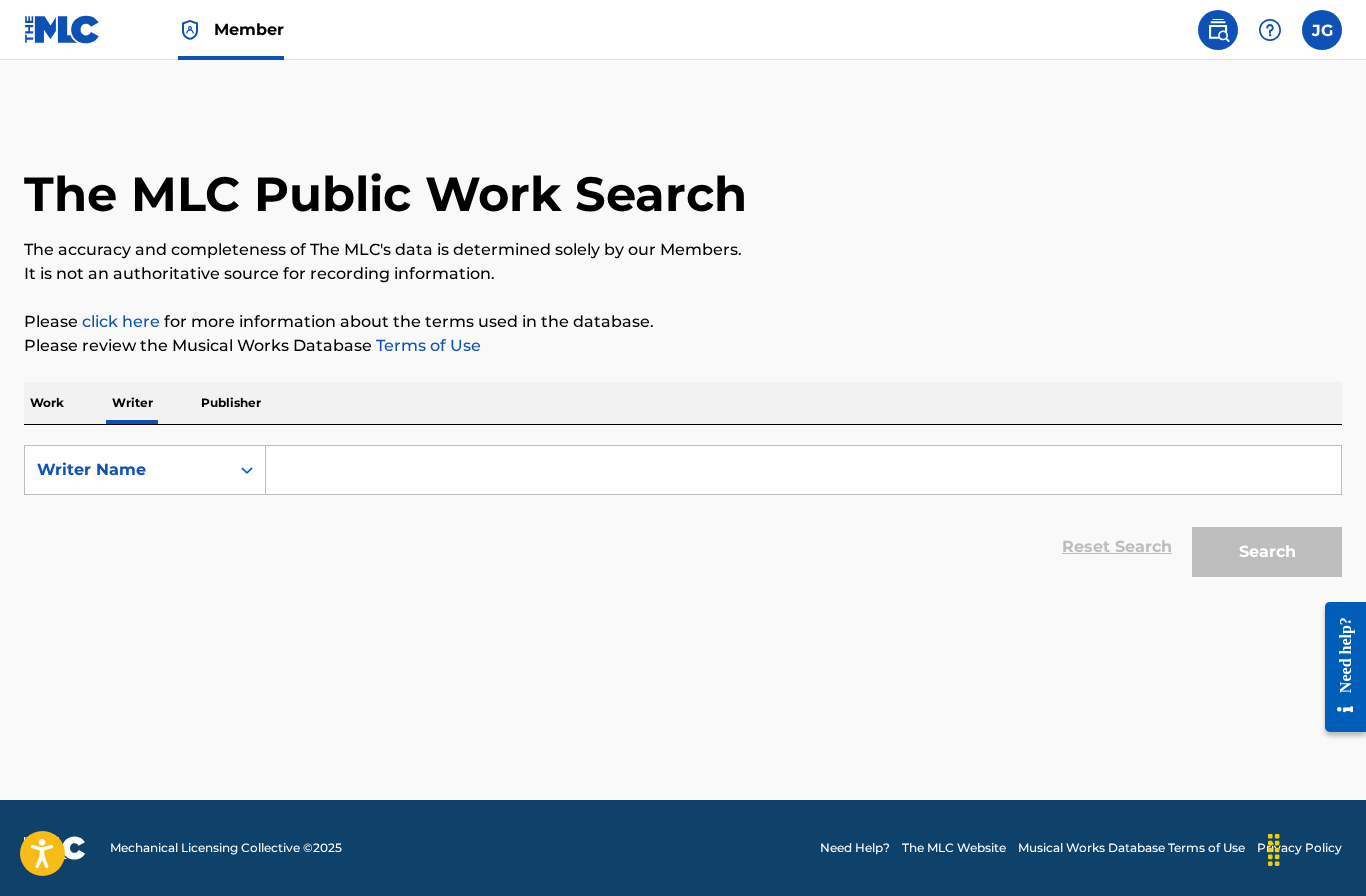 scroll, scrollTop: 0, scrollLeft: 0, axis: both 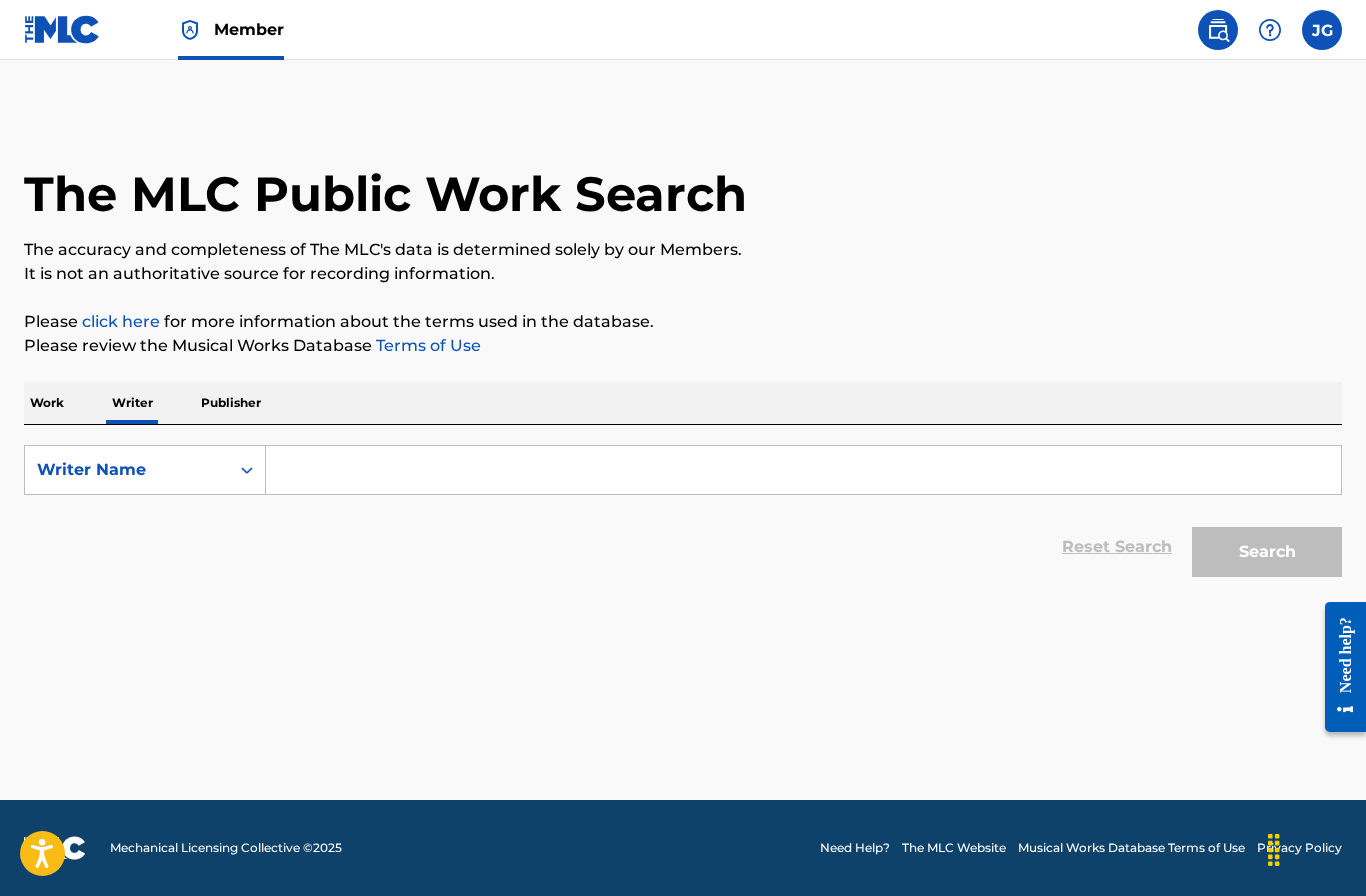 click 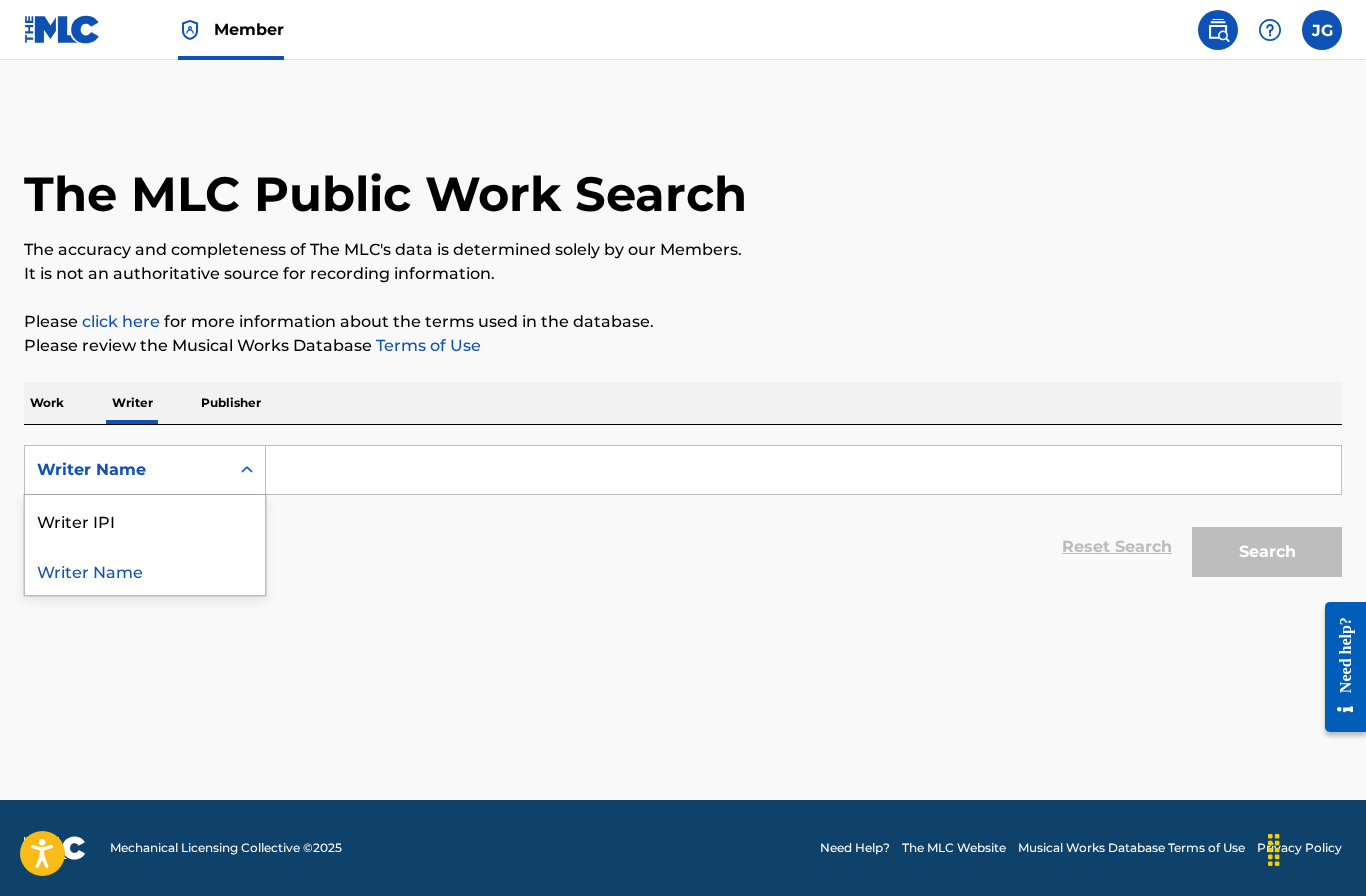 click on "Reset Search Search" at bounding box center [683, 547] 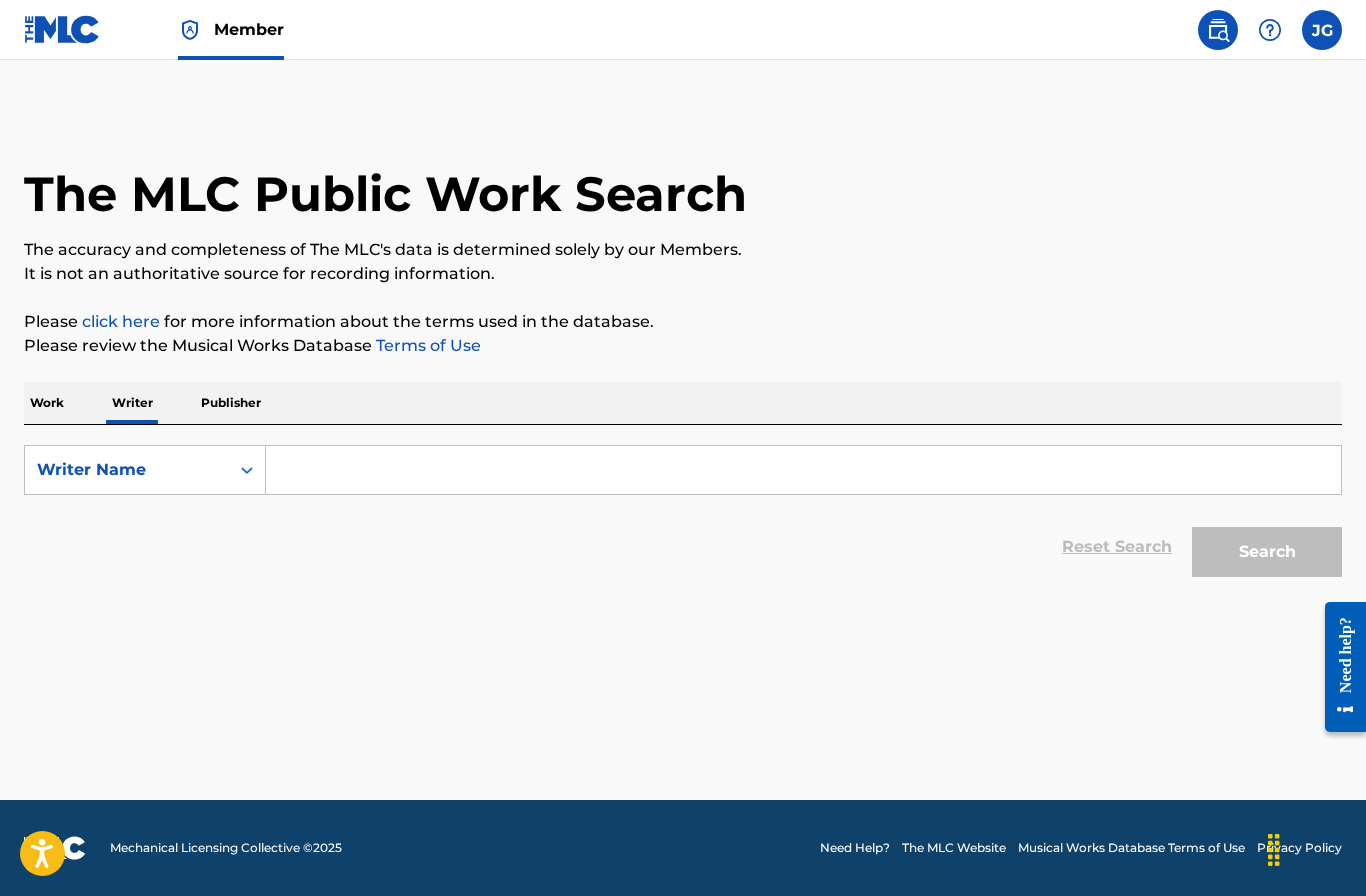 click at bounding box center [803, 470] 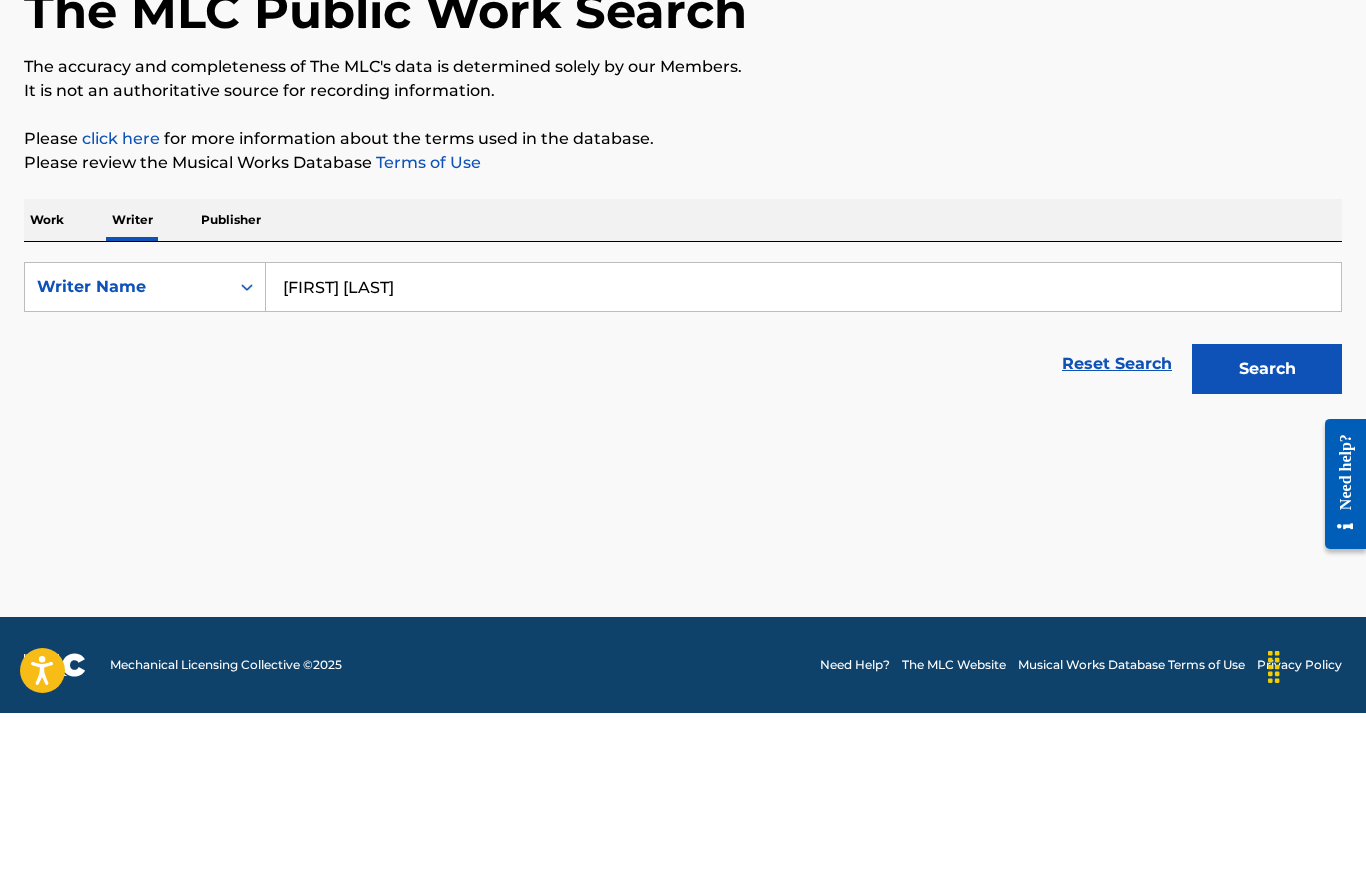 type on "[FIRST] [LAST]" 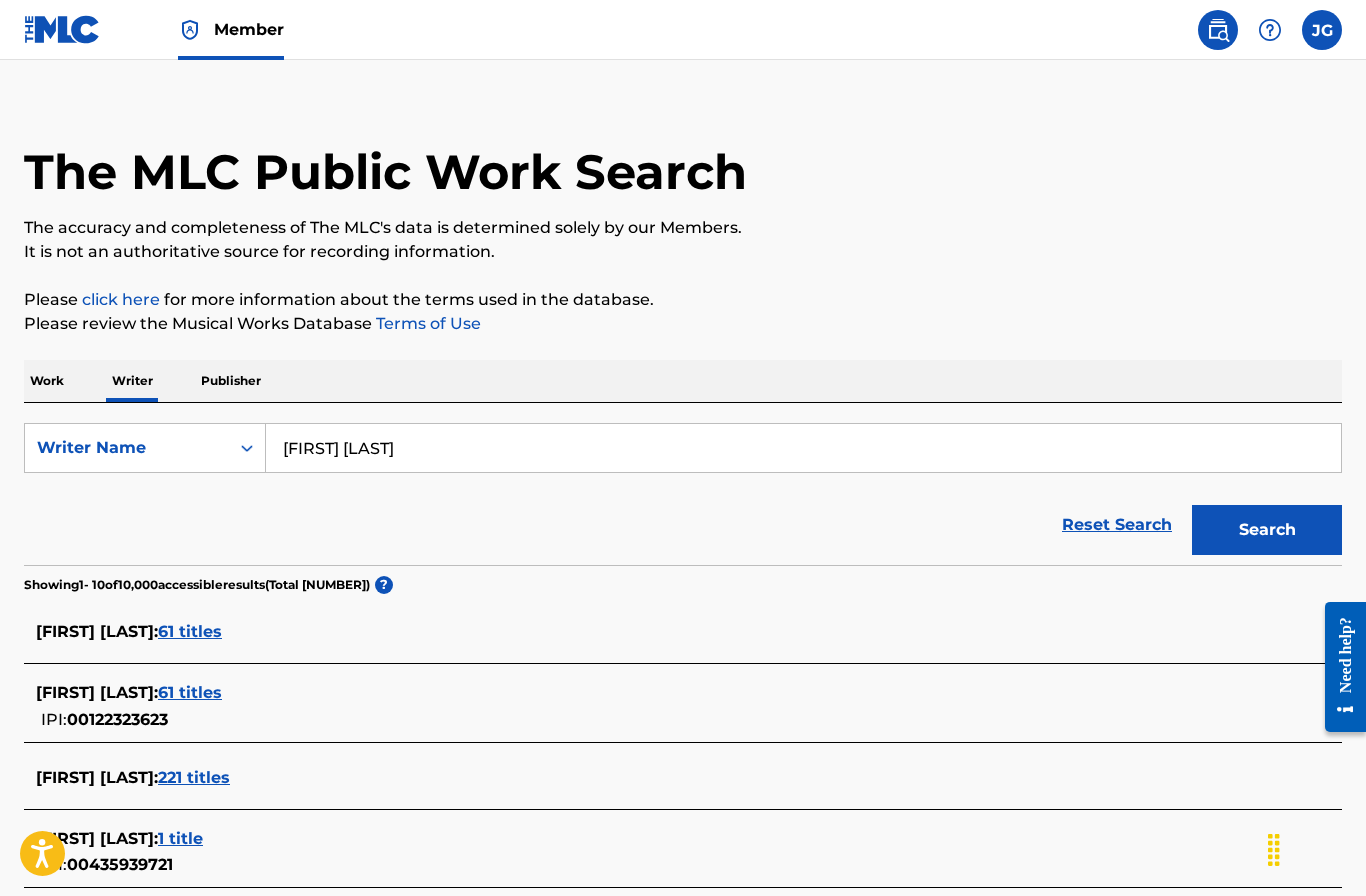 scroll, scrollTop: 21, scrollLeft: 0, axis: vertical 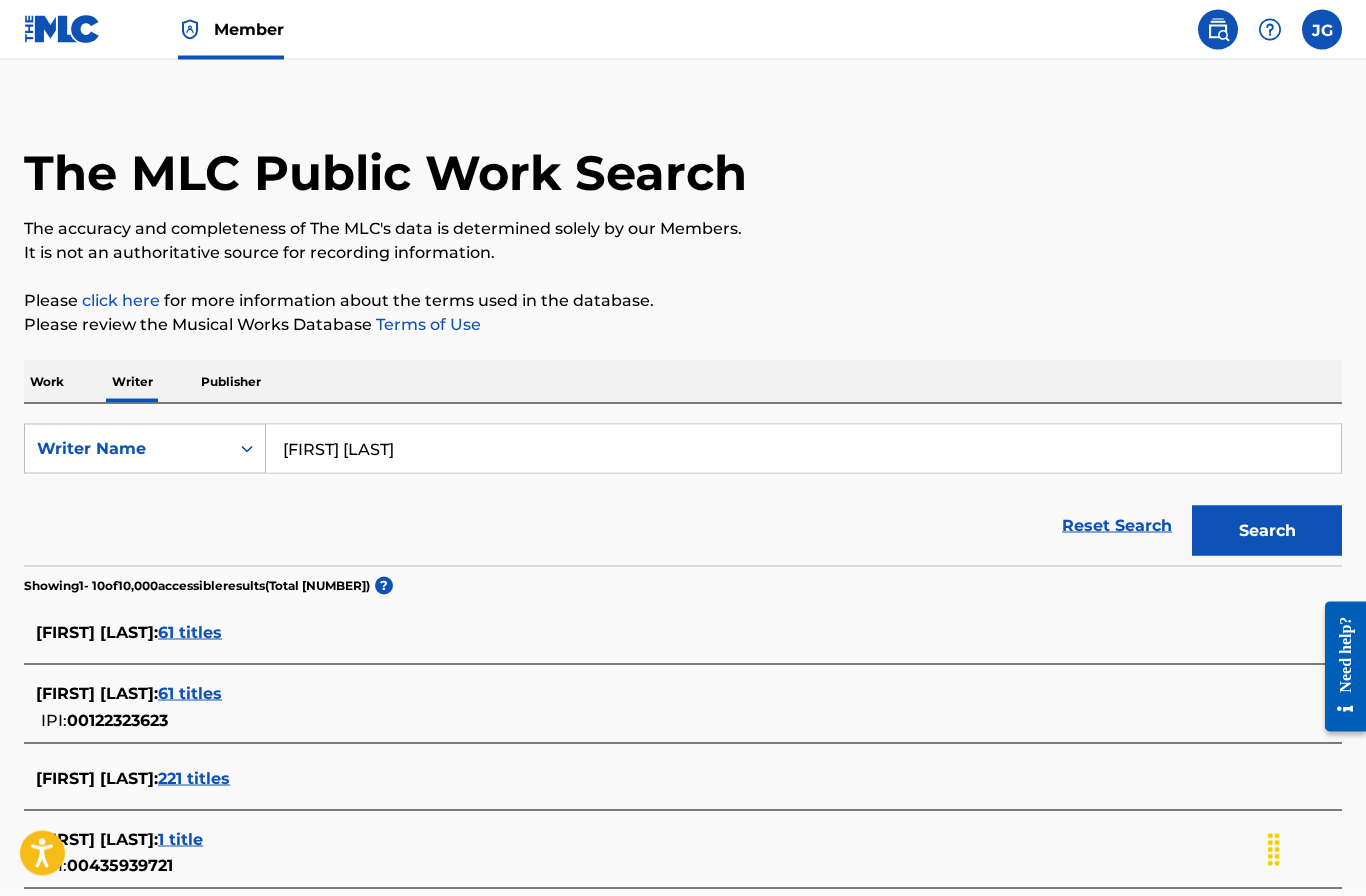 click on "Work" at bounding box center (47, 382) 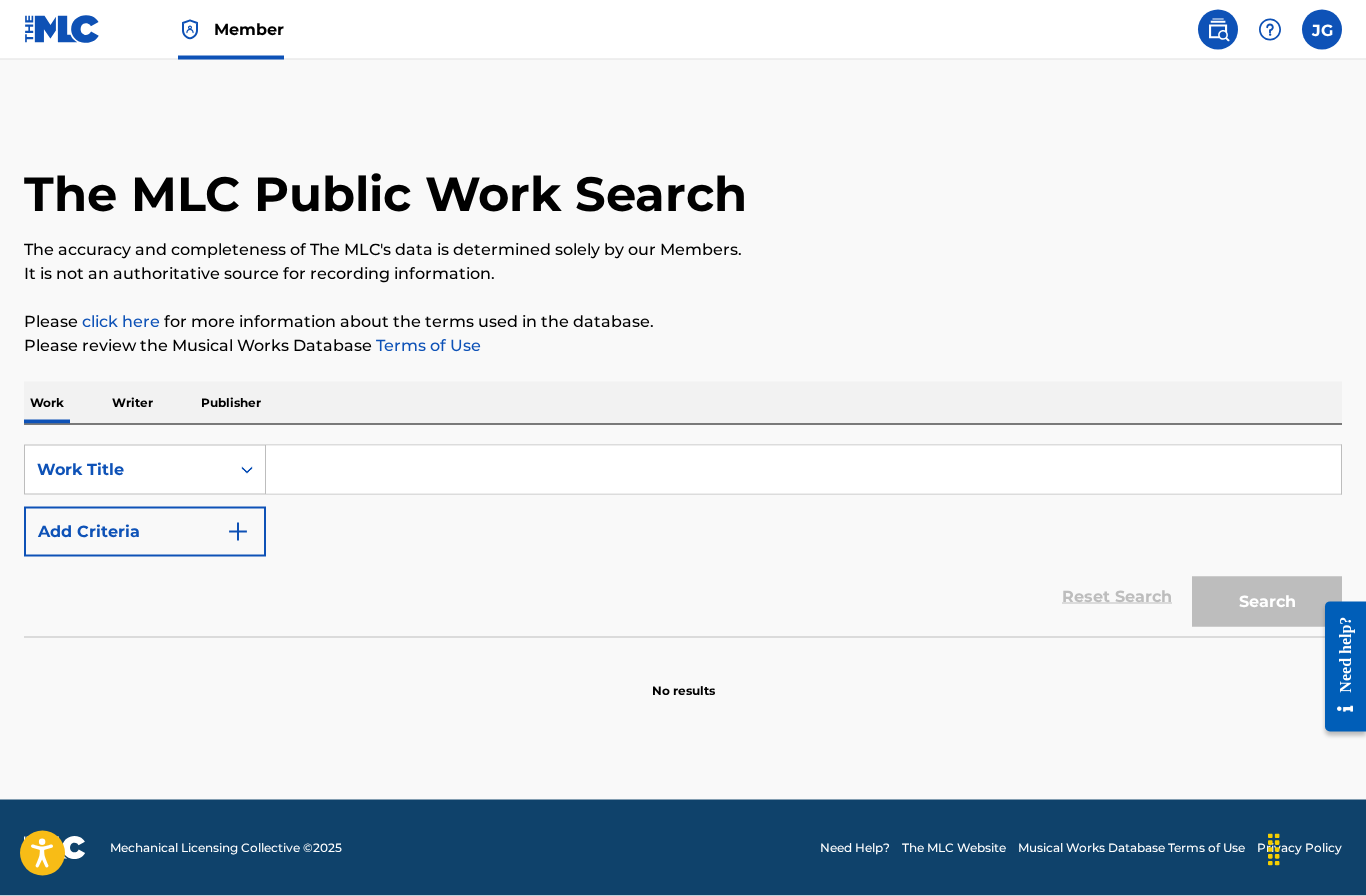 scroll, scrollTop: 0, scrollLeft: 0, axis: both 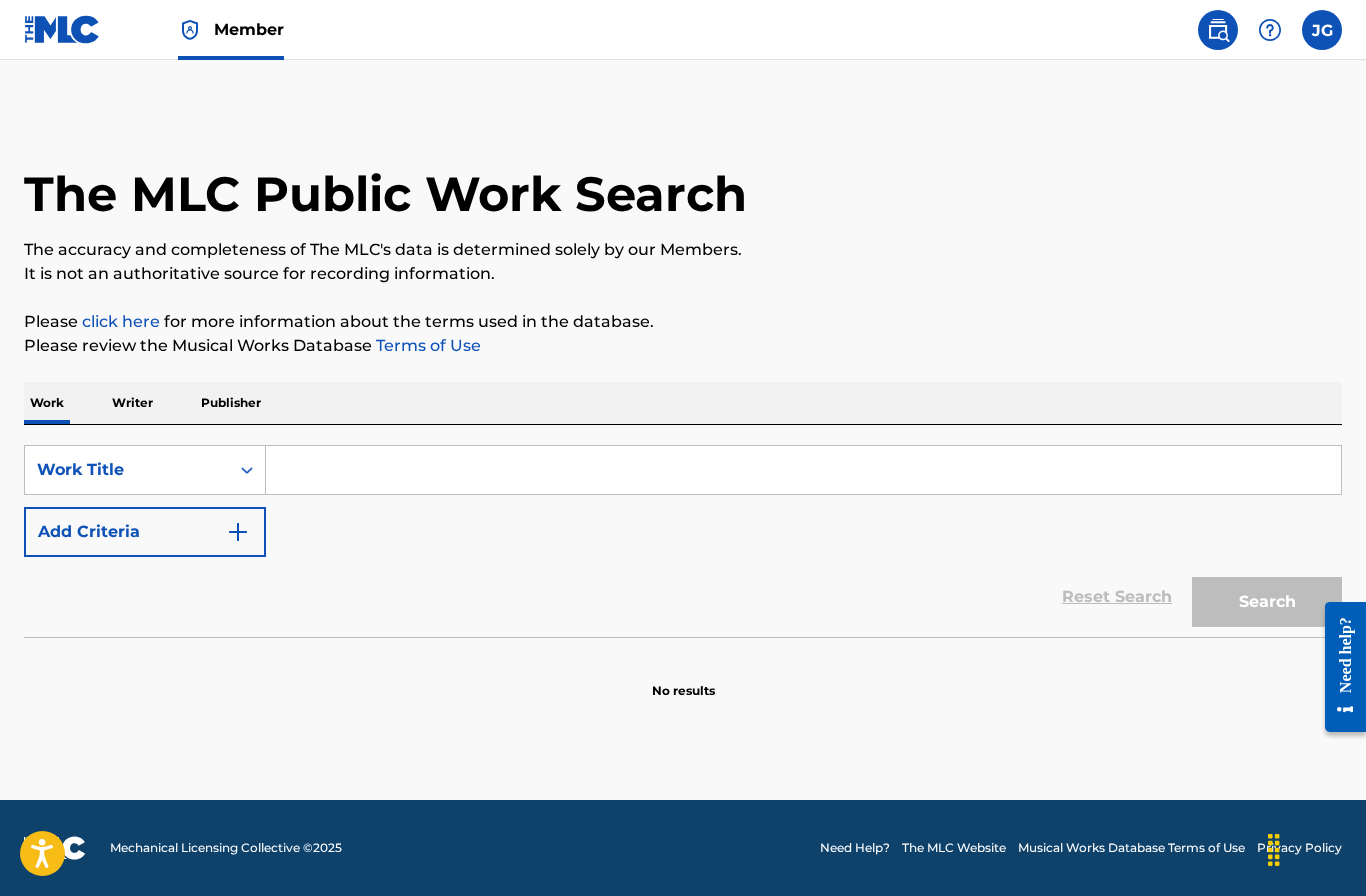 click on "Add Criteria" at bounding box center [145, 532] 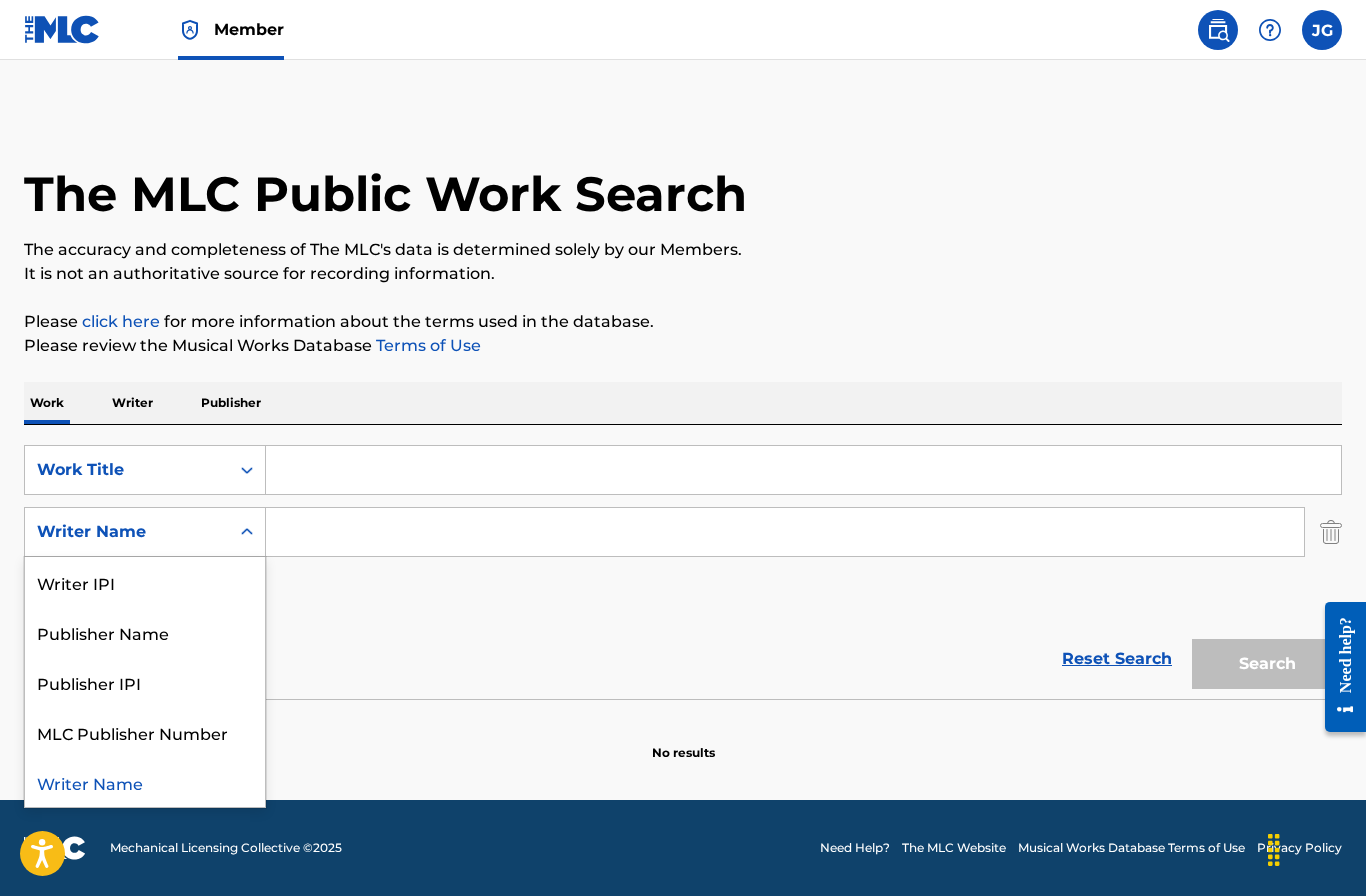 click on "Writer IPI" at bounding box center (145, 582) 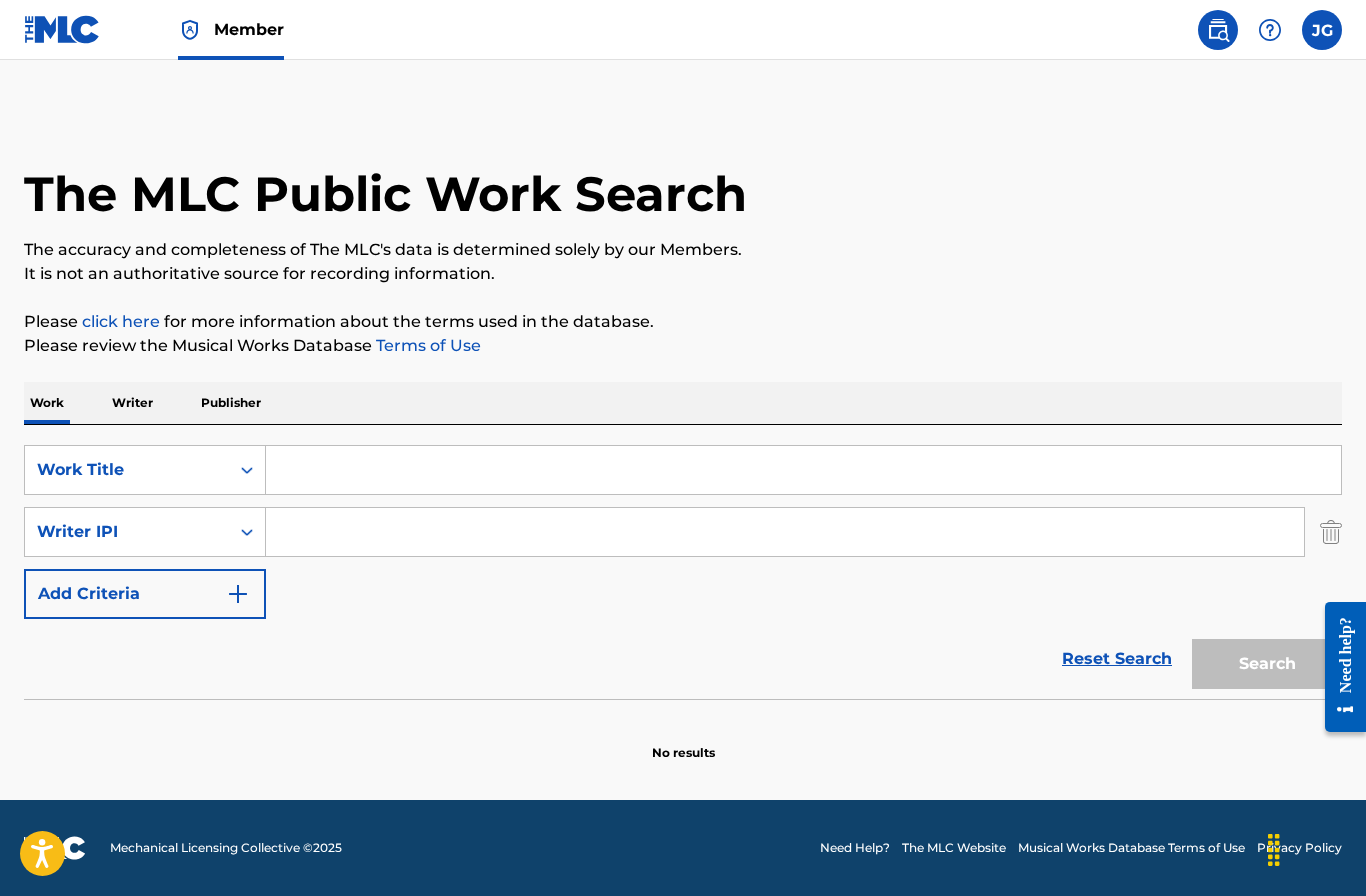 click at bounding box center (785, 532) 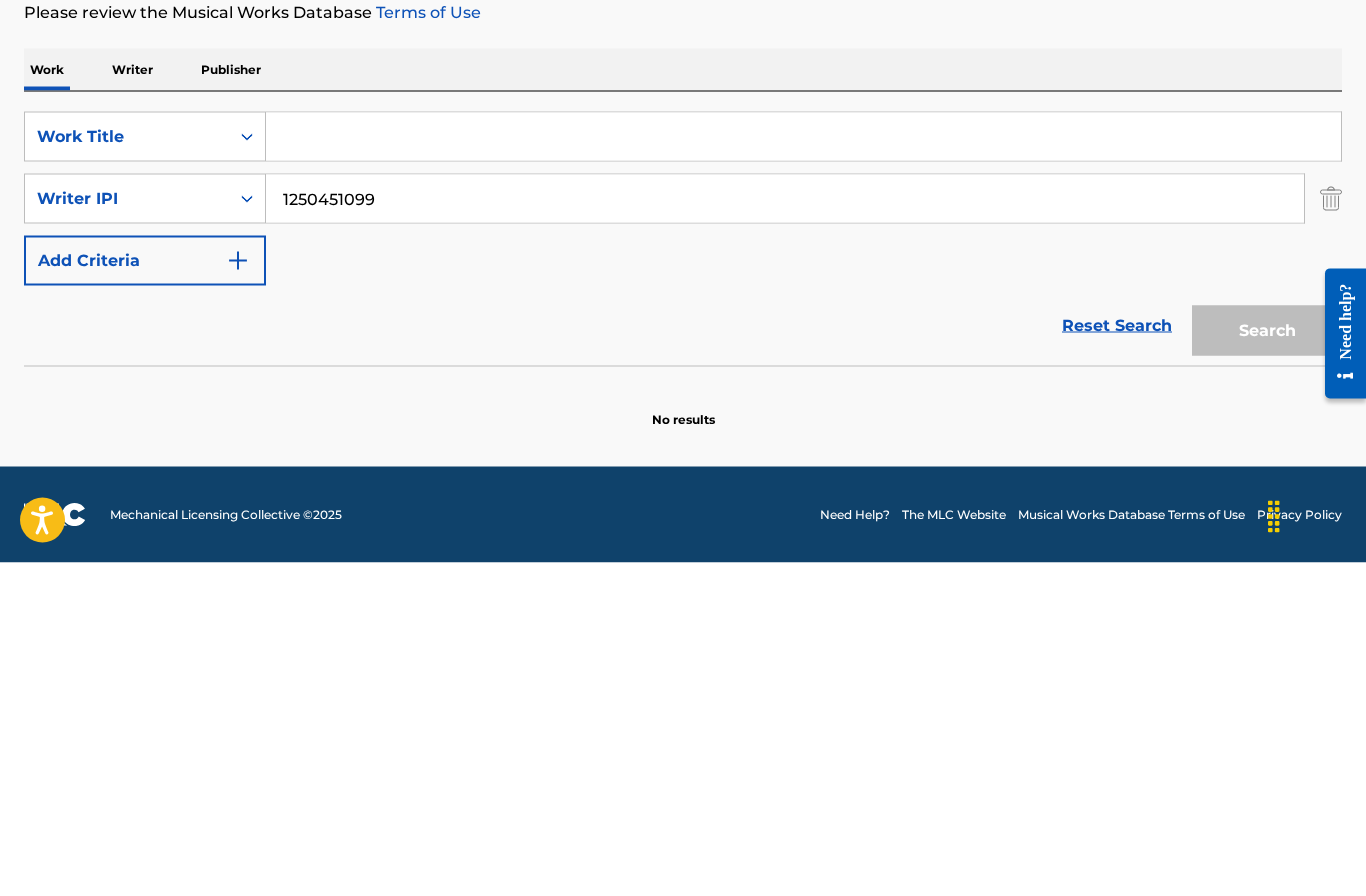 type on "1250451099" 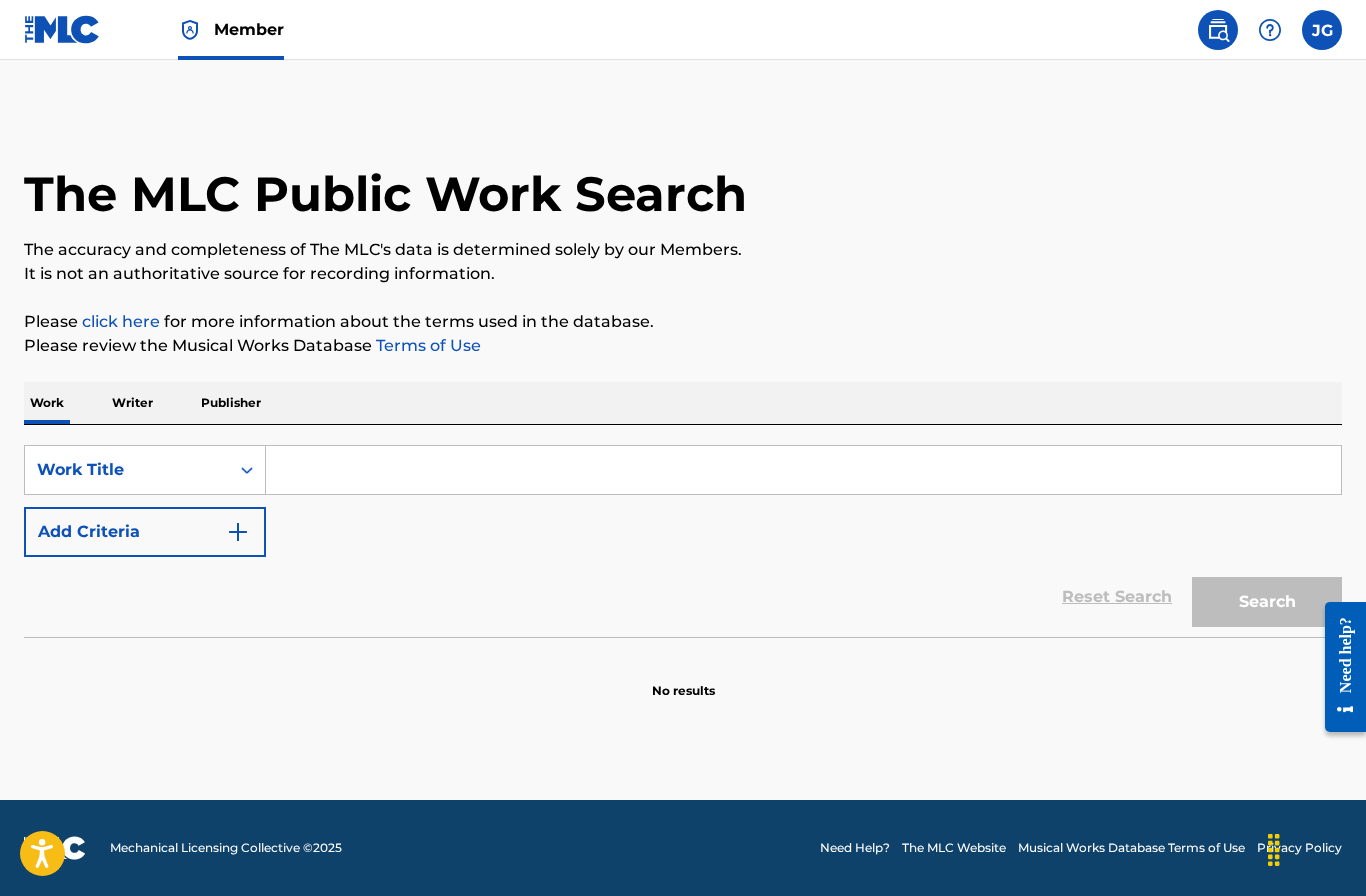 click at bounding box center [238, 532] 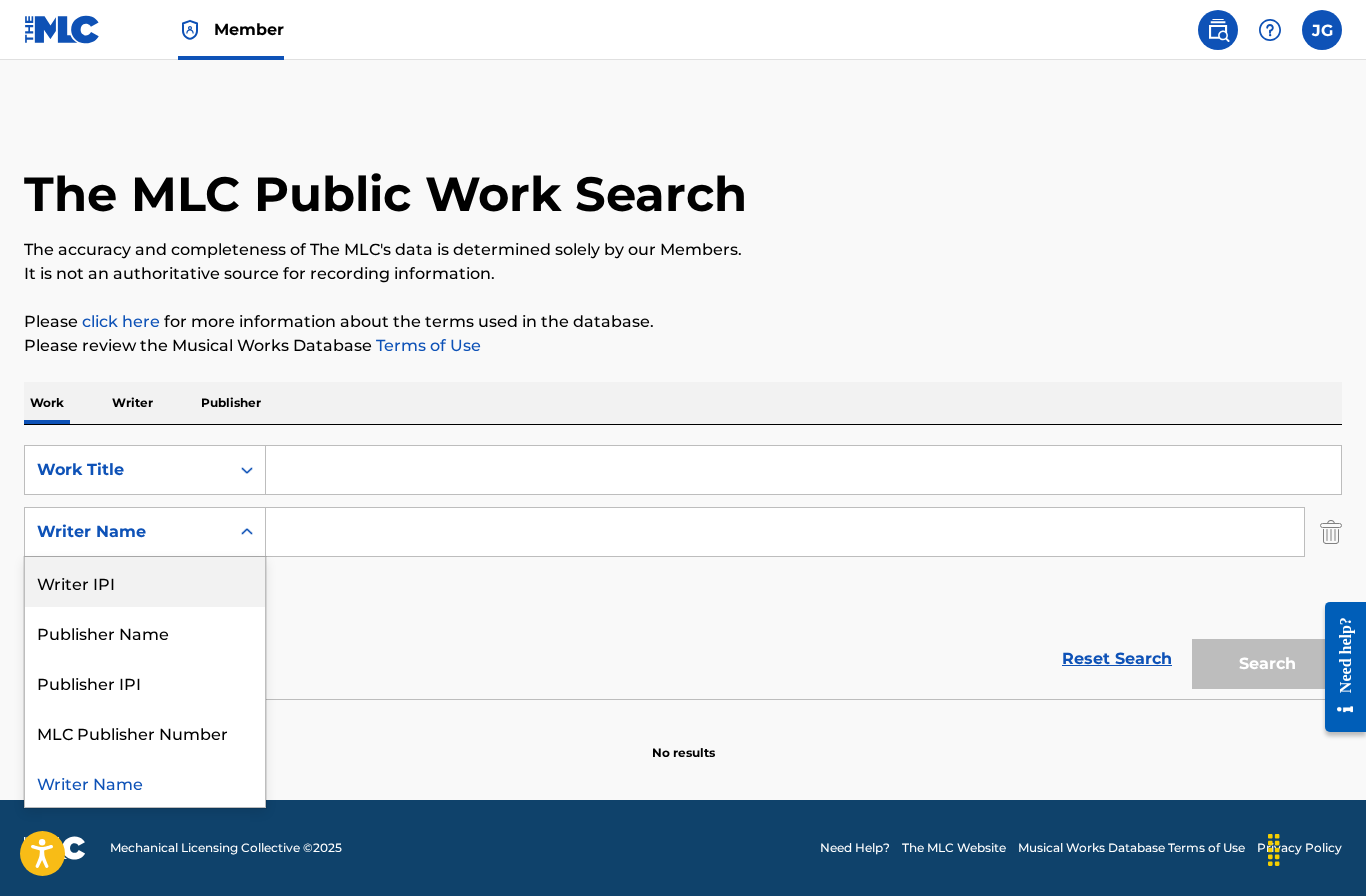 click on "Writer IPI" at bounding box center (145, 582) 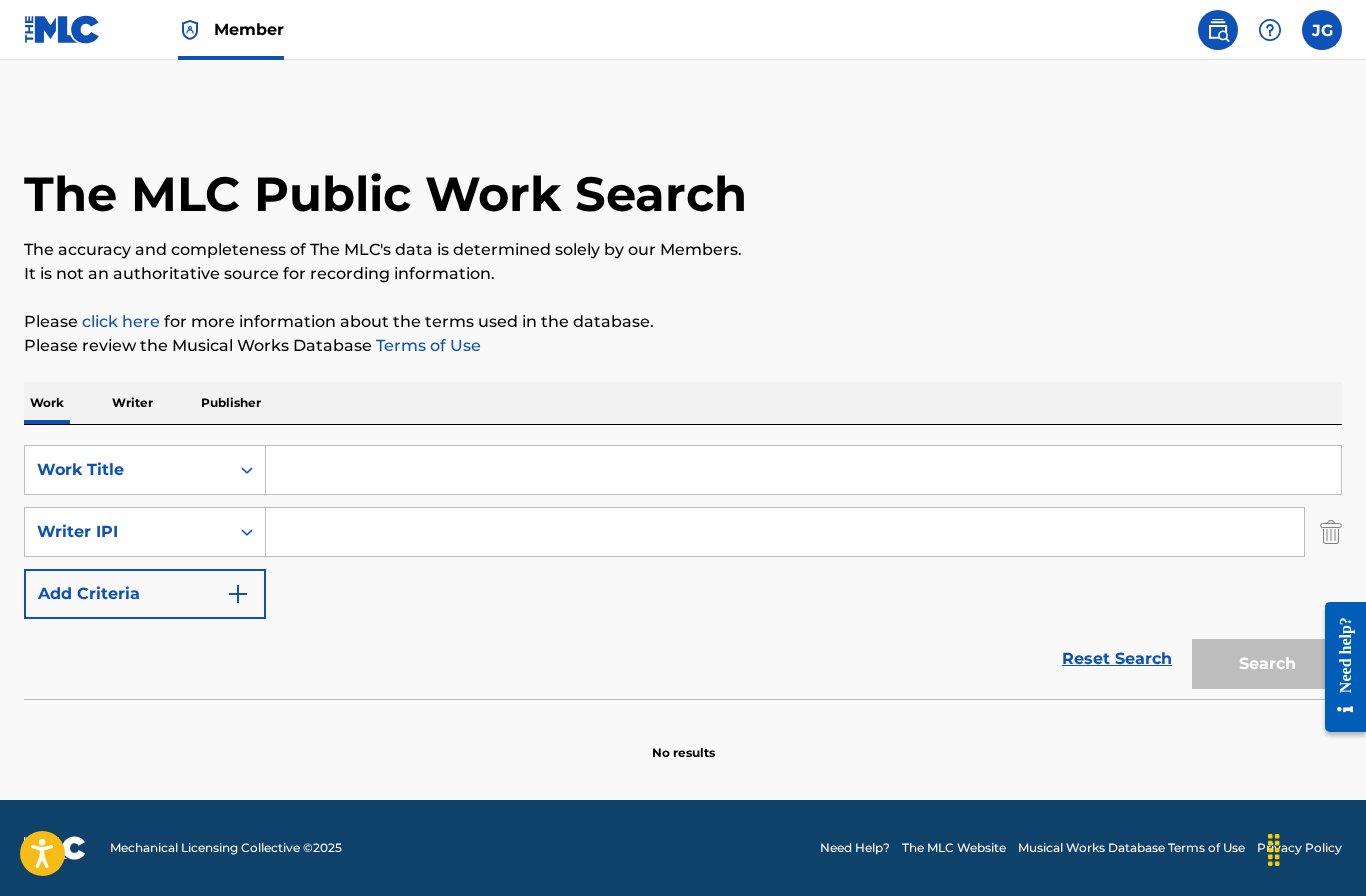 click at bounding box center [785, 532] 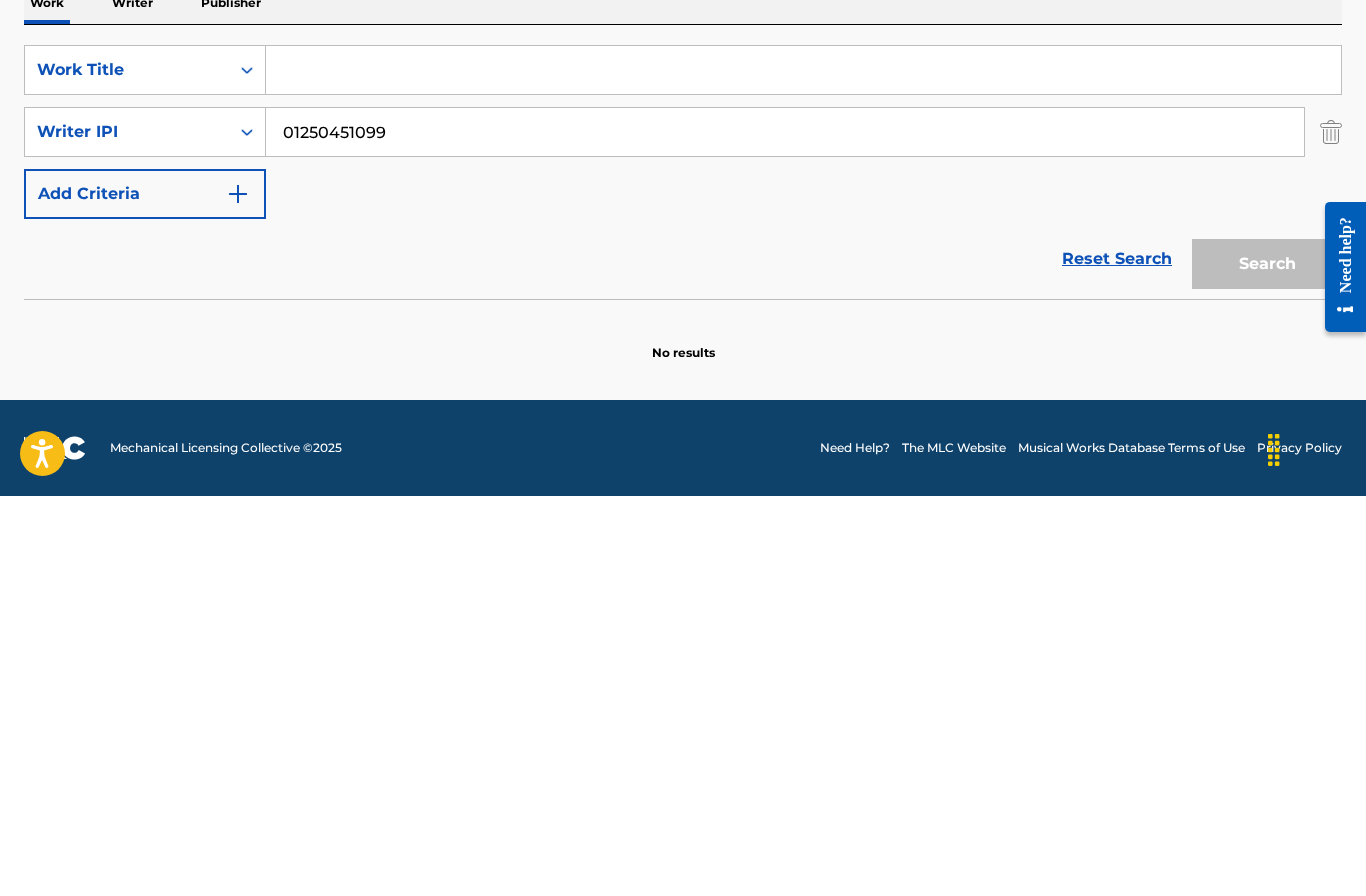 type on "01250451099" 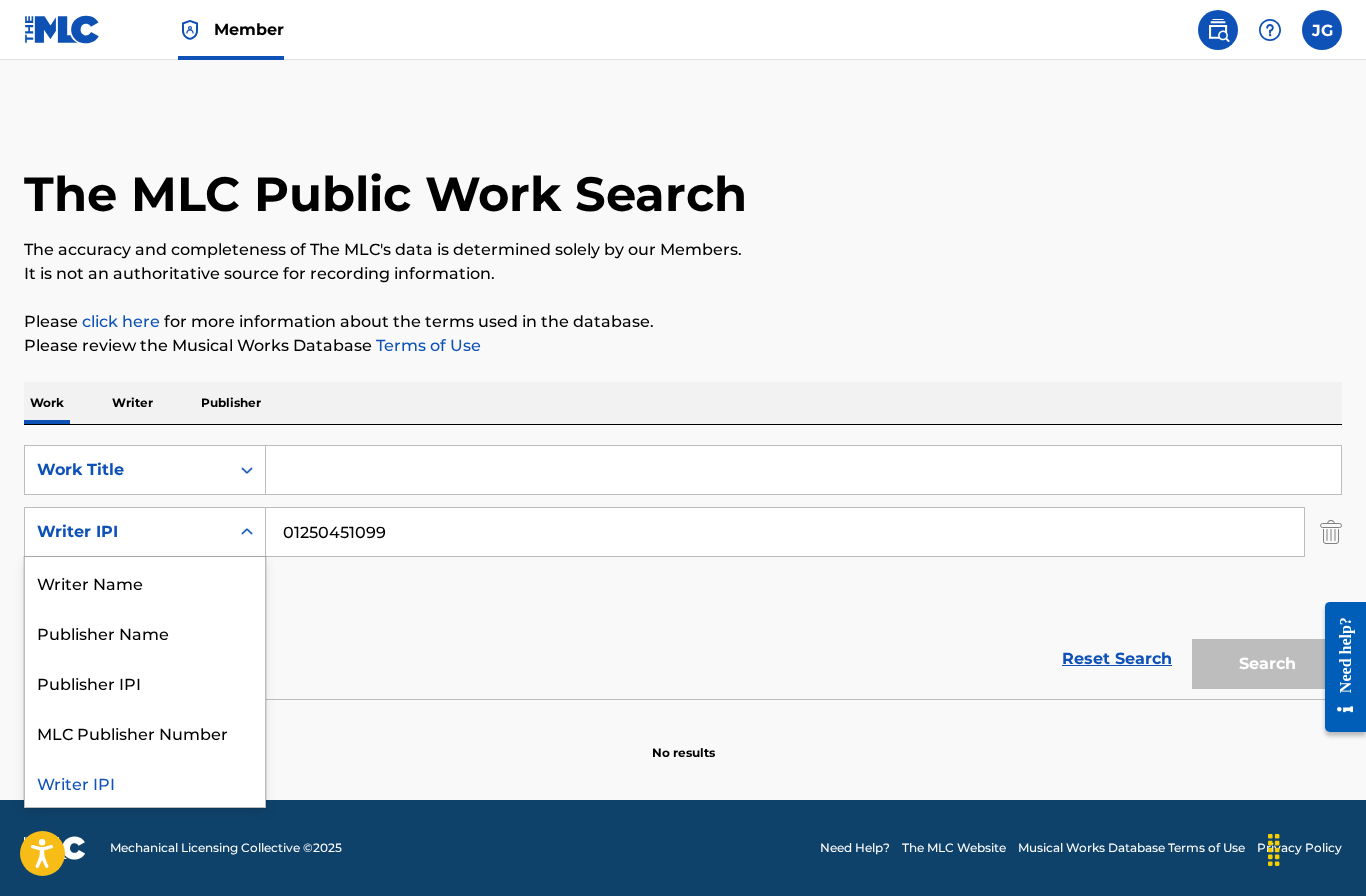 click on "Writer Name" at bounding box center (145, 582) 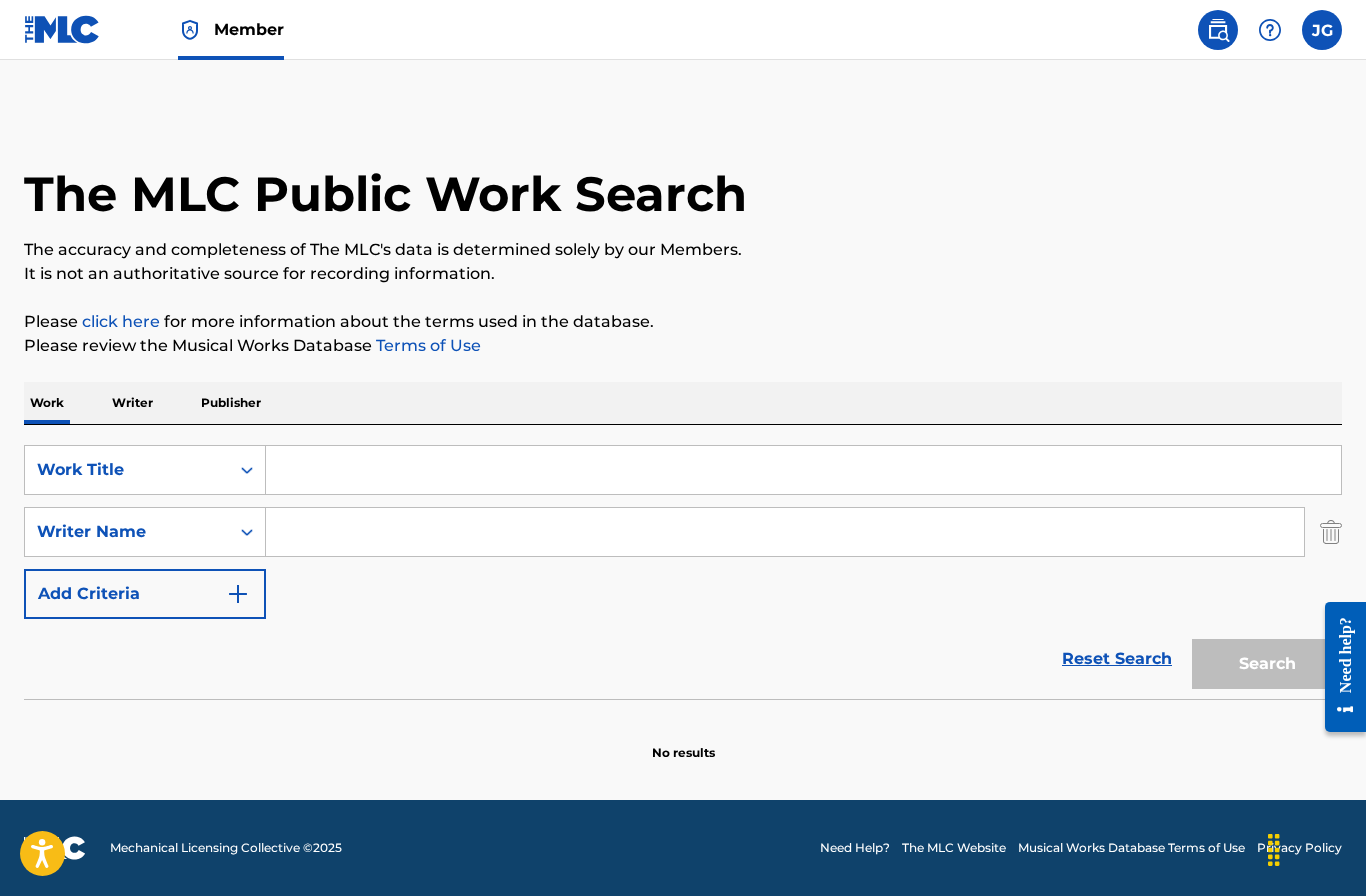 click at bounding box center [785, 532] 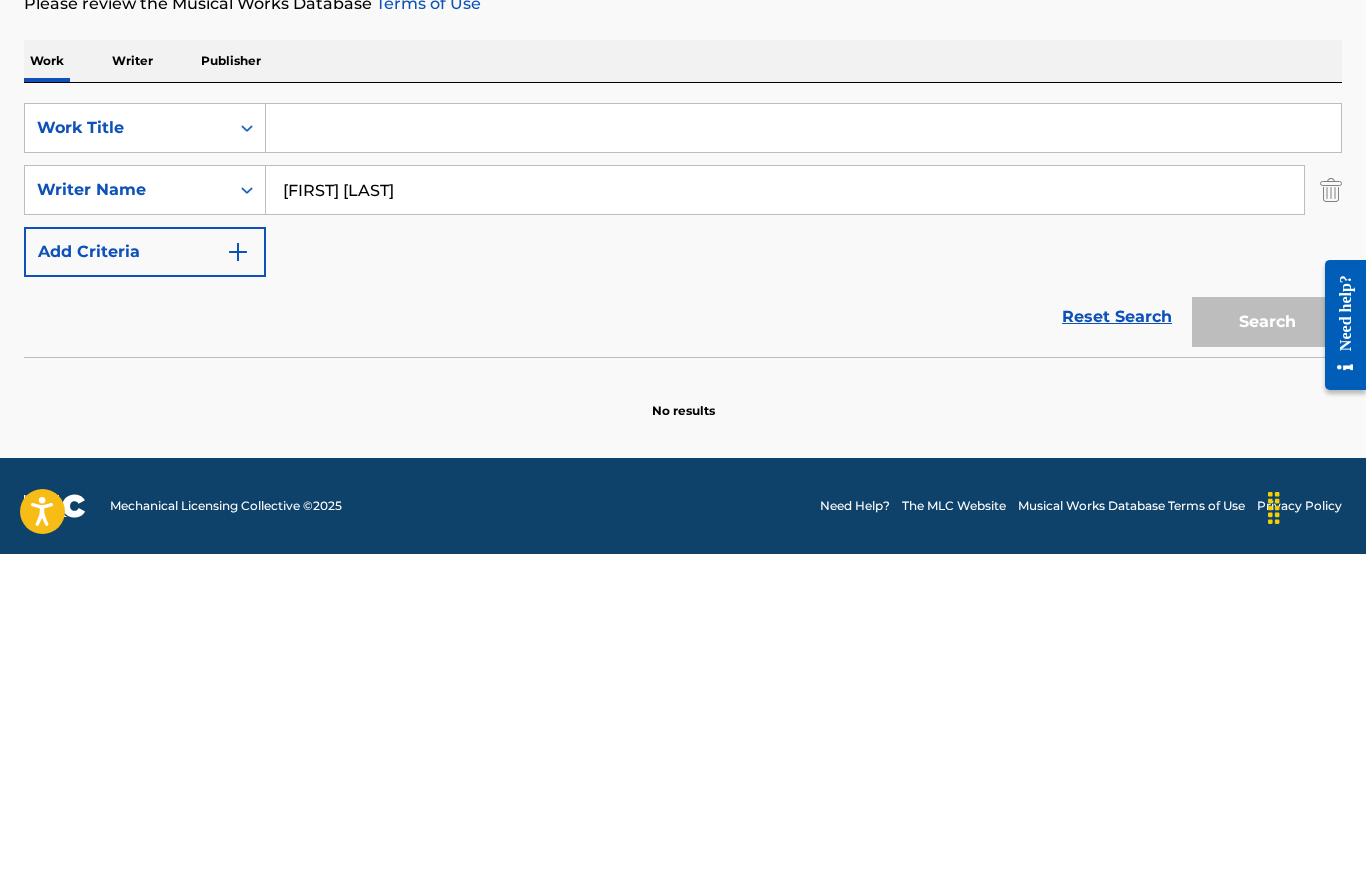 type on "[FIRST] [LAST]" 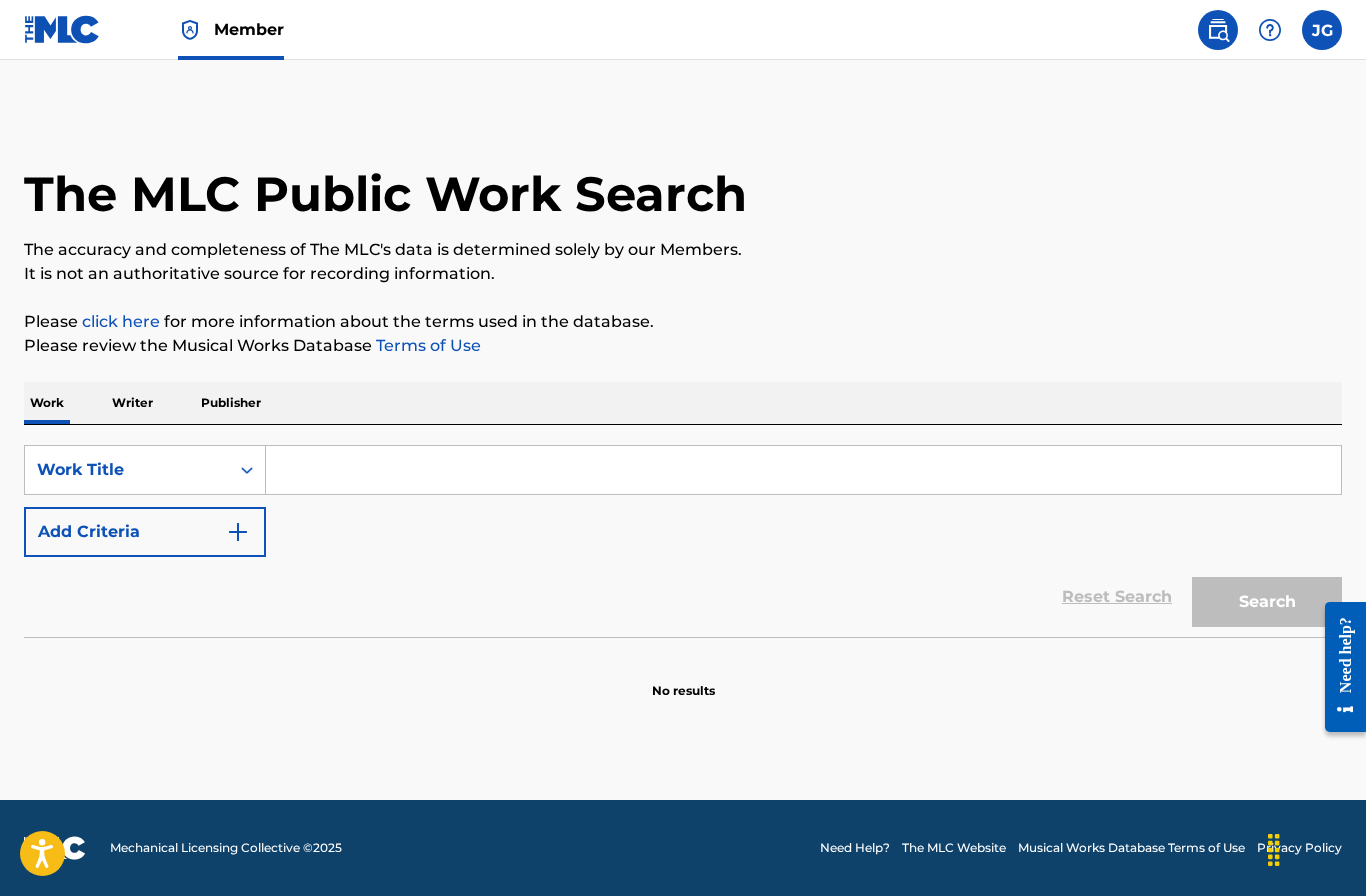 click at bounding box center [803, 470] 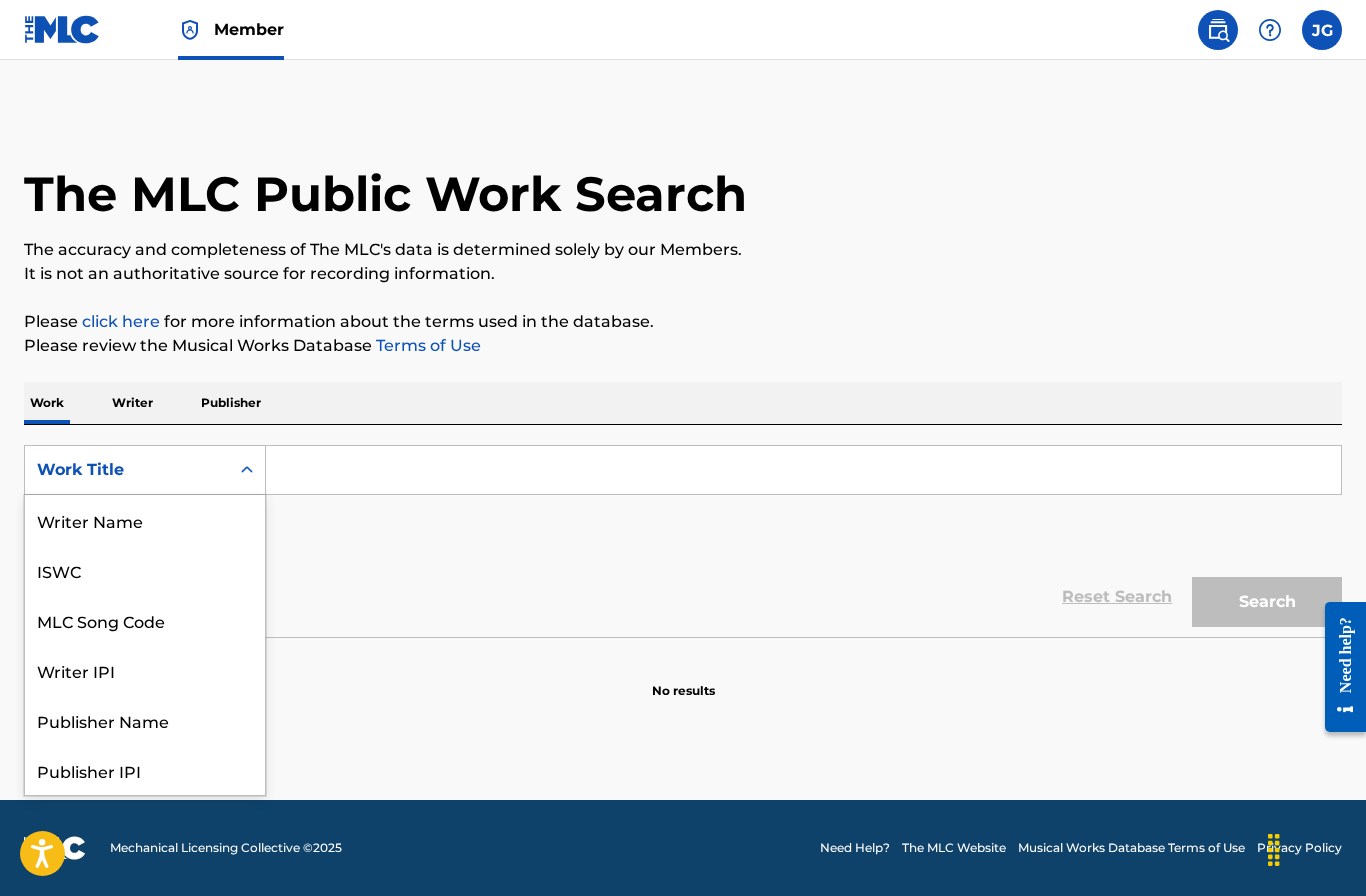 scroll, scrollTop: 100, scrollLeft: 0, axis: vertical 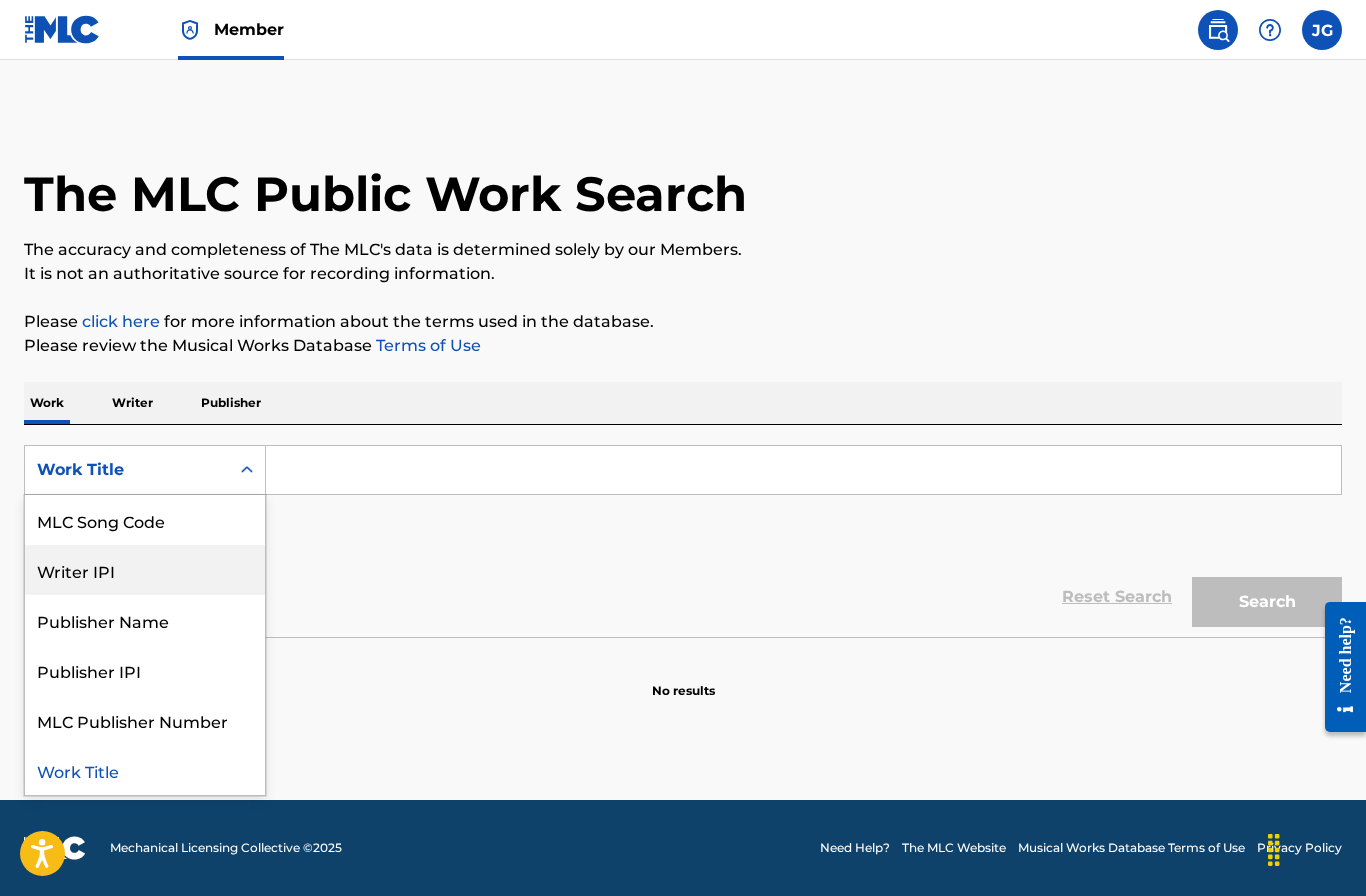 click on "Writer IPI" at bounding box center (145, 570) 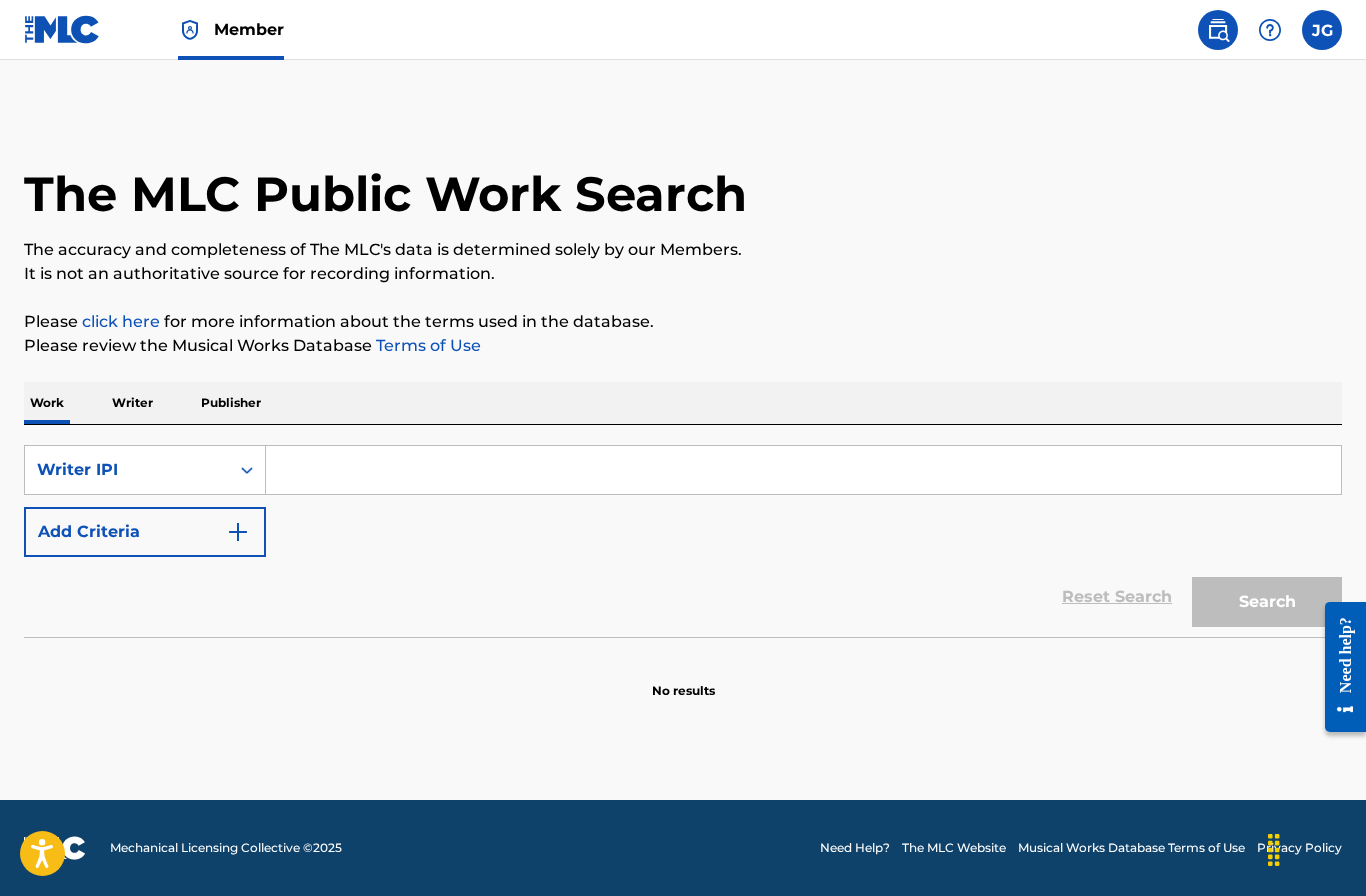 click at bounding box center [803, 470] 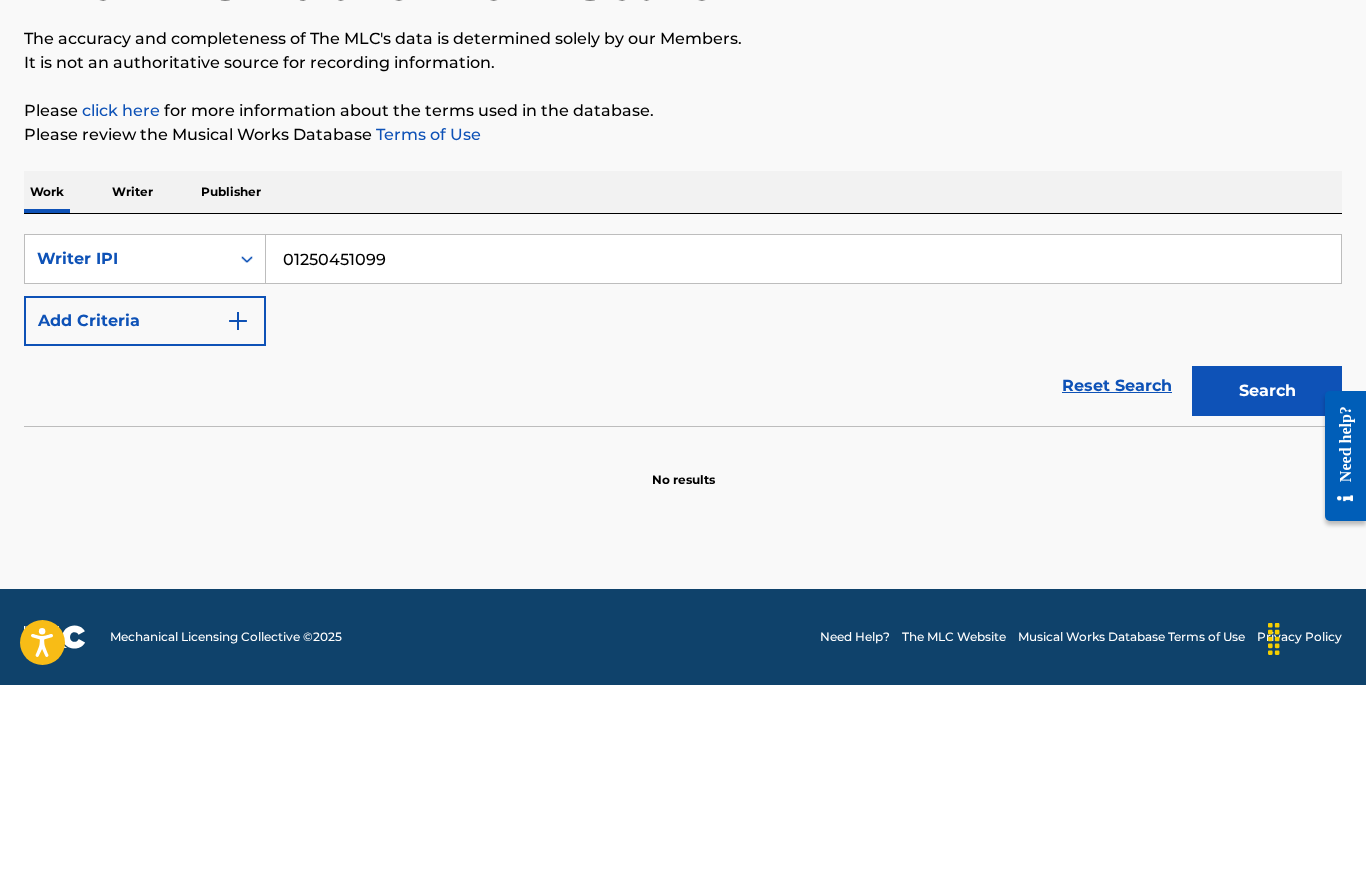 type on "01250451099" 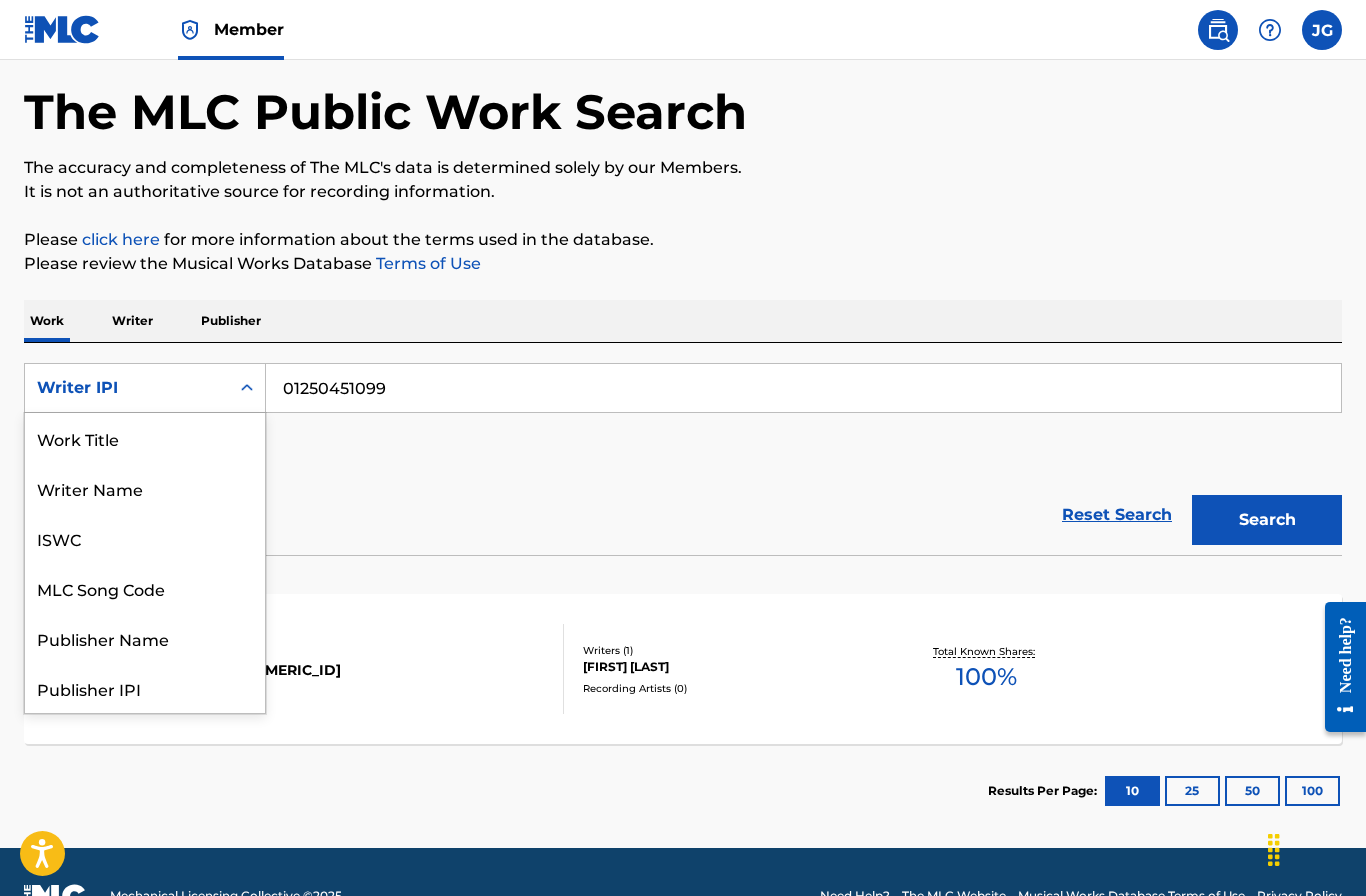 scroll, scrollTop: 100, scrollLeft: 0, axis: vertical 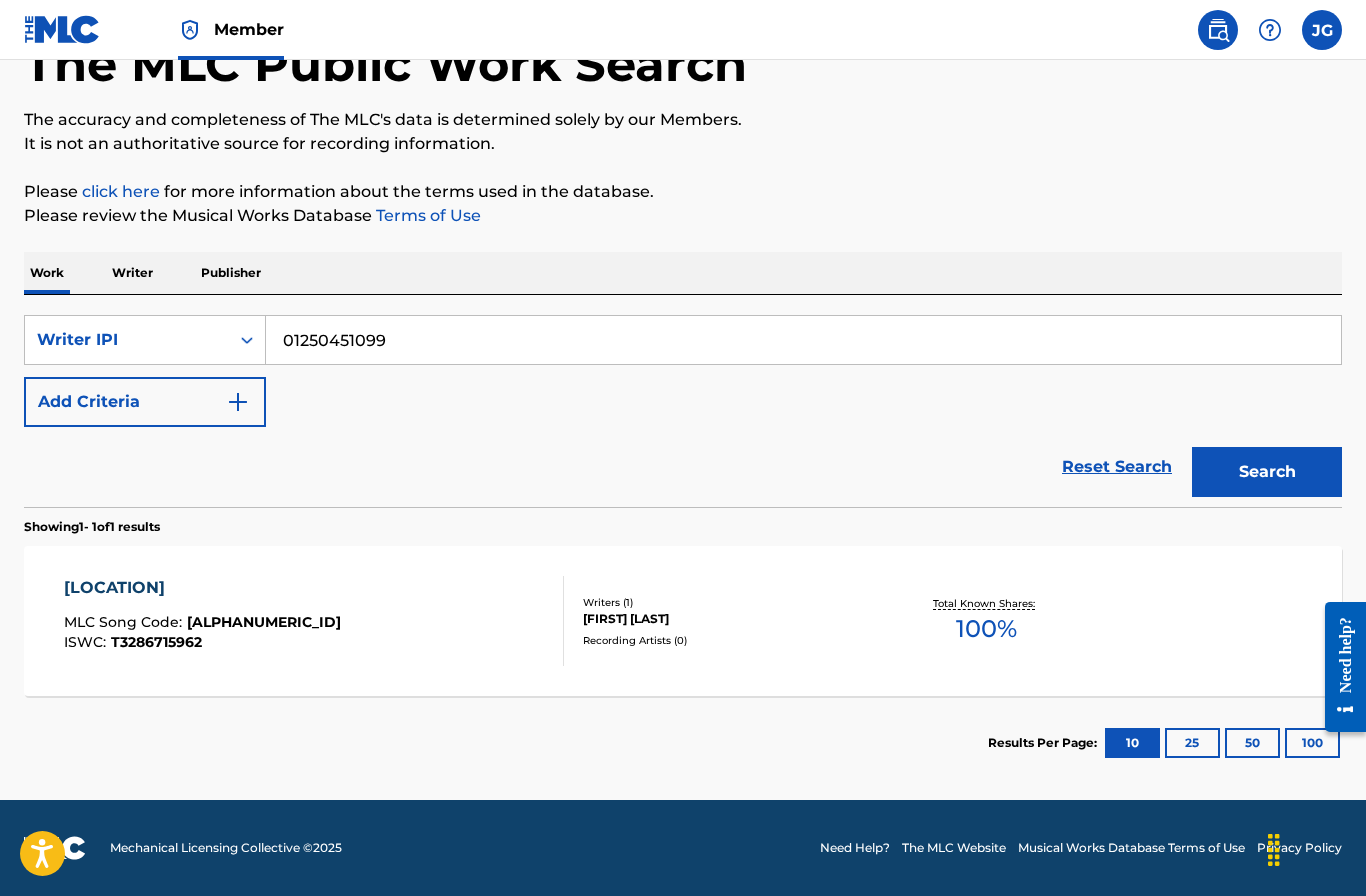 click on "Reset Search Search" at bounding box center [683, 467] 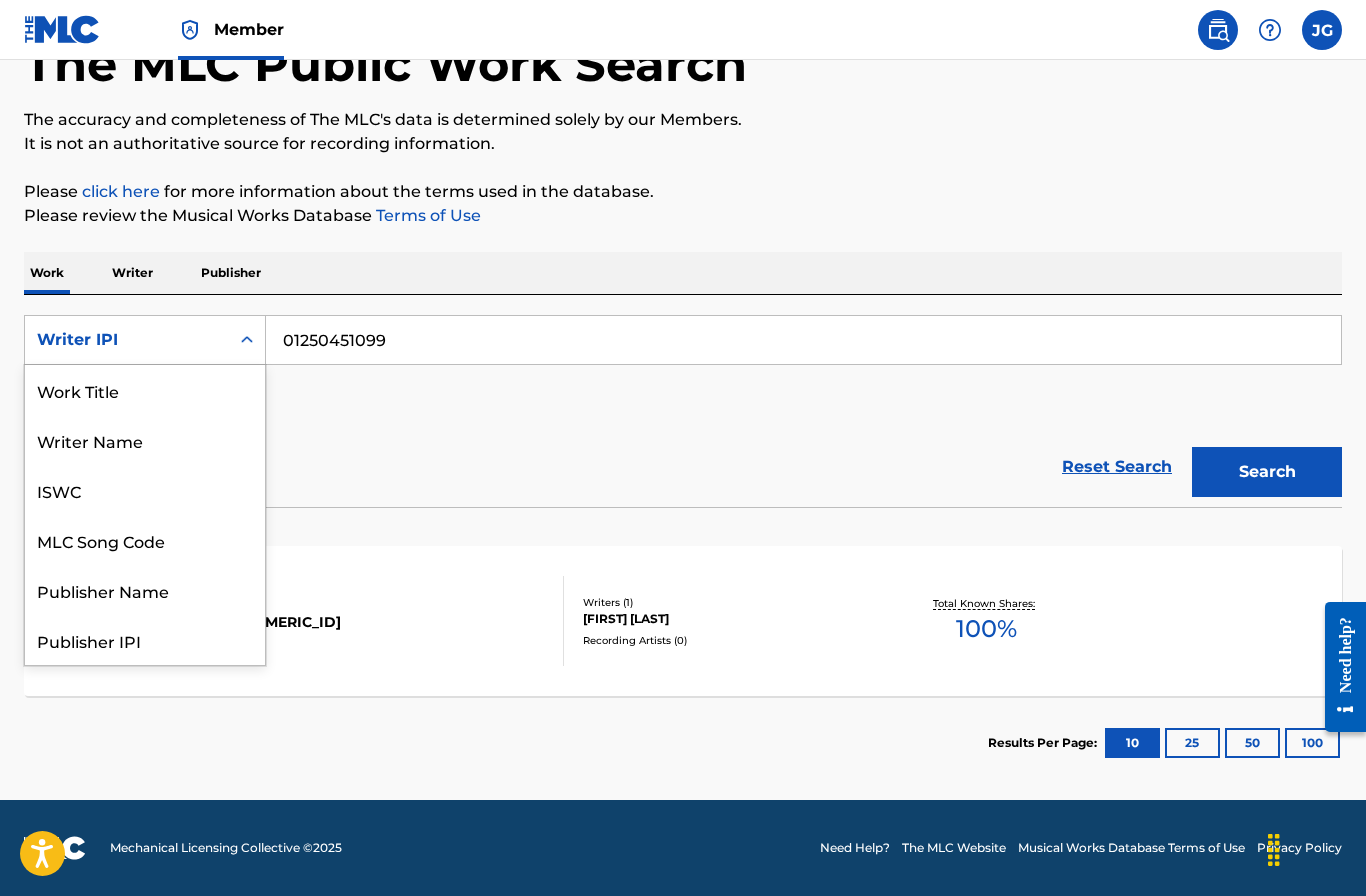 scroll, scrollTop: 100, scrollLeft: 0, axis: vertical 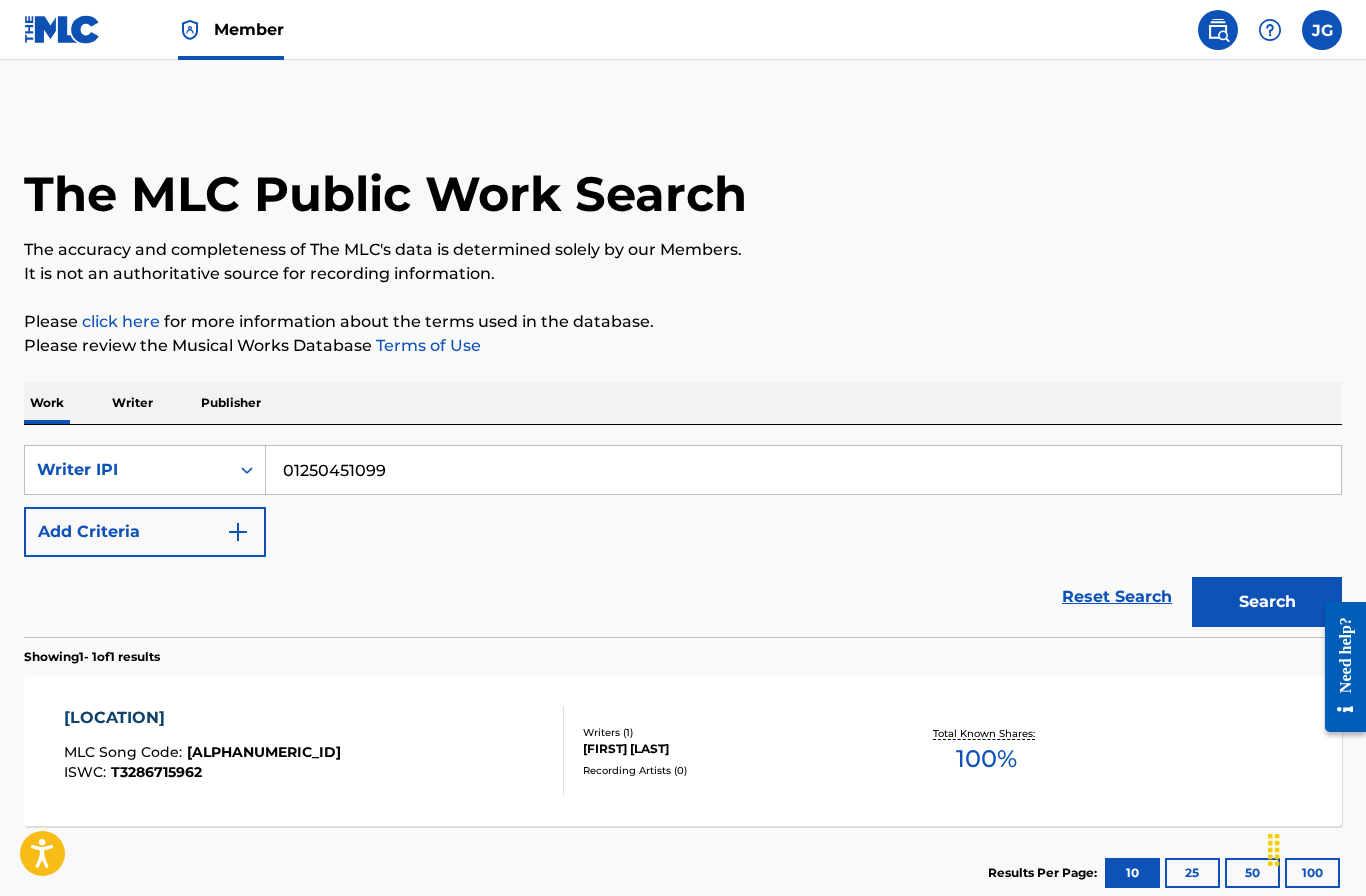 click on "SearchWithCriteria[ALPHANUMERIC_ID] [WRITER] [NUMERIC_ID] Add Criteria" at bounding box center (683, 501) 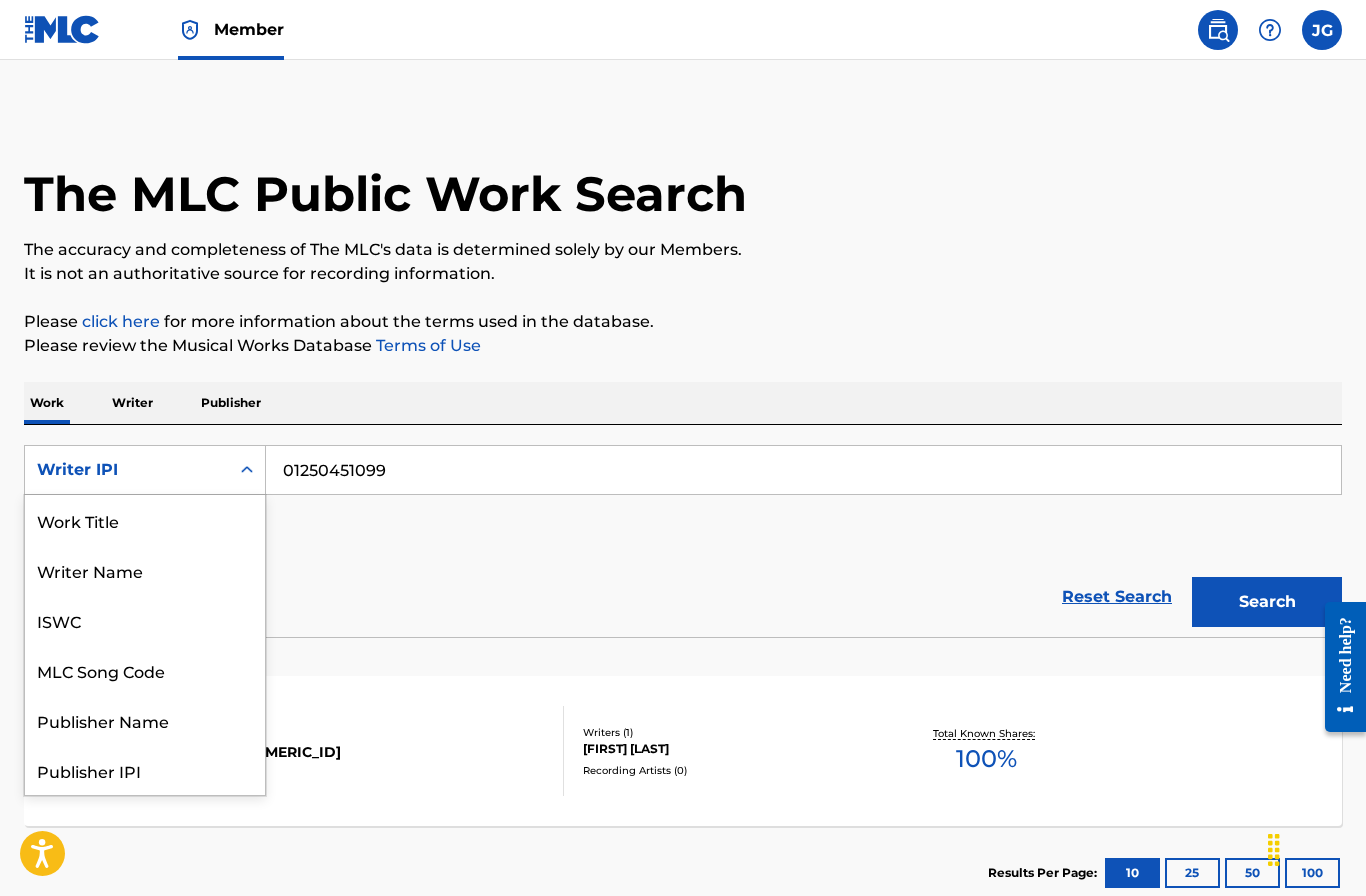 scroll, scrollTop: 0, scrollLeft: 0, axis: both 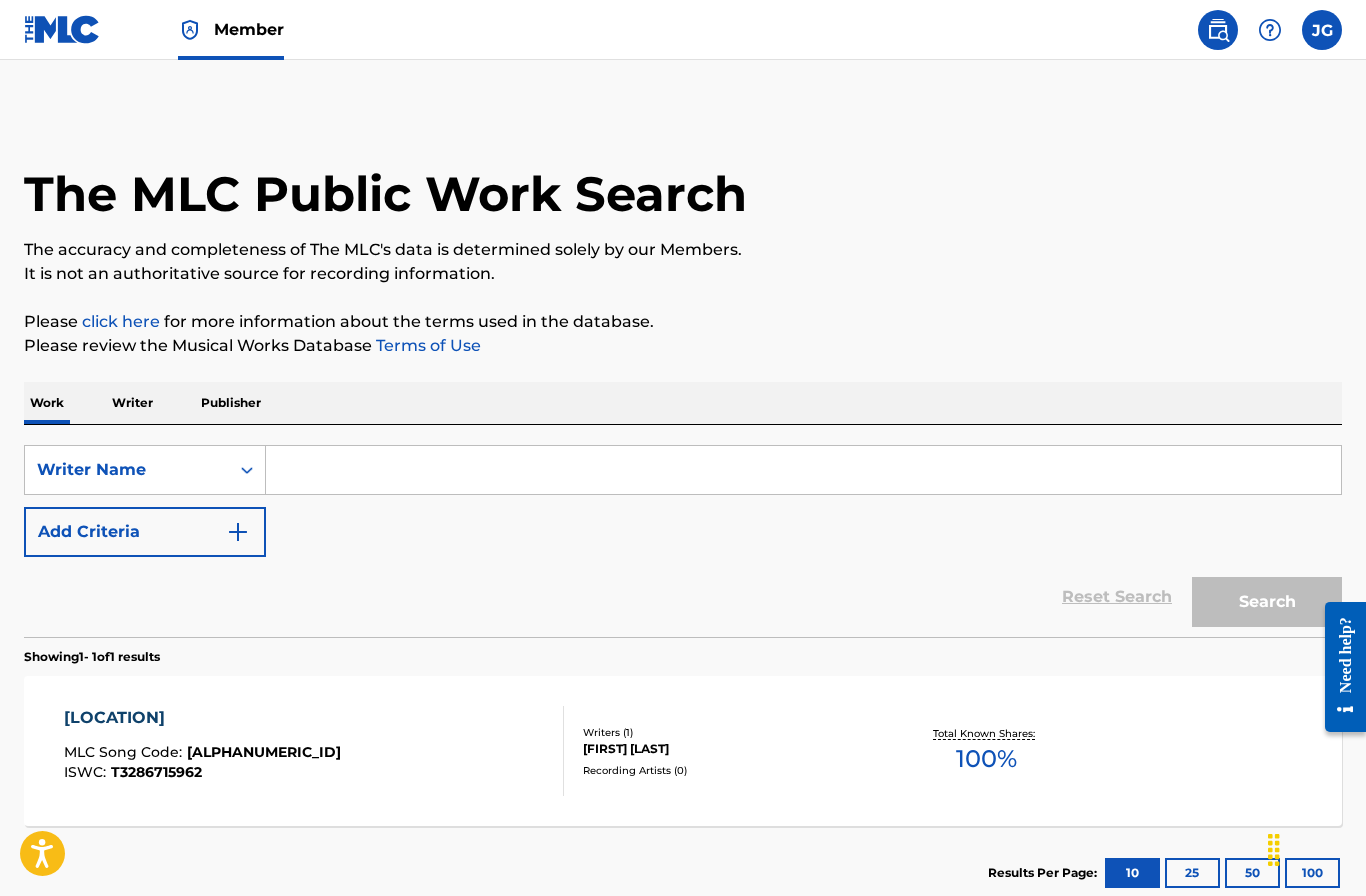 click at bounding box center [803, 470] 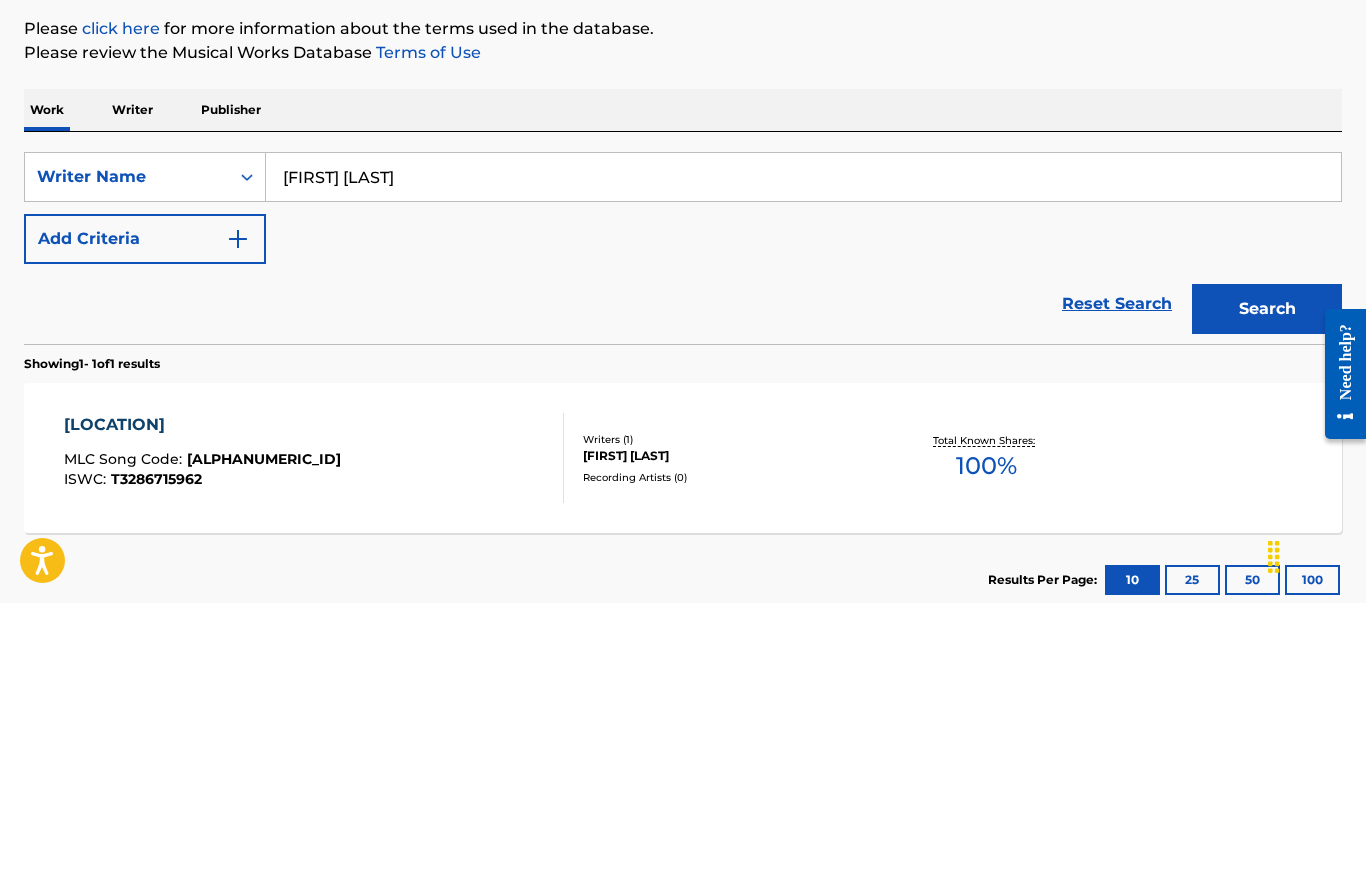 type on "[FIRST] [LAST]" 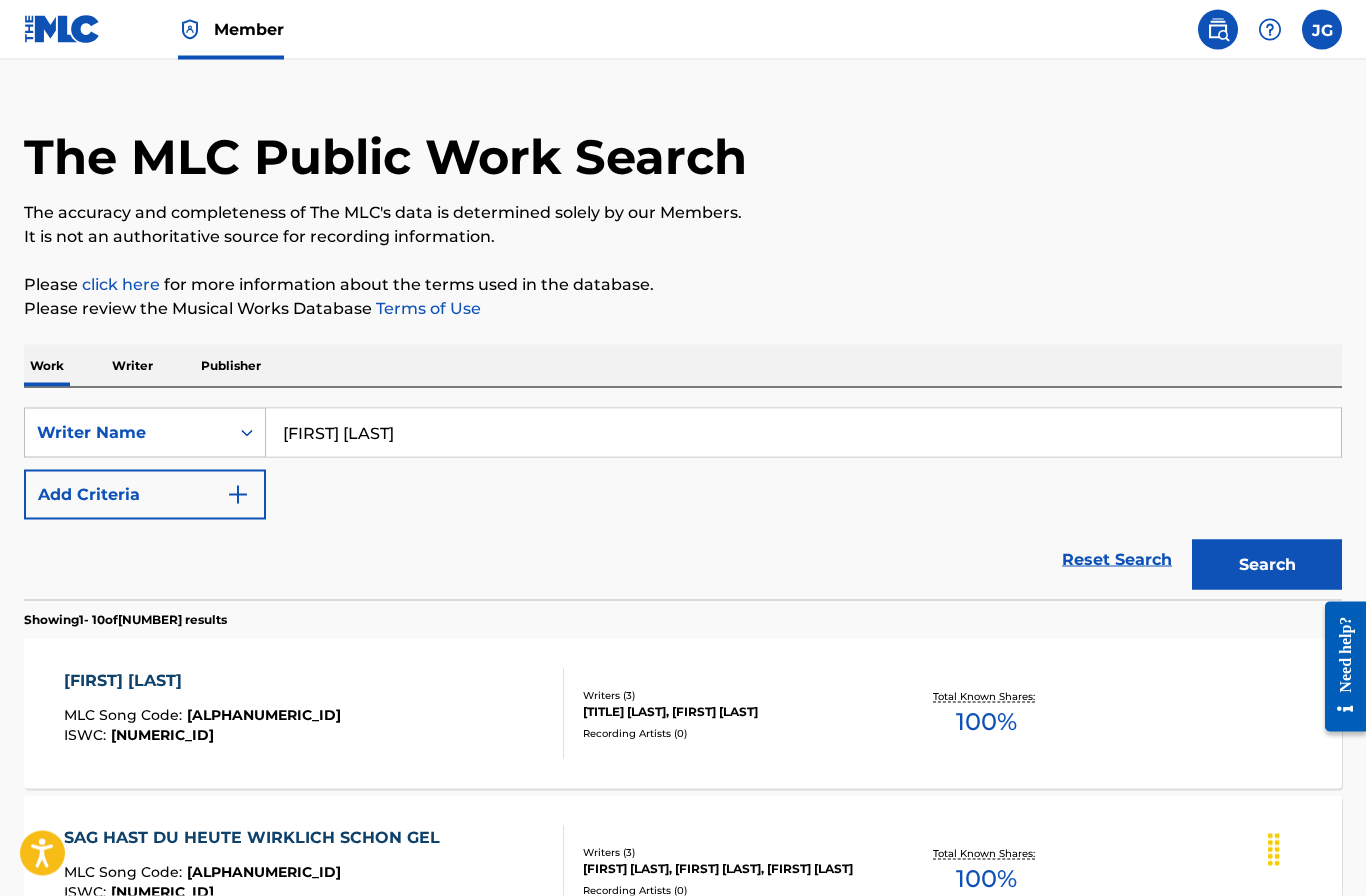 scroll, scrollTop: 0, scrollLeft: 0, axis: both 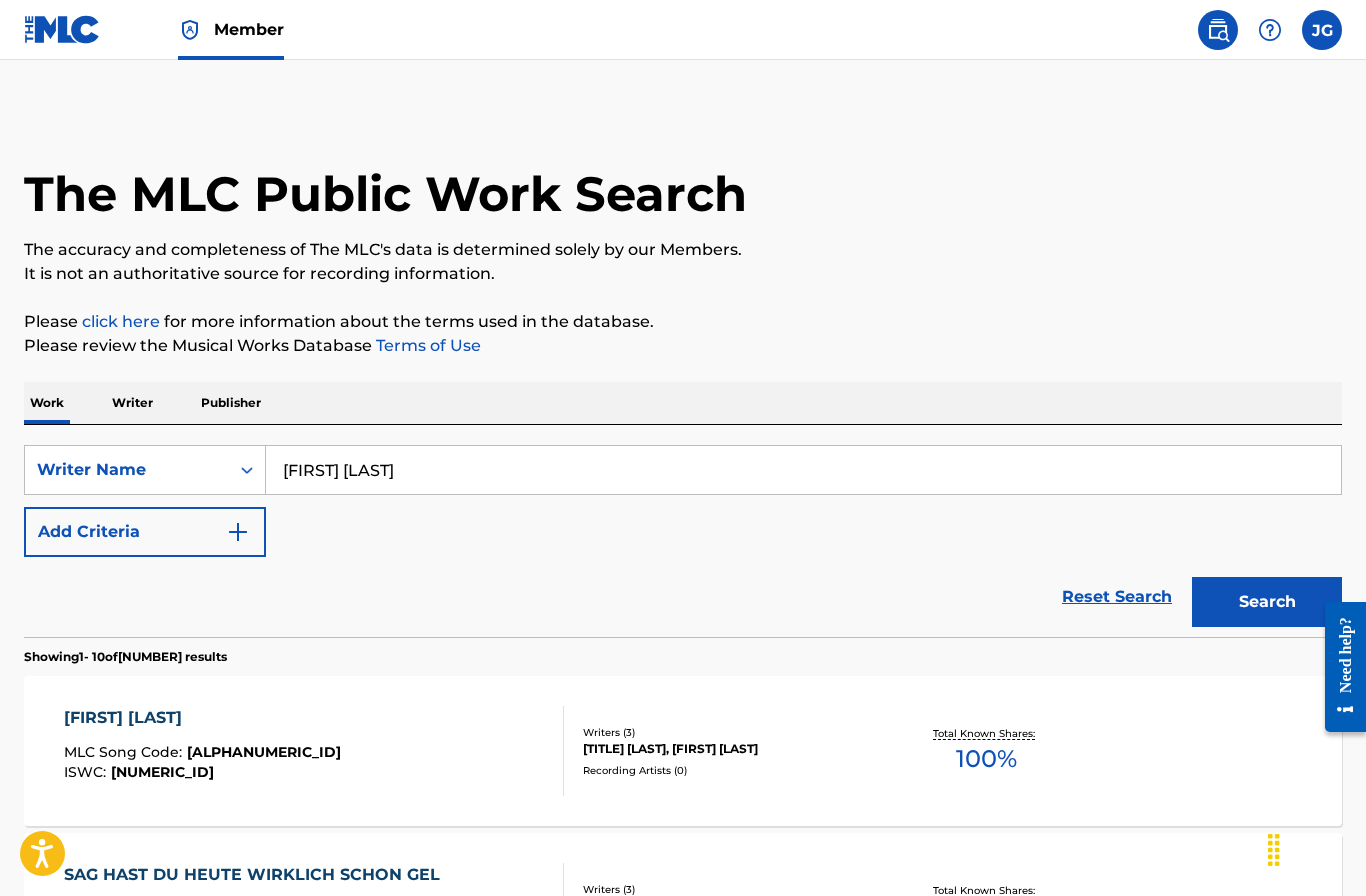 click at bounding box center [238, 532] 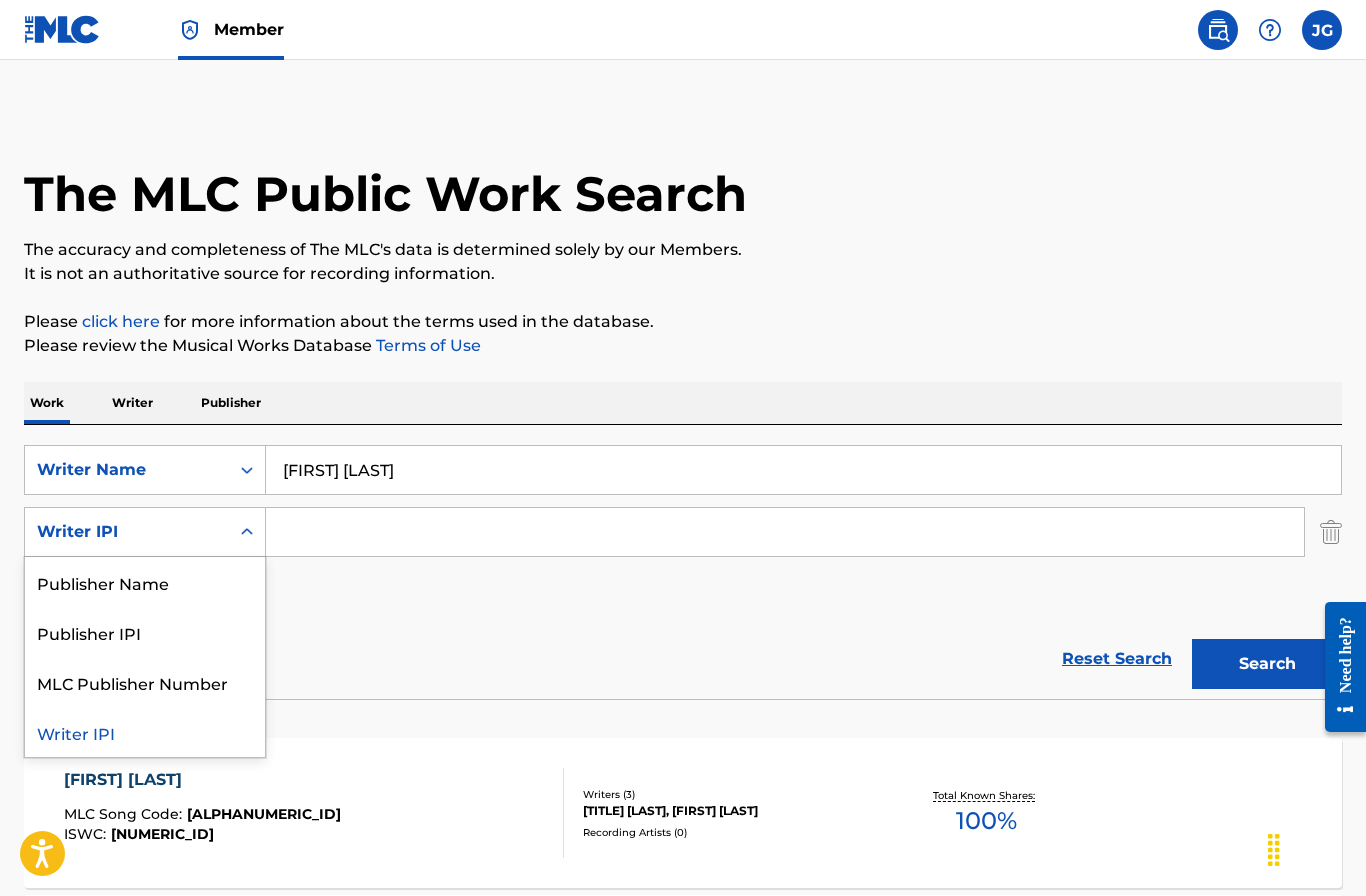 click at bounding box center [785, 532] 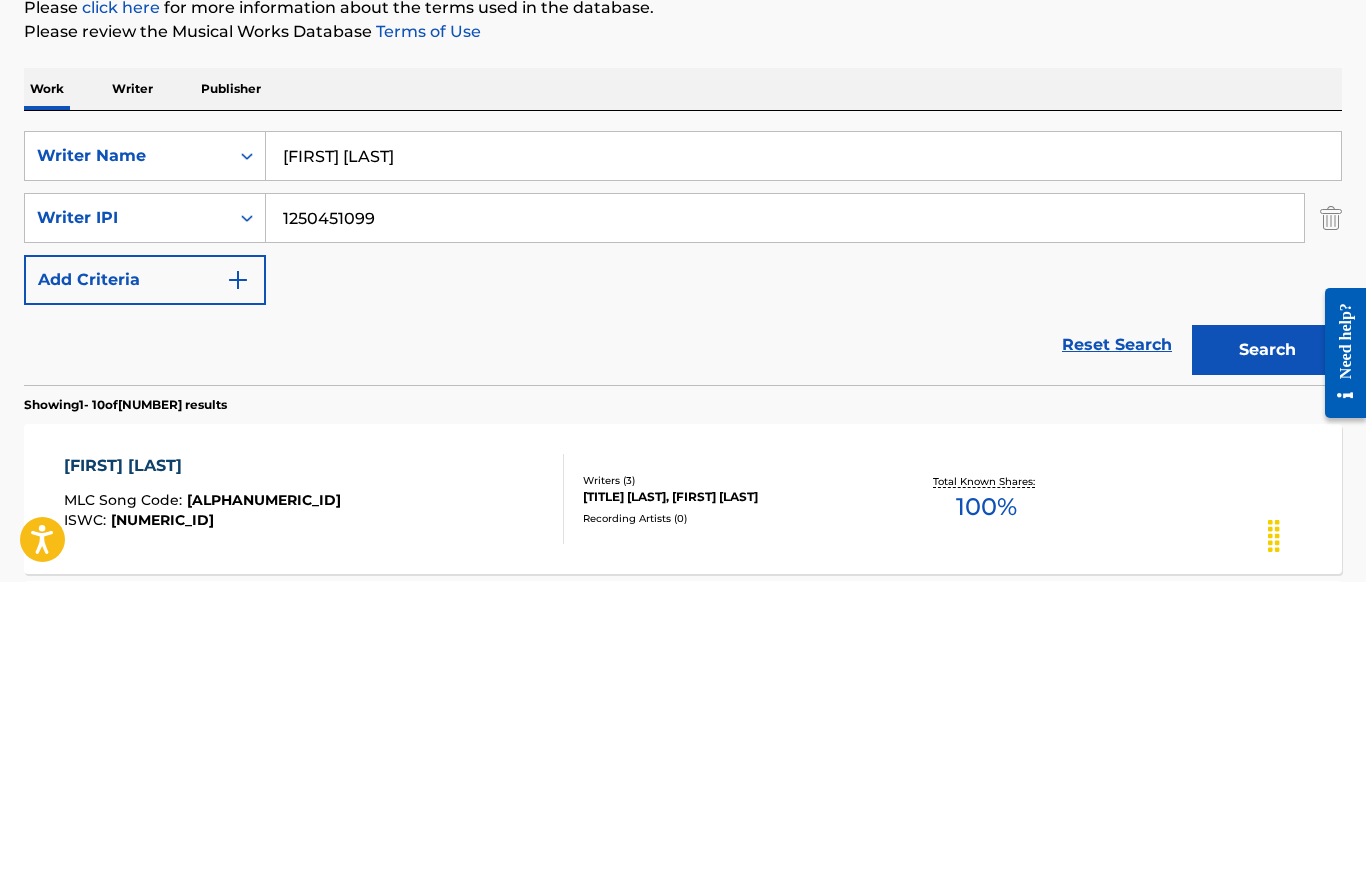 click on "Search" at bounding box center (1267, 664) 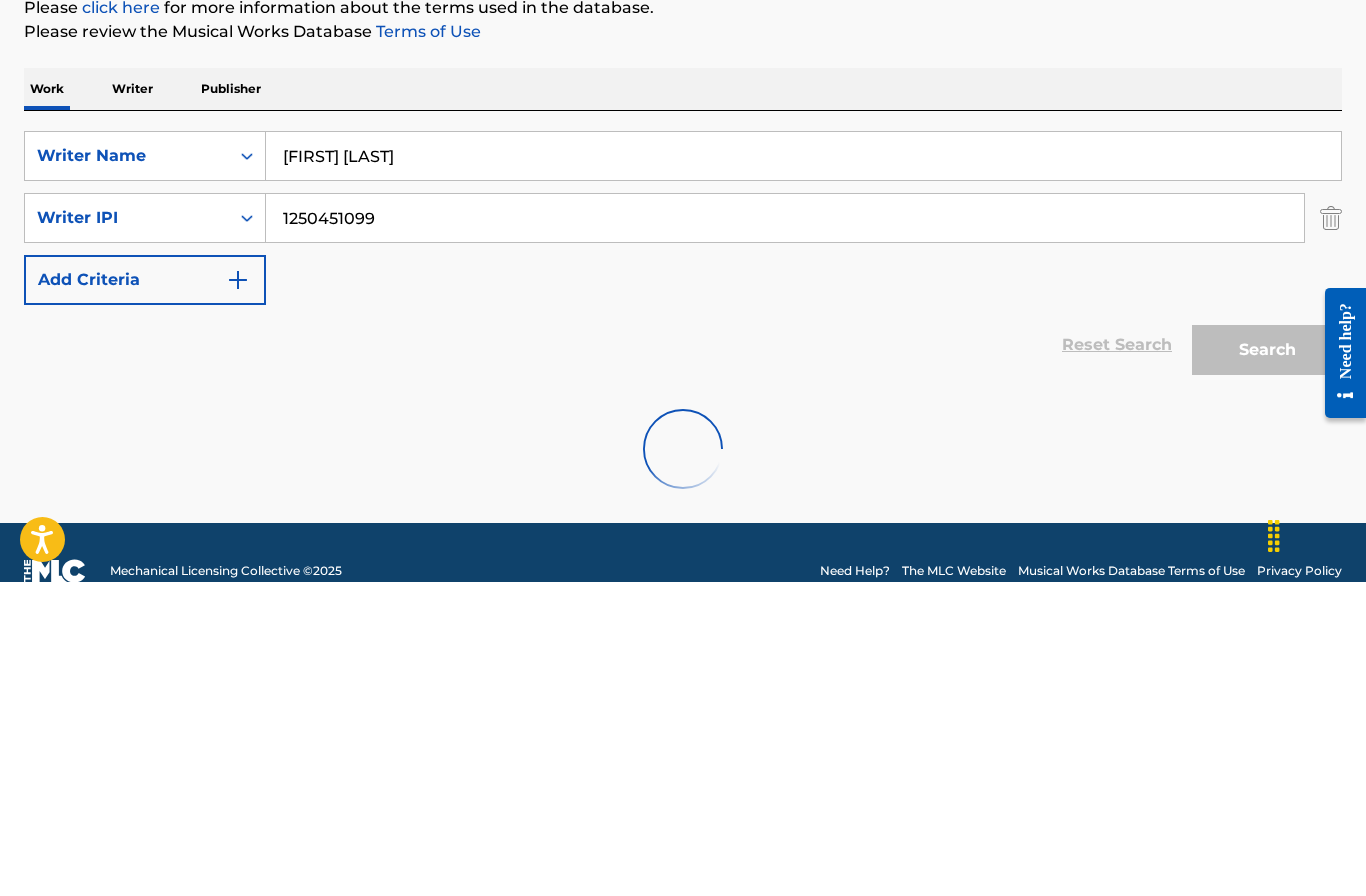 scroll, scrollTop: 82, scrollLeft: 0, axis: vertical 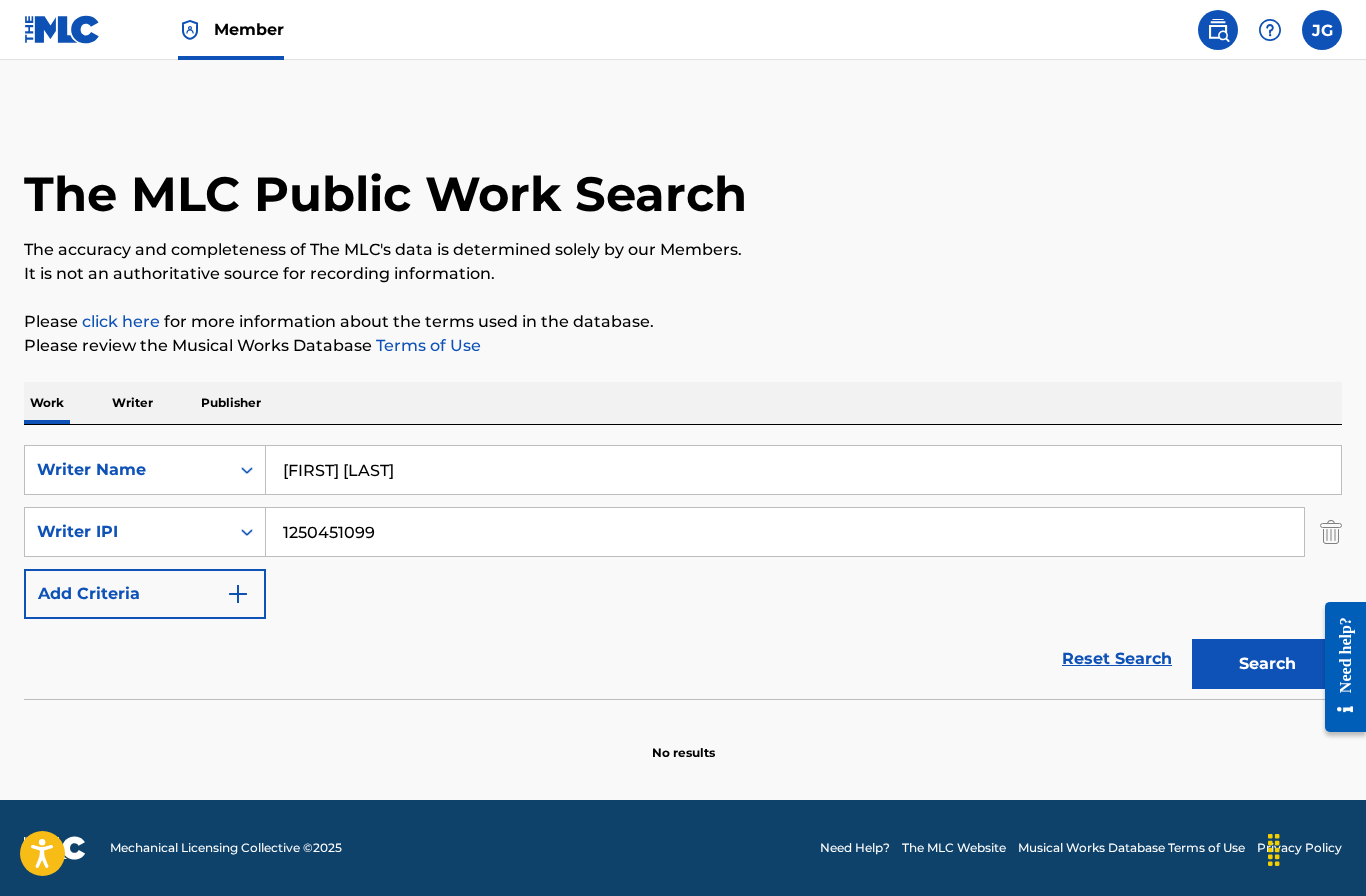 click on "1250451099" at bounding box center [785, 532] 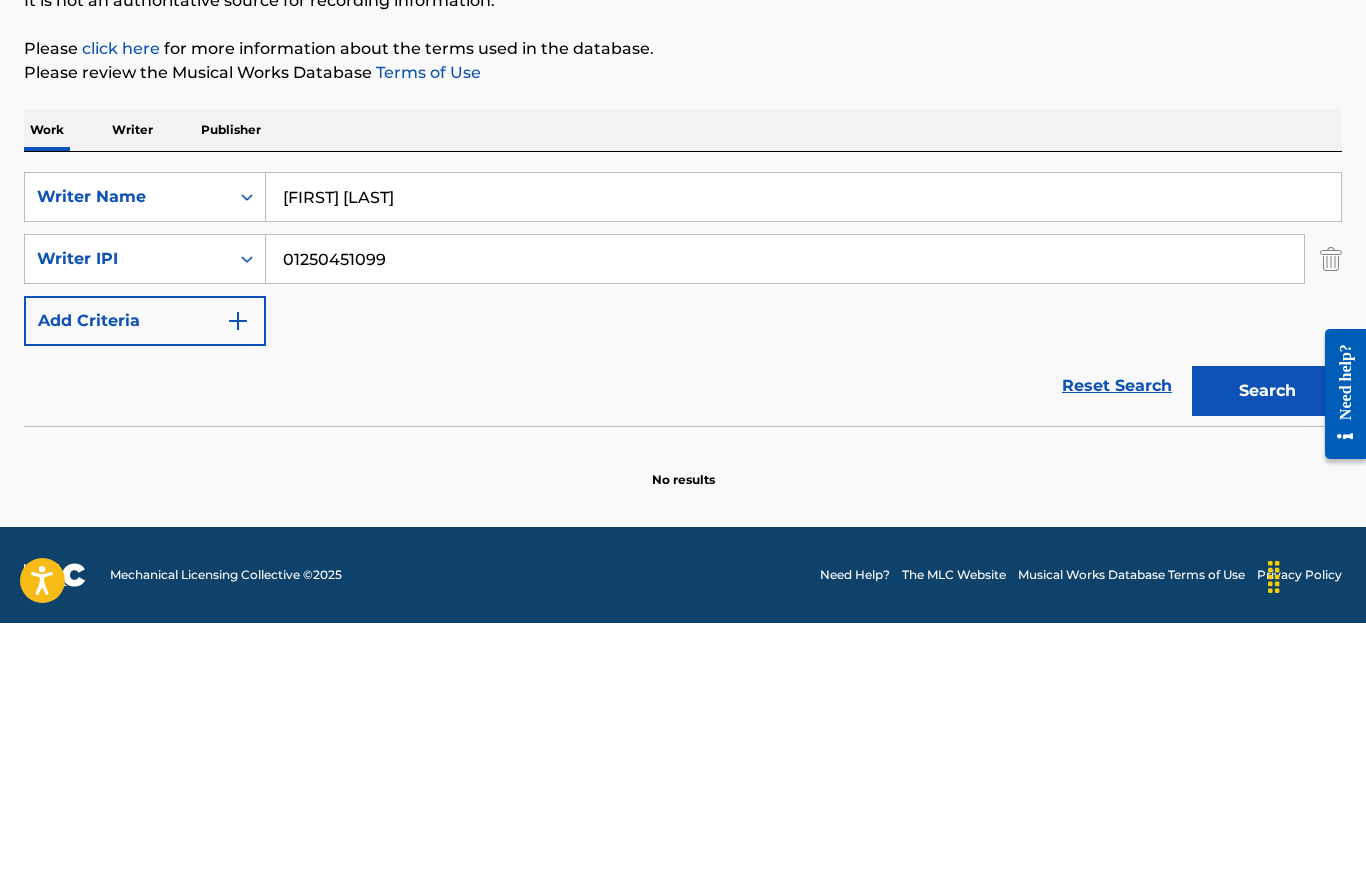 type on "01250451099" 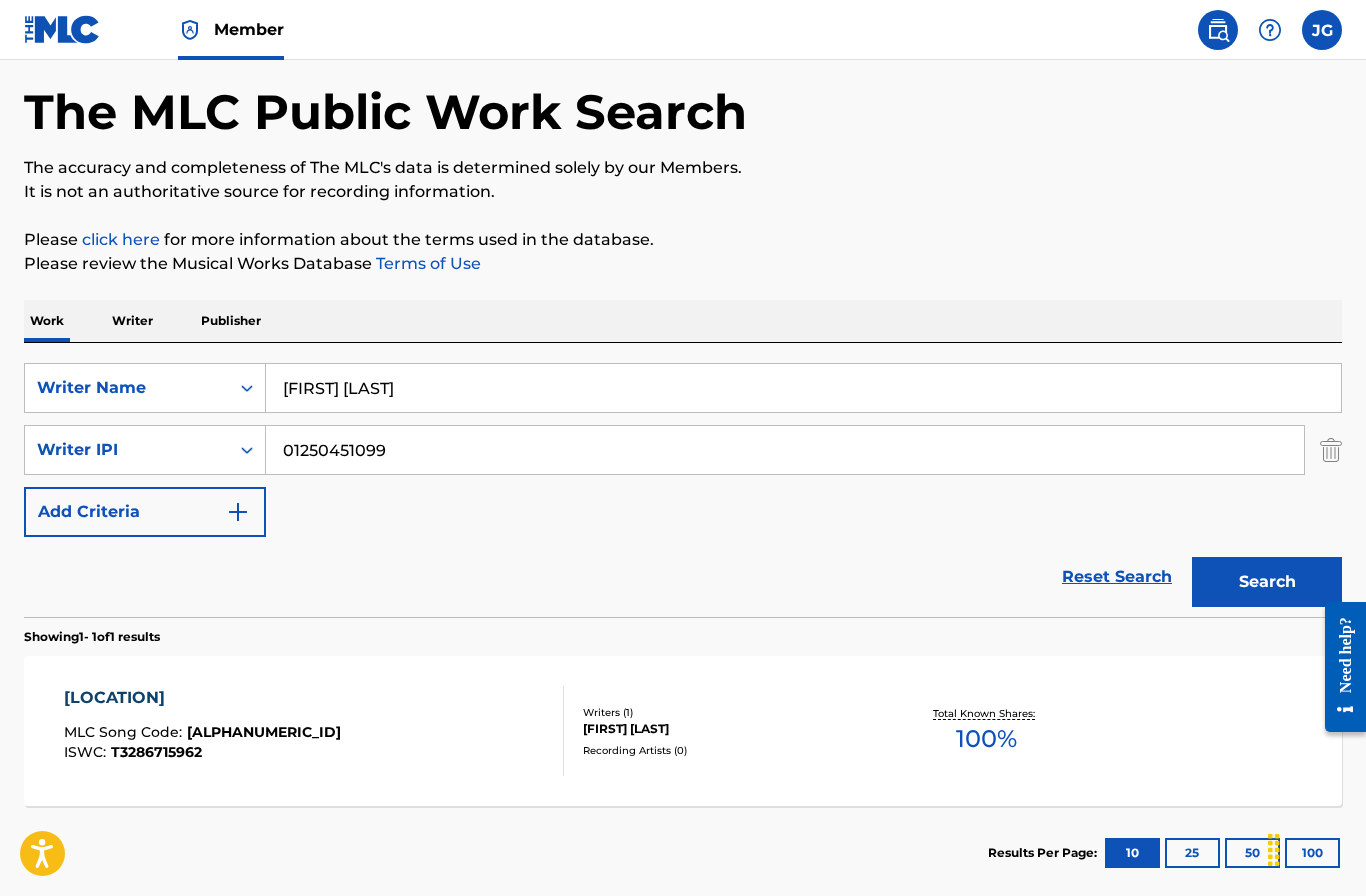 click on "[LOCATION]" at bounding box center [202, 698] 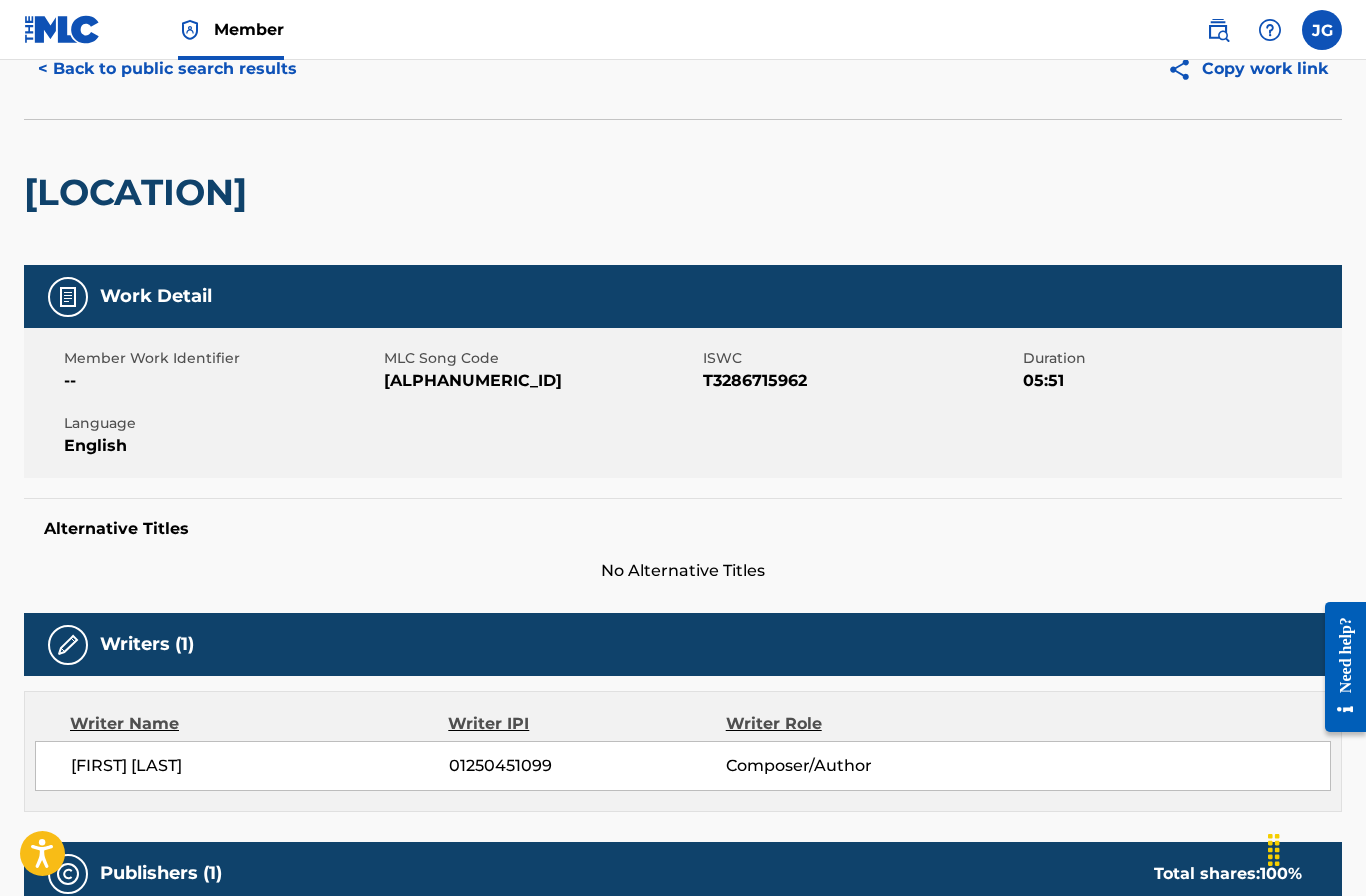 scroll, scrollTop: 0, scrollLeft: 0, axis: both 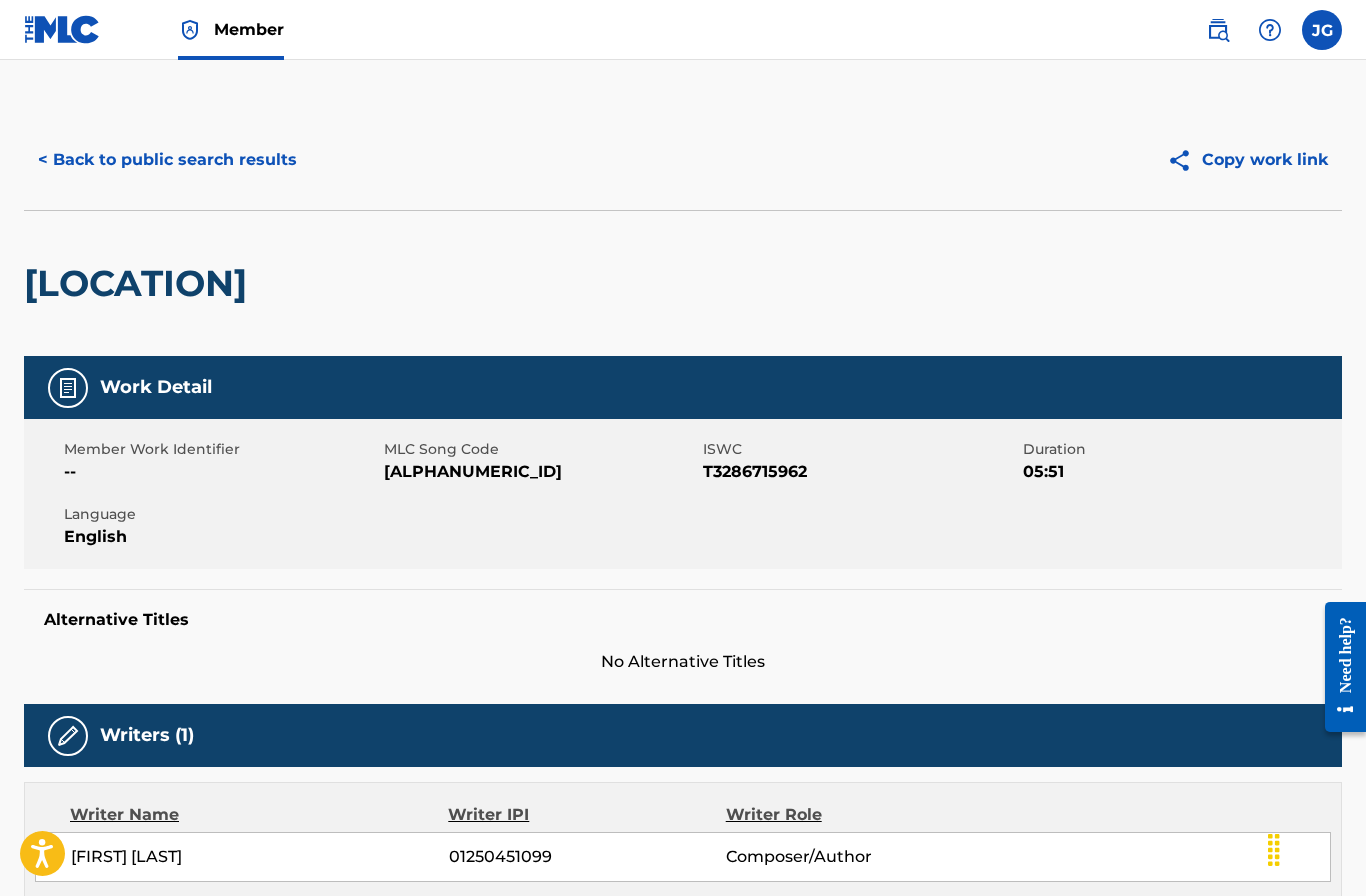 click at bounding box center [1218, 30] 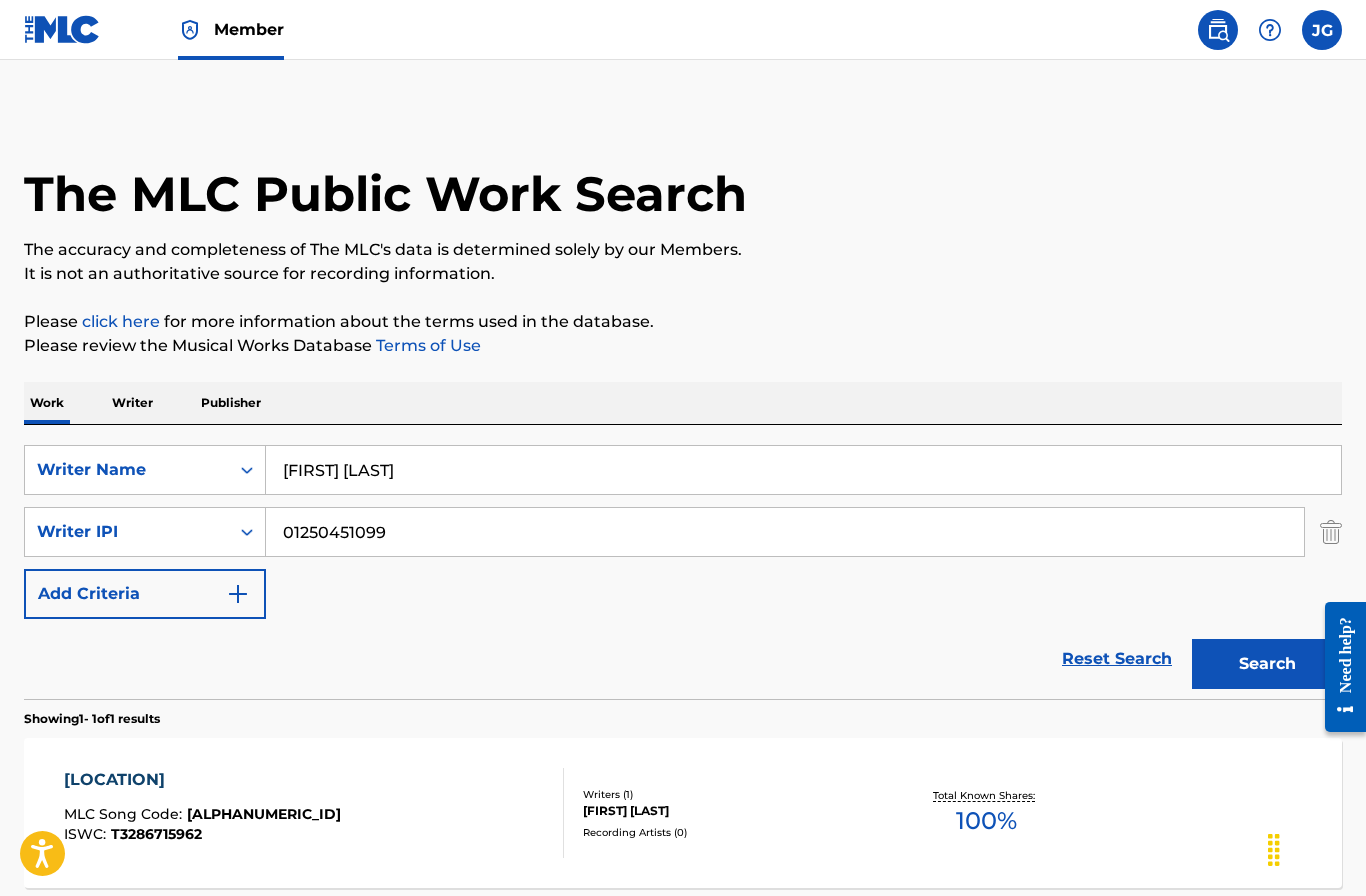 click at bounding box center (1322, 30) 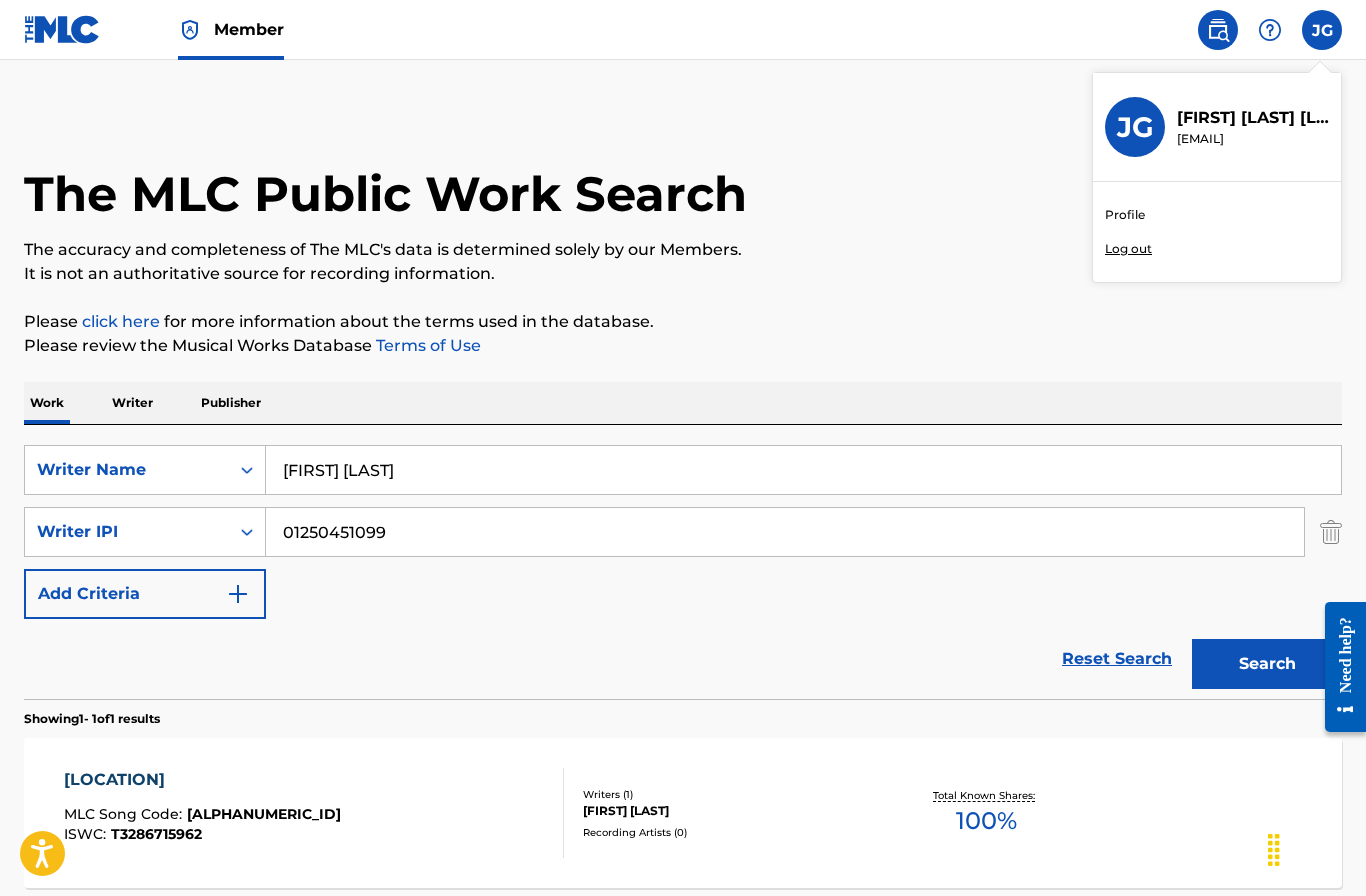 click on "Profile" at bounding box center [1125, 215] 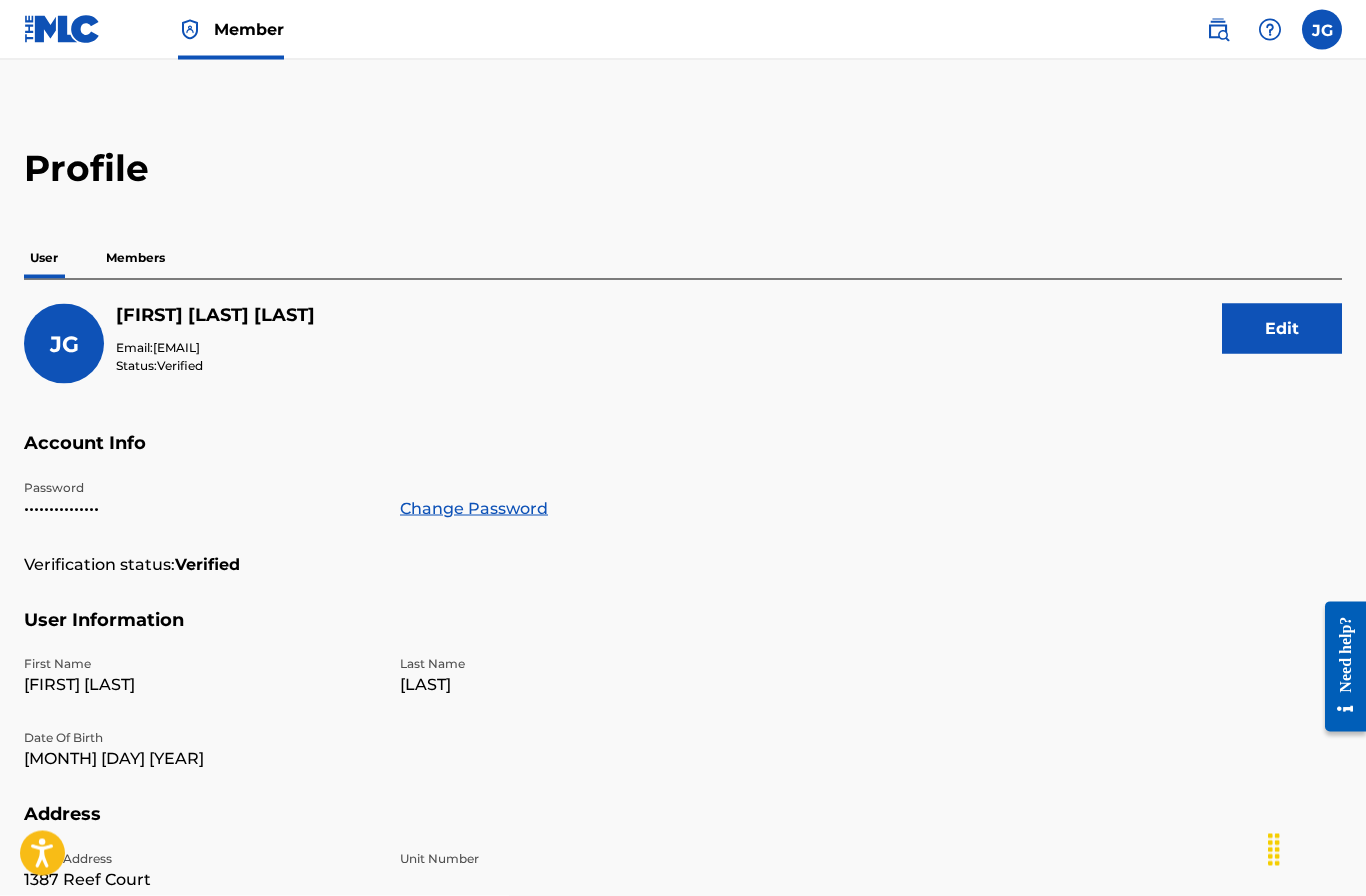 scroll, scrollTop: 0, scrollLeft: 0, axis: both 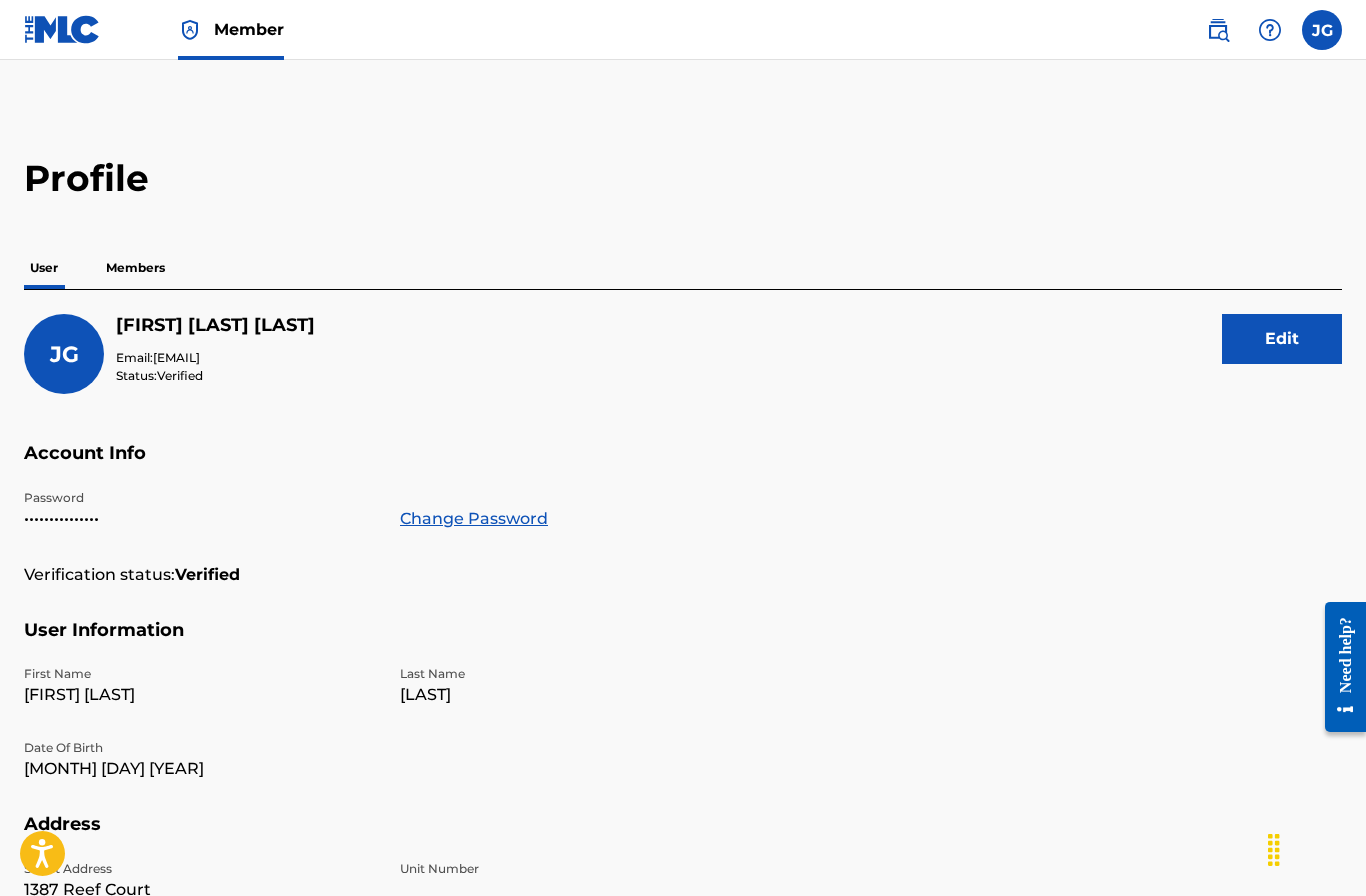 click at bounding box center [1270, 30] 